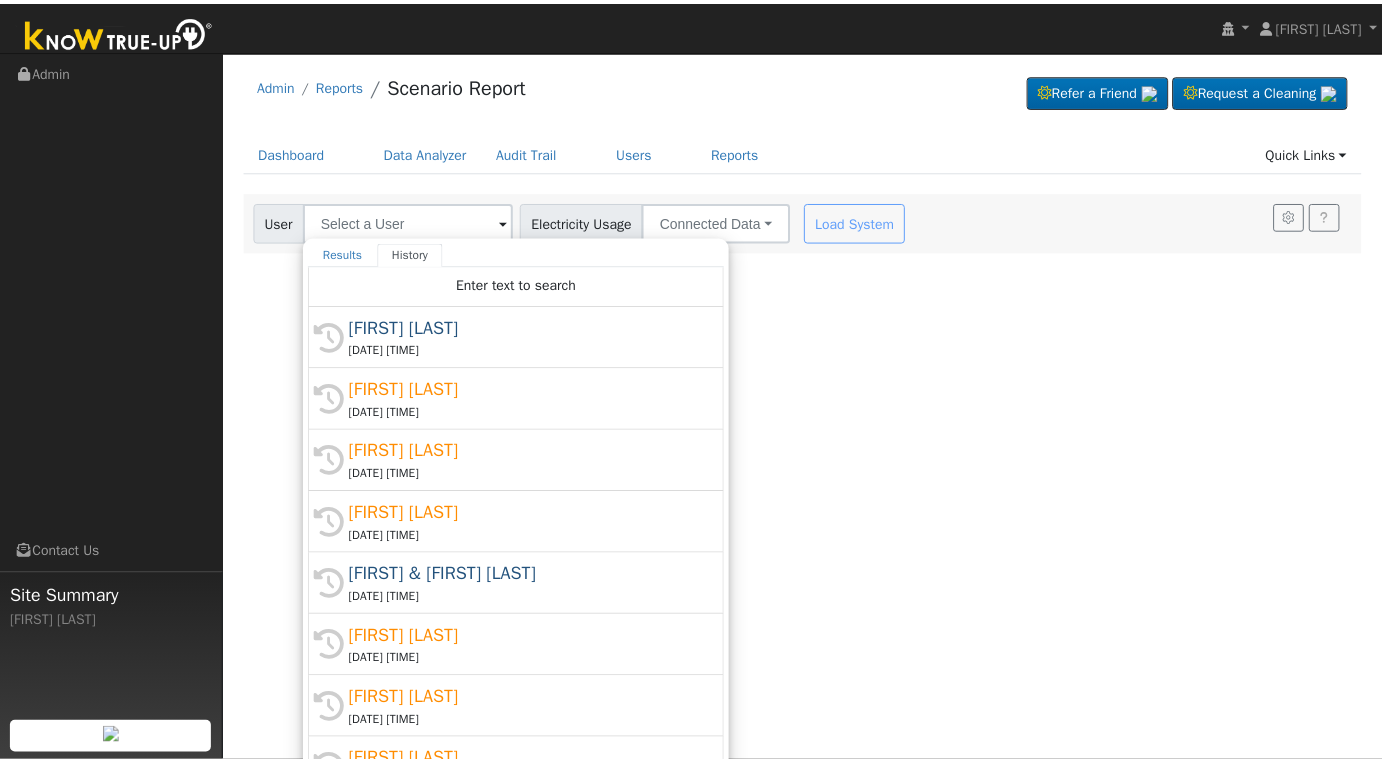scroll, scrollTop: 0, scrollLeft: 0, axis: both 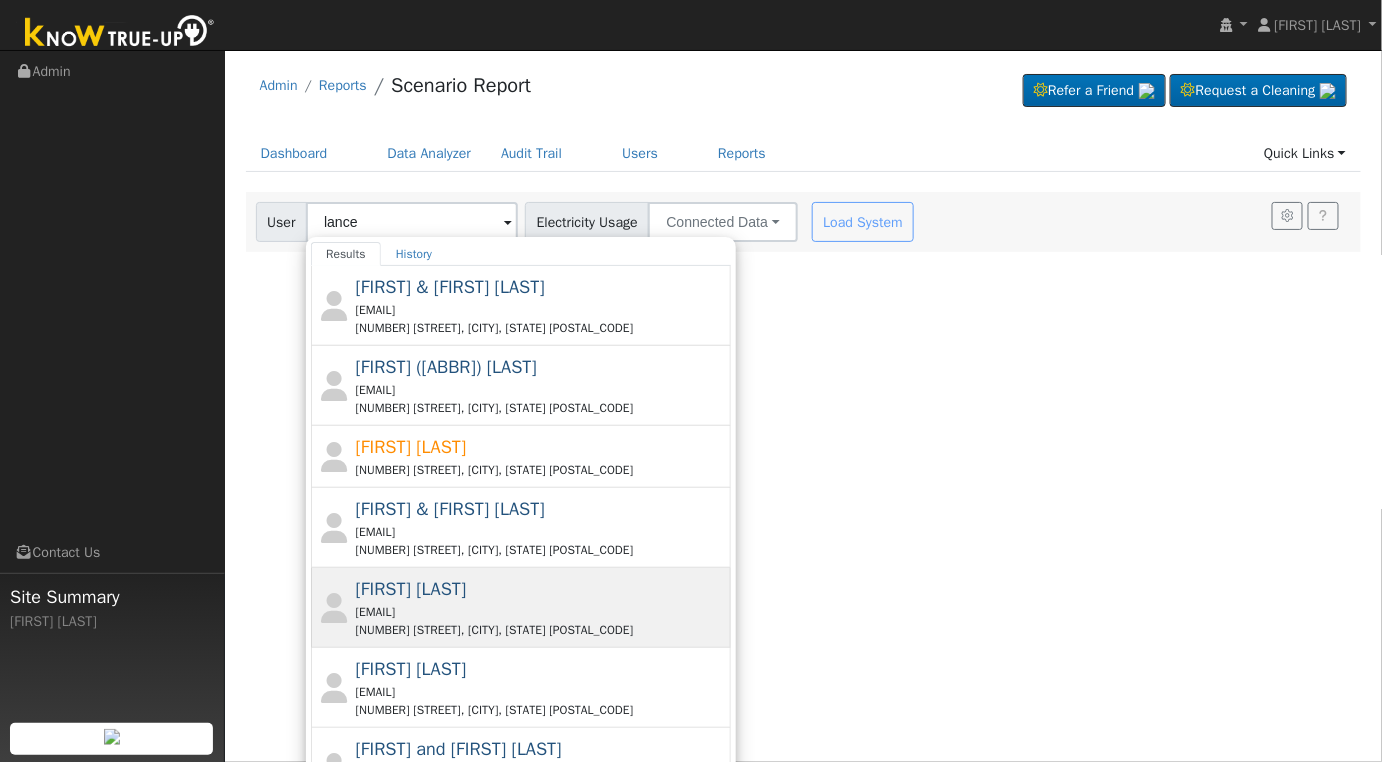 click on "[FIRST] [LAST] [EMAIL] [NUMBER] [STREET], [CITY], [STATE] [POSTAL_CODE]" at bounding box center (541, 607) 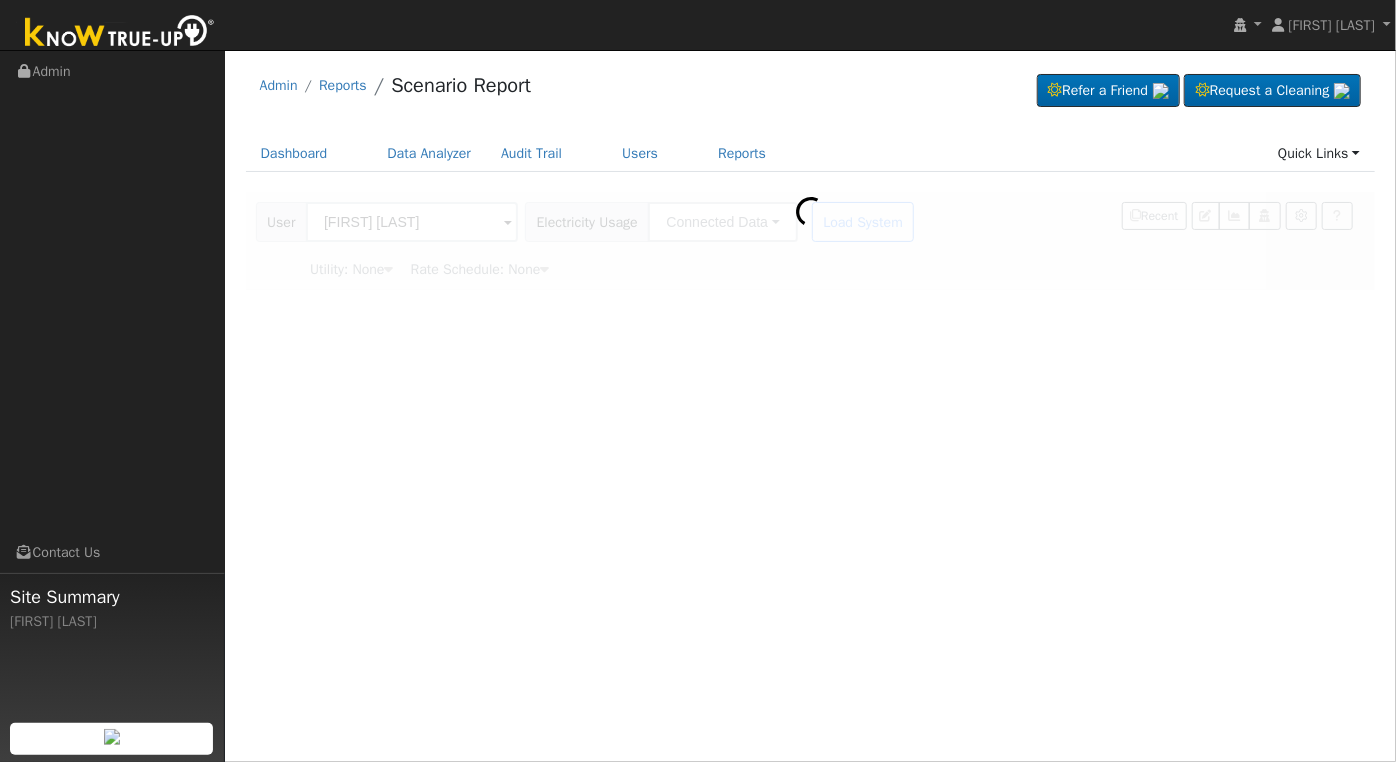 type on "Pacific Gas & Electric" 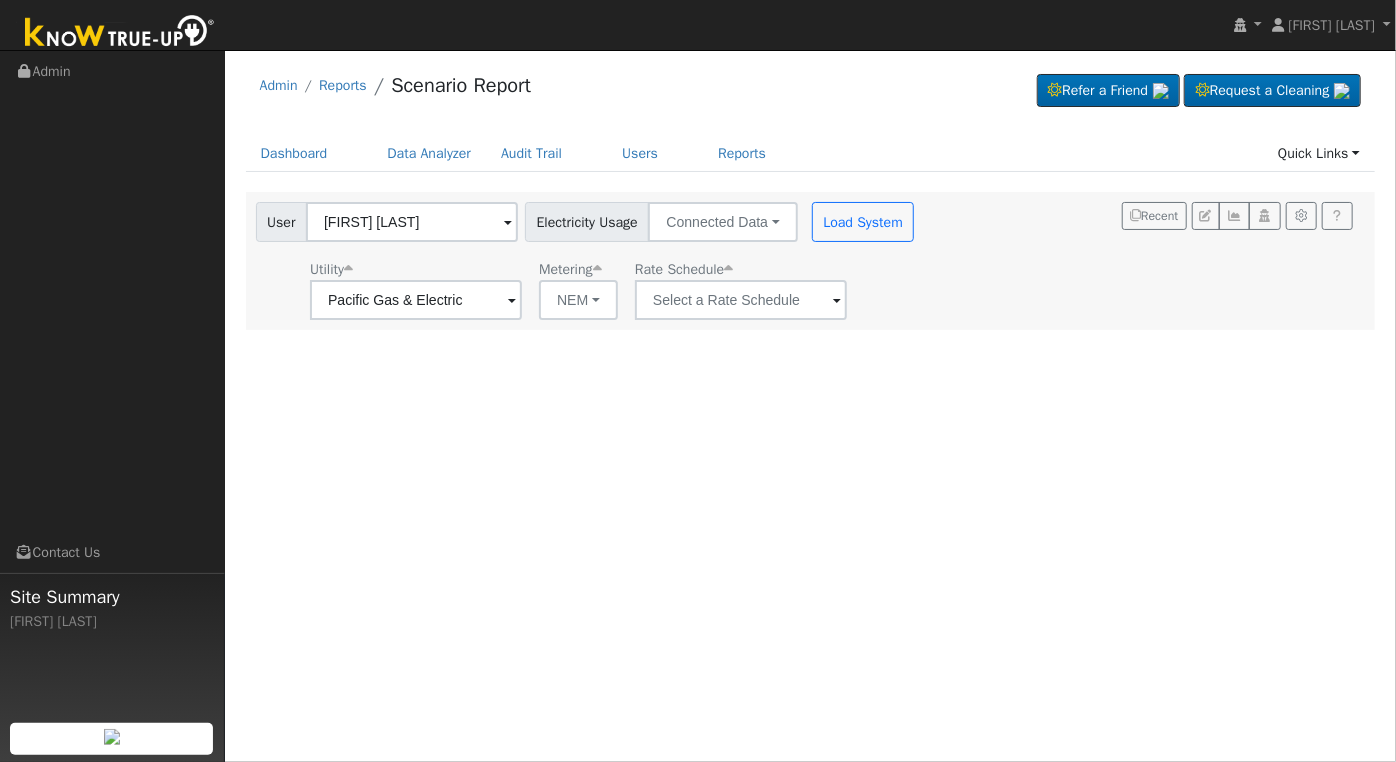 click at bounding box center [512, 301] 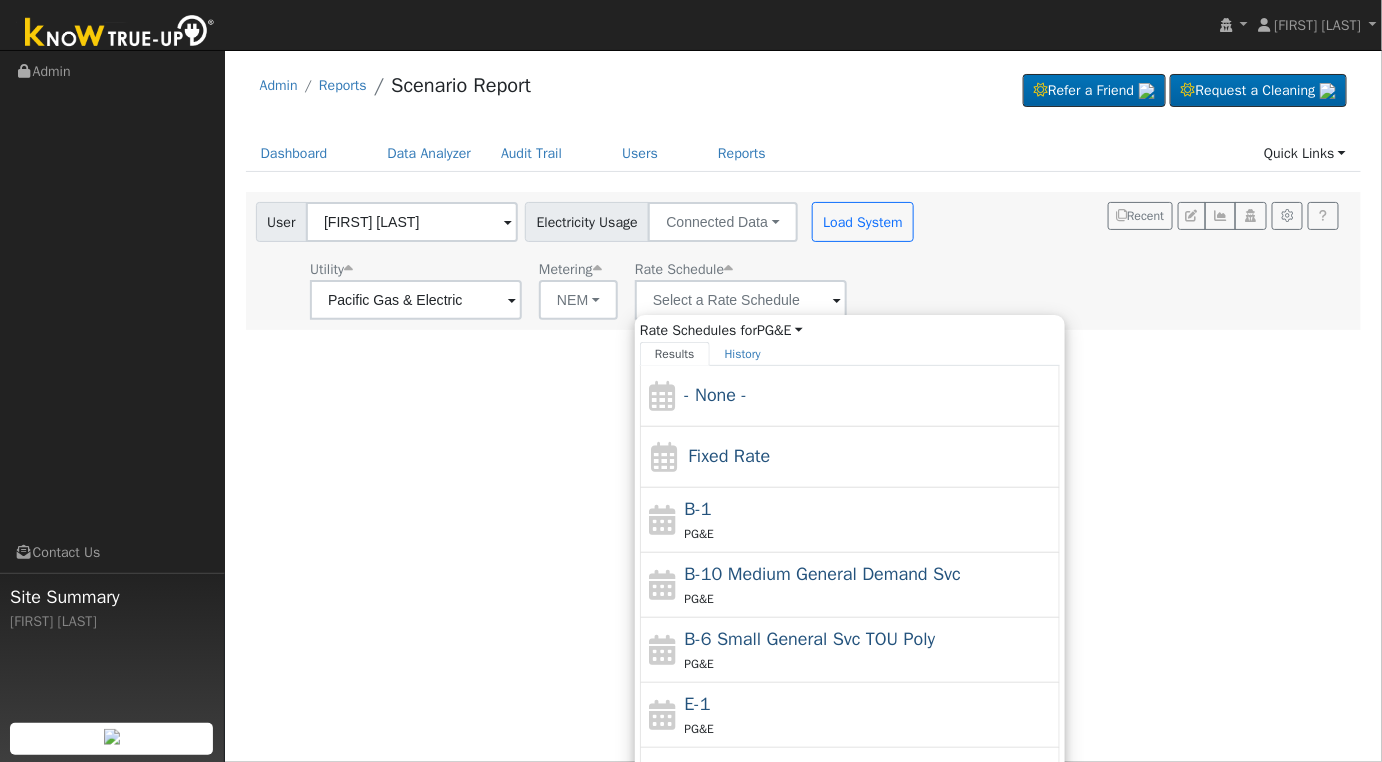 click on "User Profile First name Last name Email Email Notifications No Emails No Emails Weekly Emails Monthly Emails Cancel Save
Terms Of Service
Close
Admin
Reports
Scenario Report" at bounding box center [803, 406] 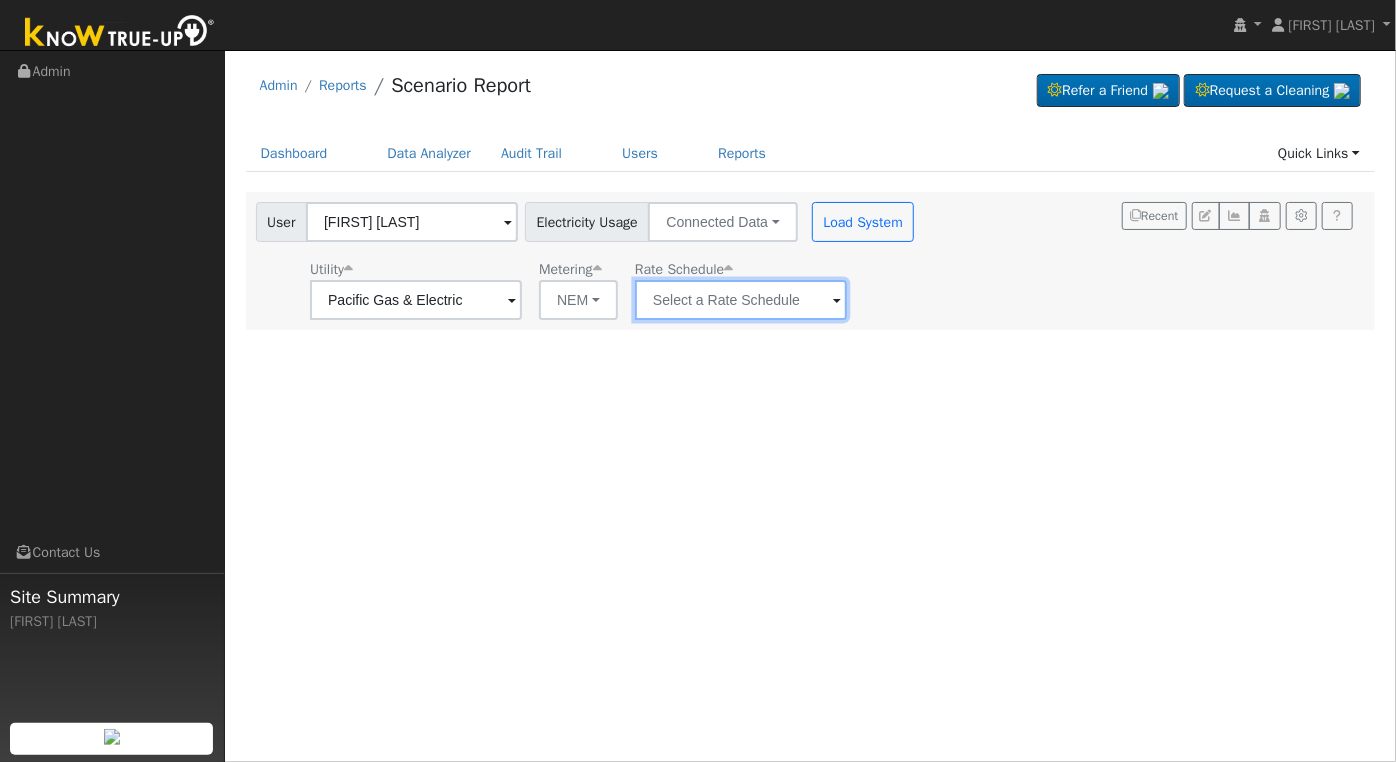 click at bounding box center [416, 300] 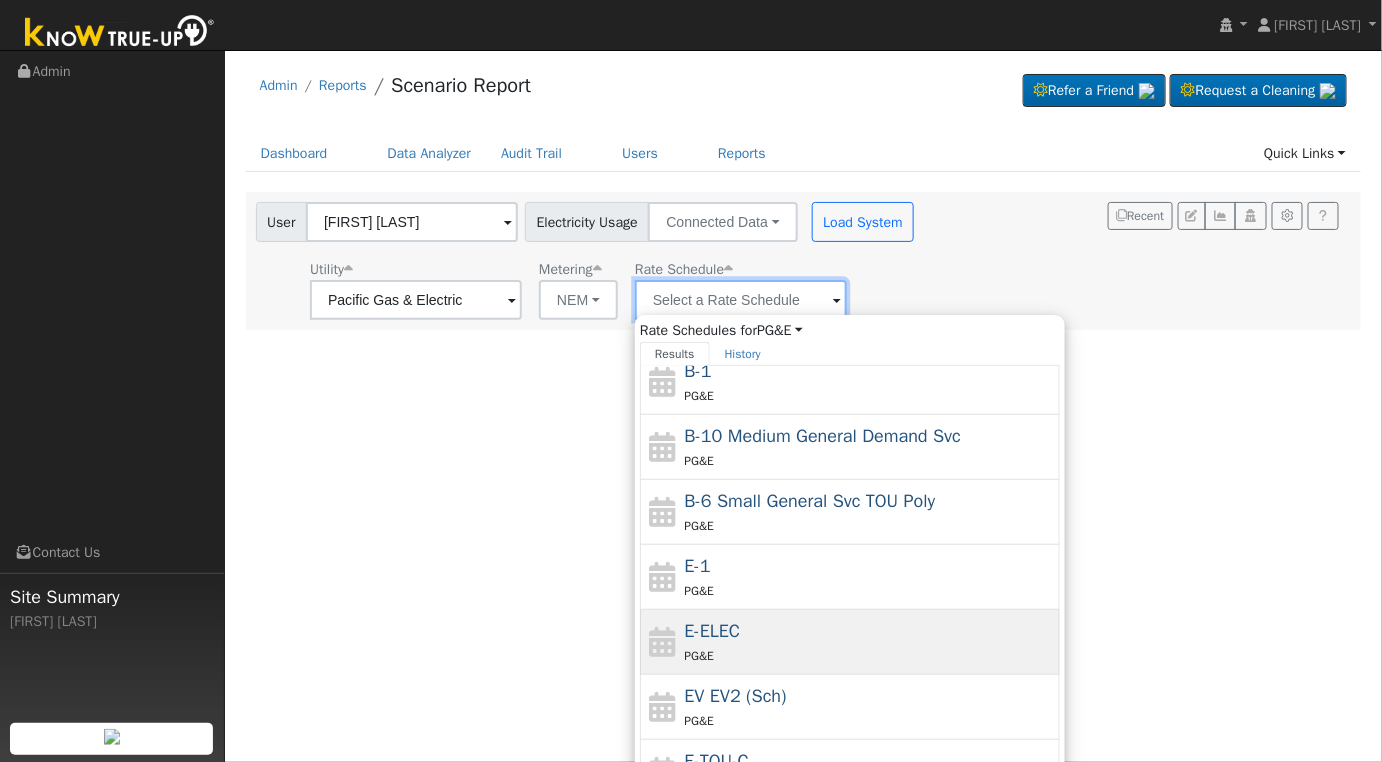 scroll, scrollTop: 216, scrollLeft: 0, axis: vertical 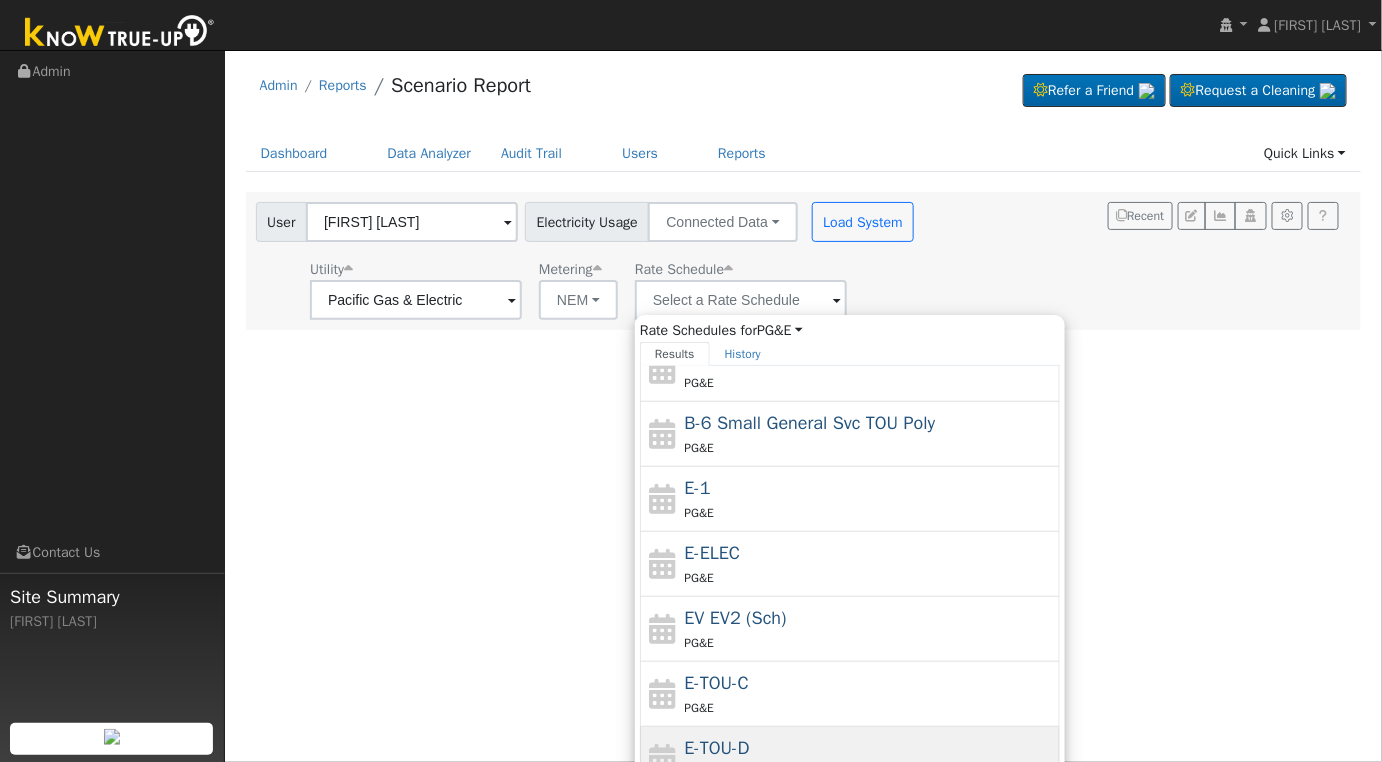 click on "E-TOU-D PG&E" at bounding box center (870, 759) 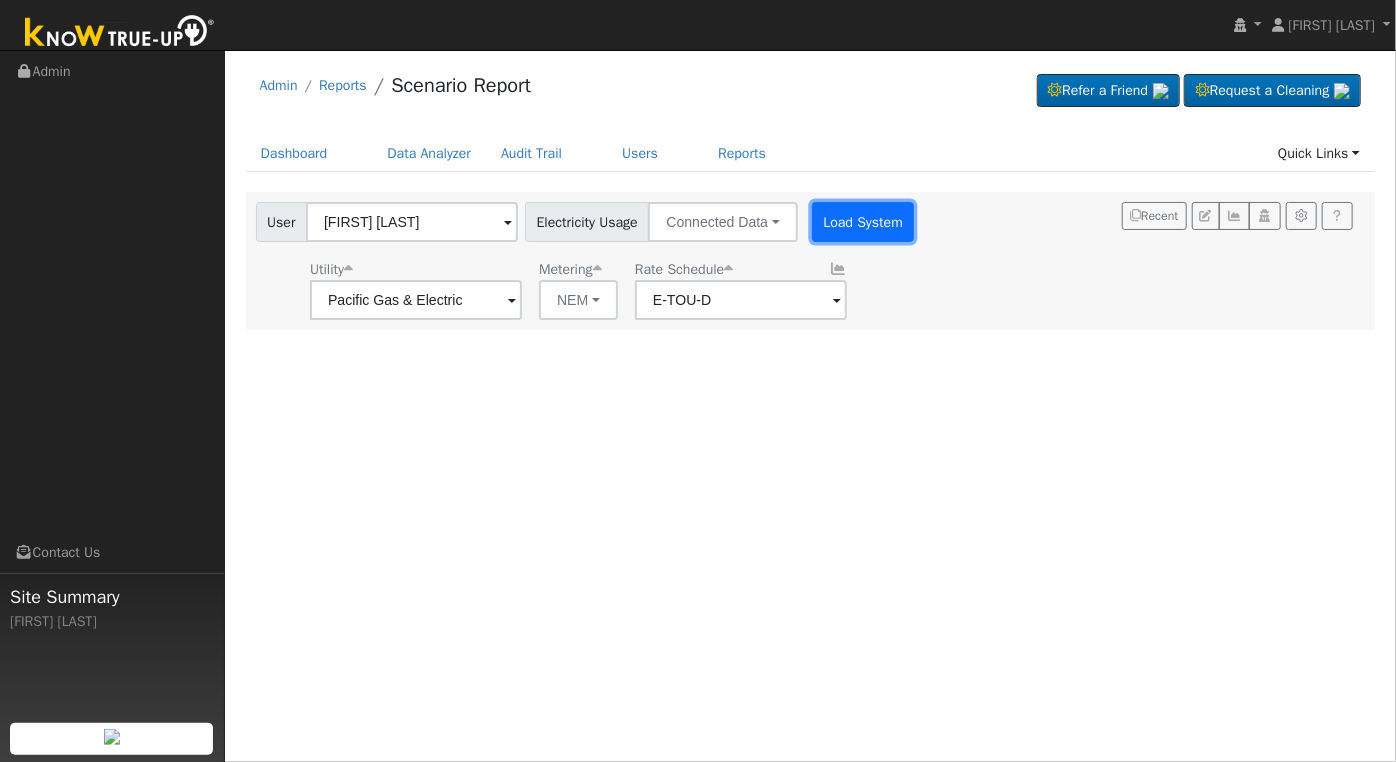 click on "Load System" at bounding box center [863, 222] 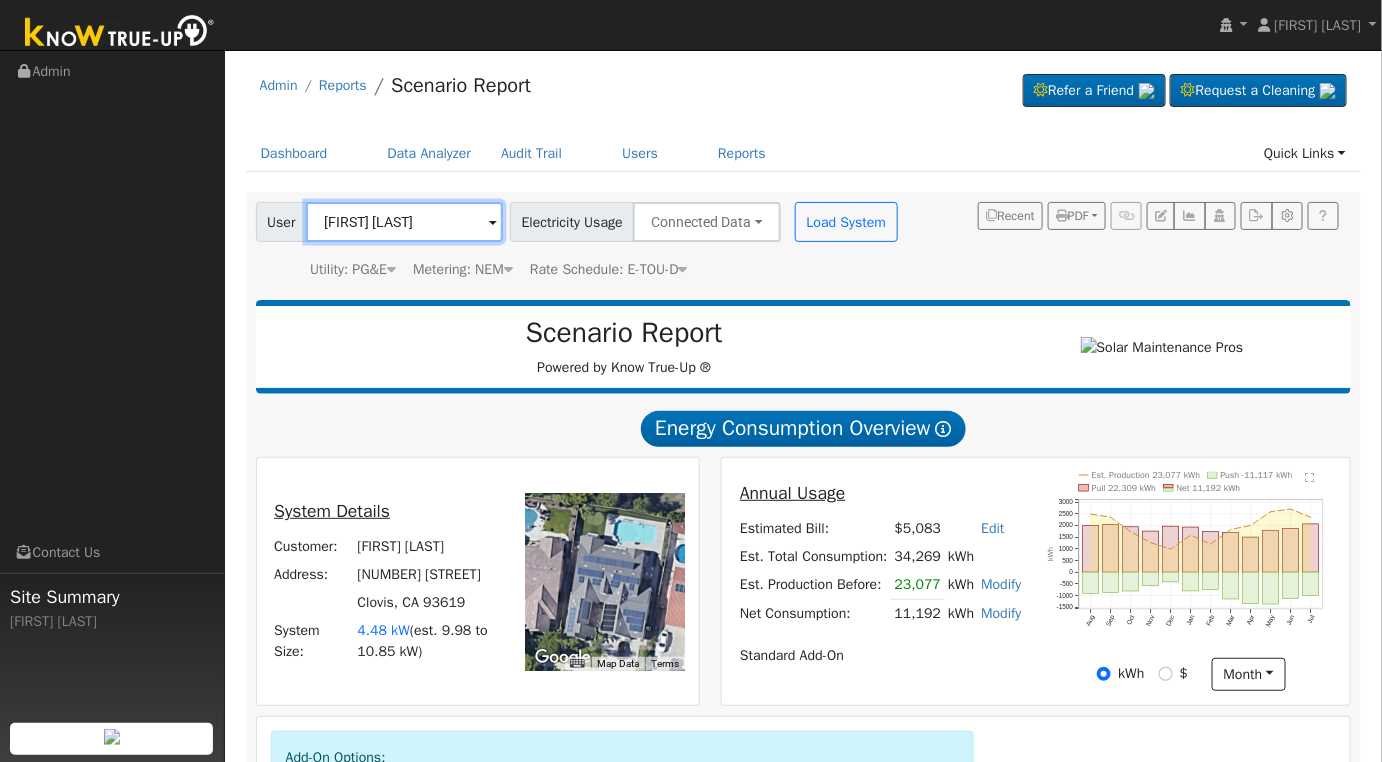 click on "Lance Dunn" at bounding box center [404, 222] 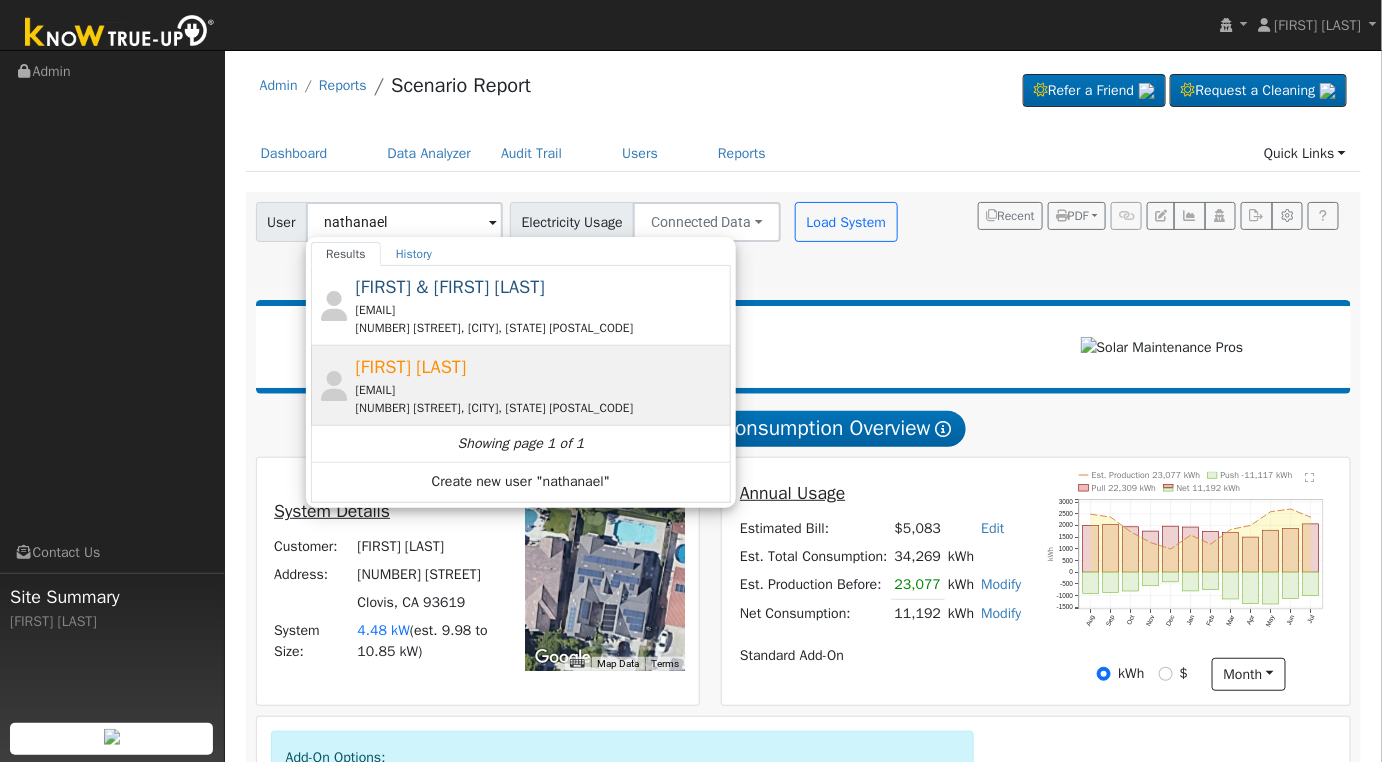 click on "Nathanael Phillips nap682@gmail.com 304 East Simpson Avenue, Fresno, CA 93704" at bounding box center [541, 385] 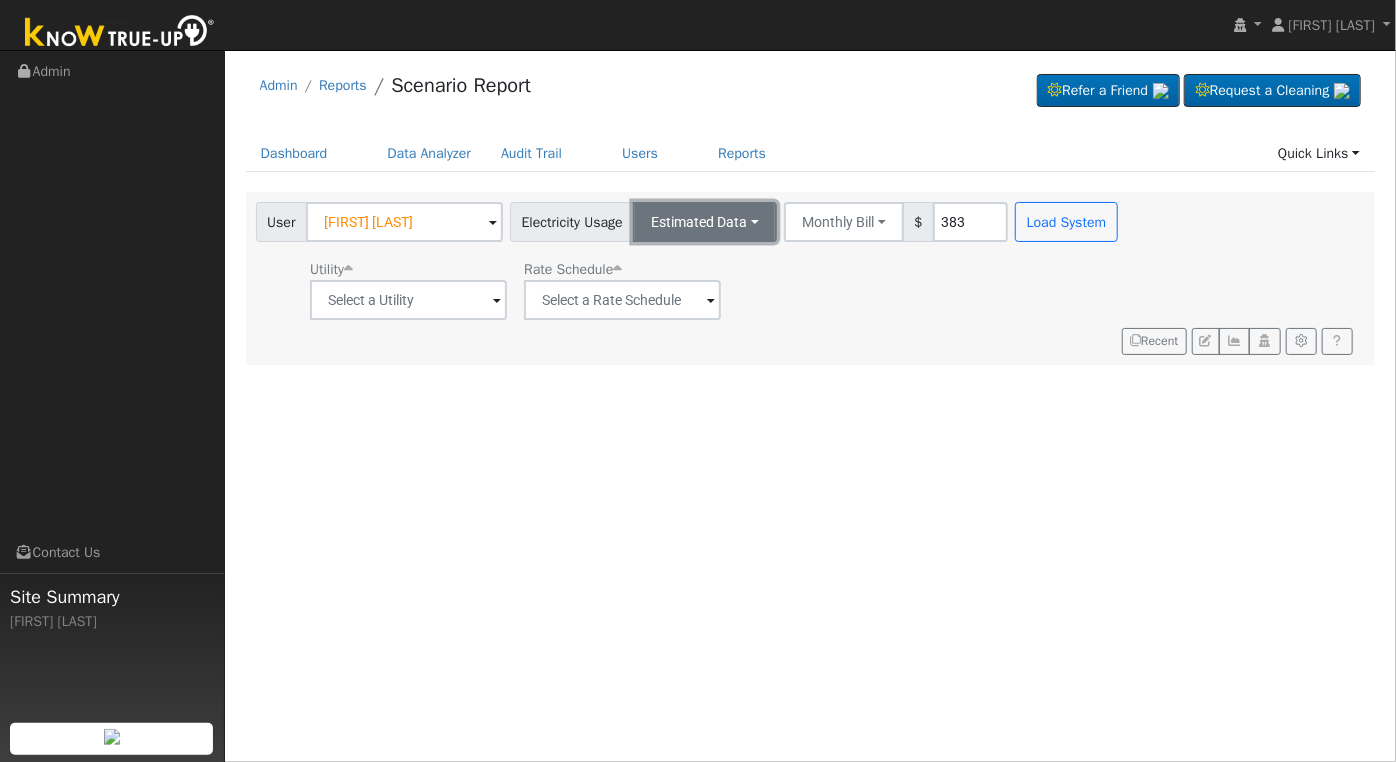click on "Estimated Data" at bounding box center [705, 222] 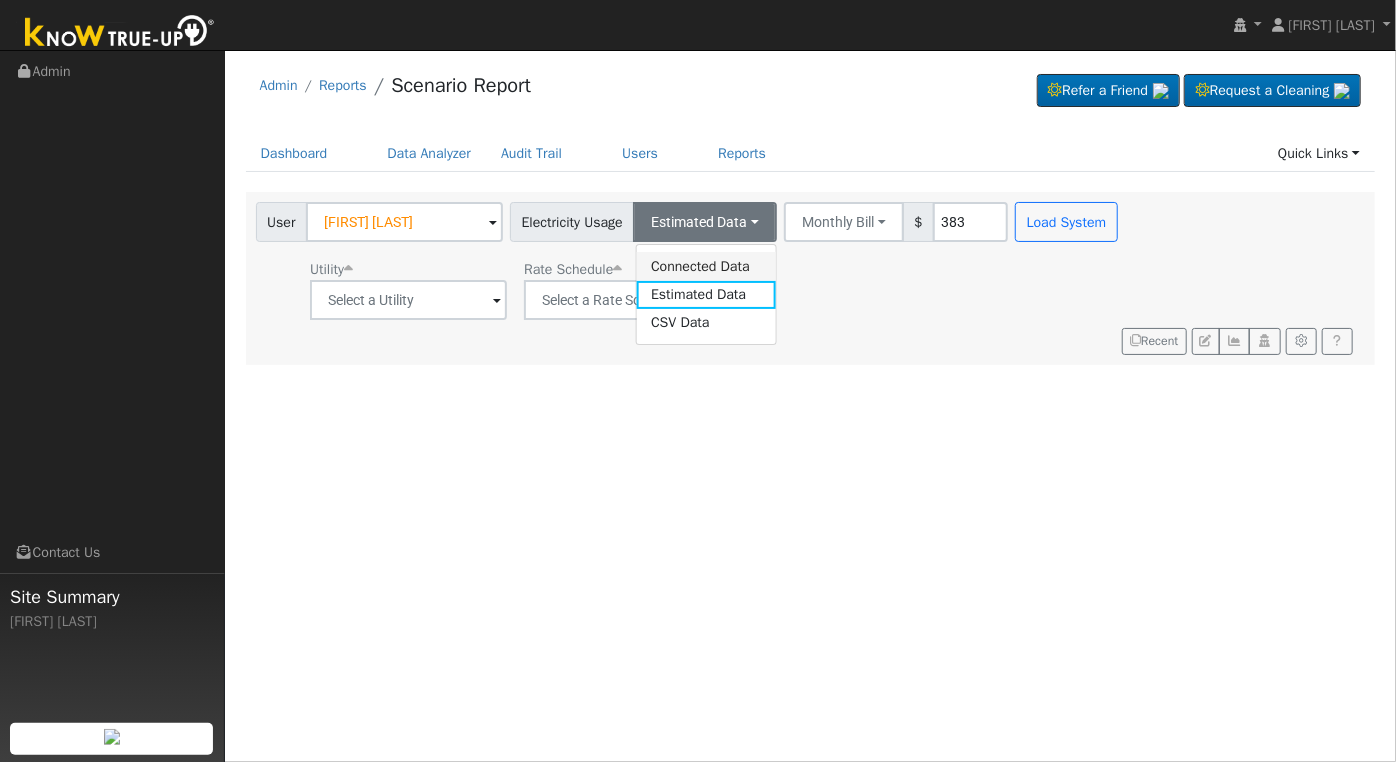 click on "Connected Data" at bounding box center [706, 266] 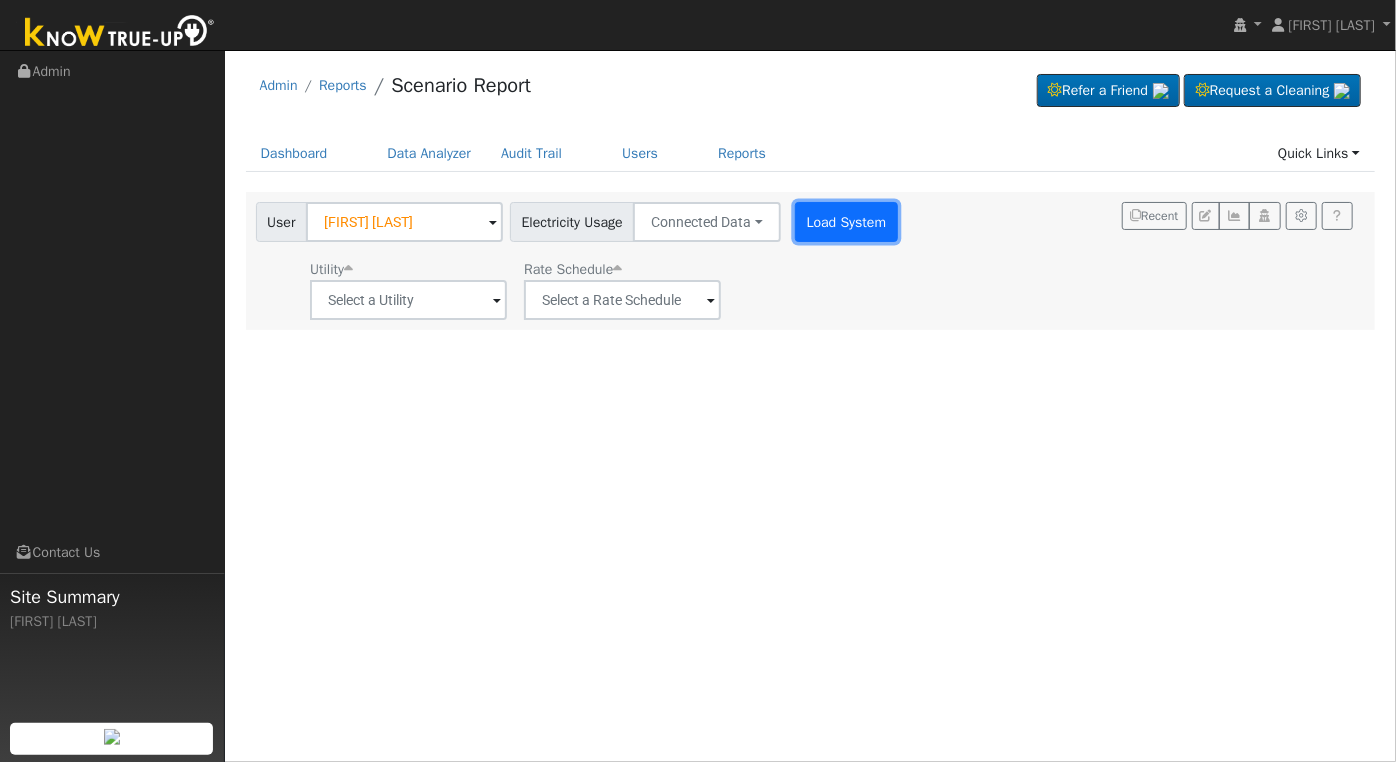 click on "Load System" at bounding box center (846, 222) 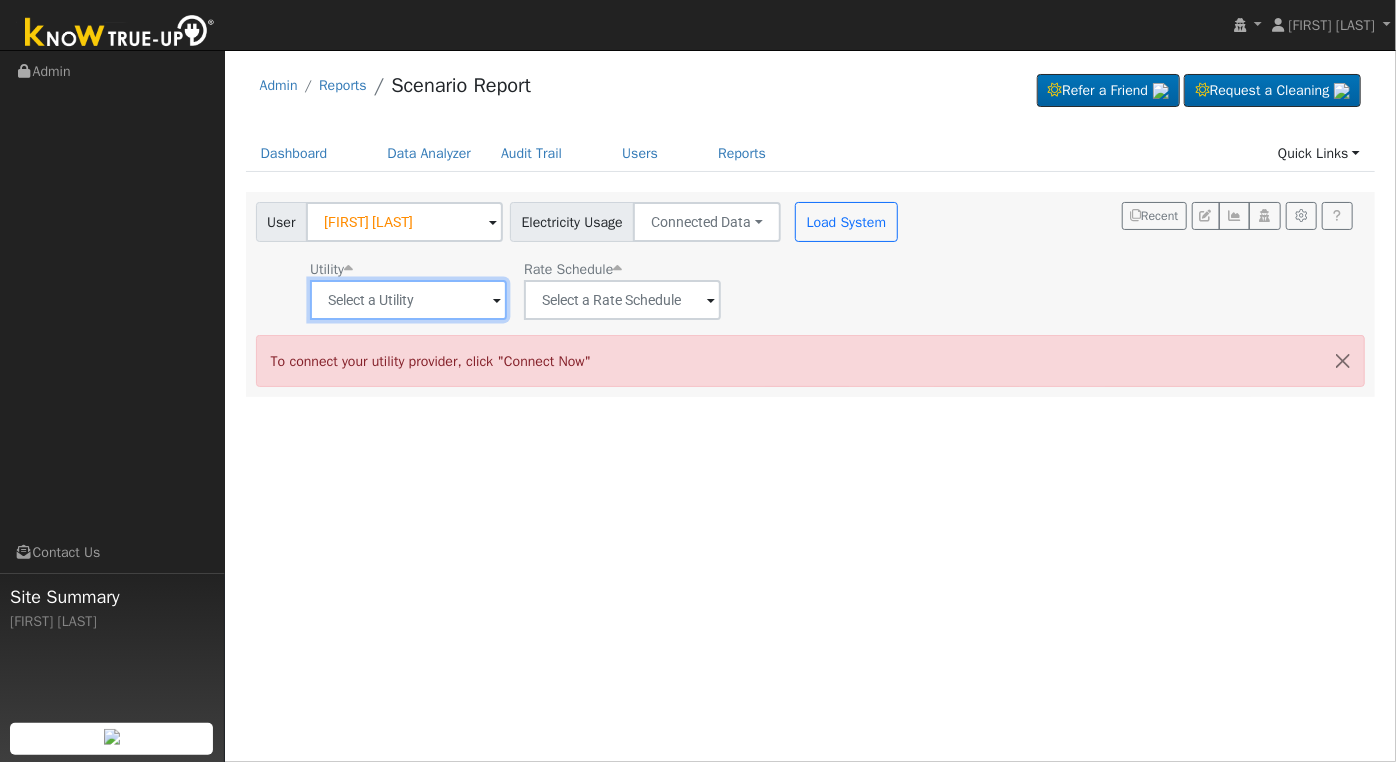 click at bounding box center (408, 300) 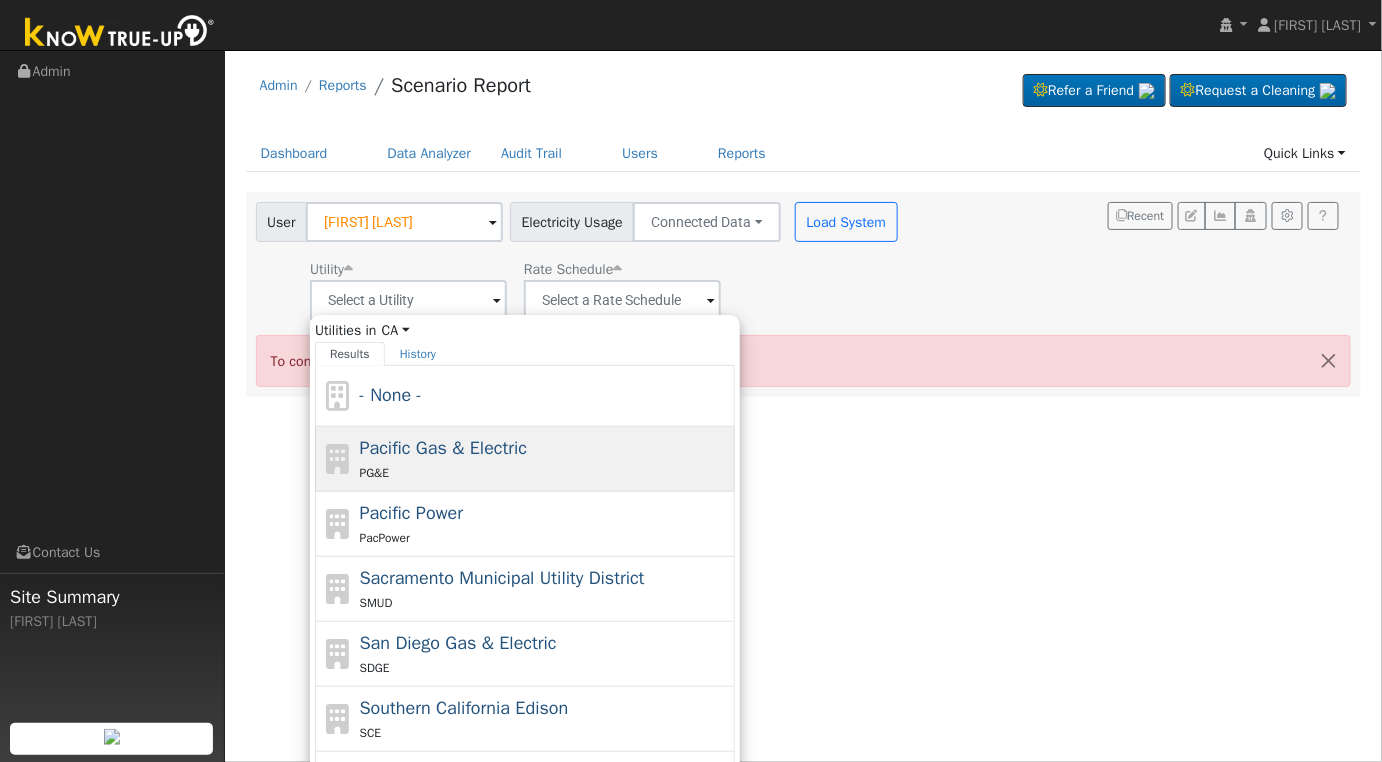 click on "PG&E" at bounding box center [545, 472] 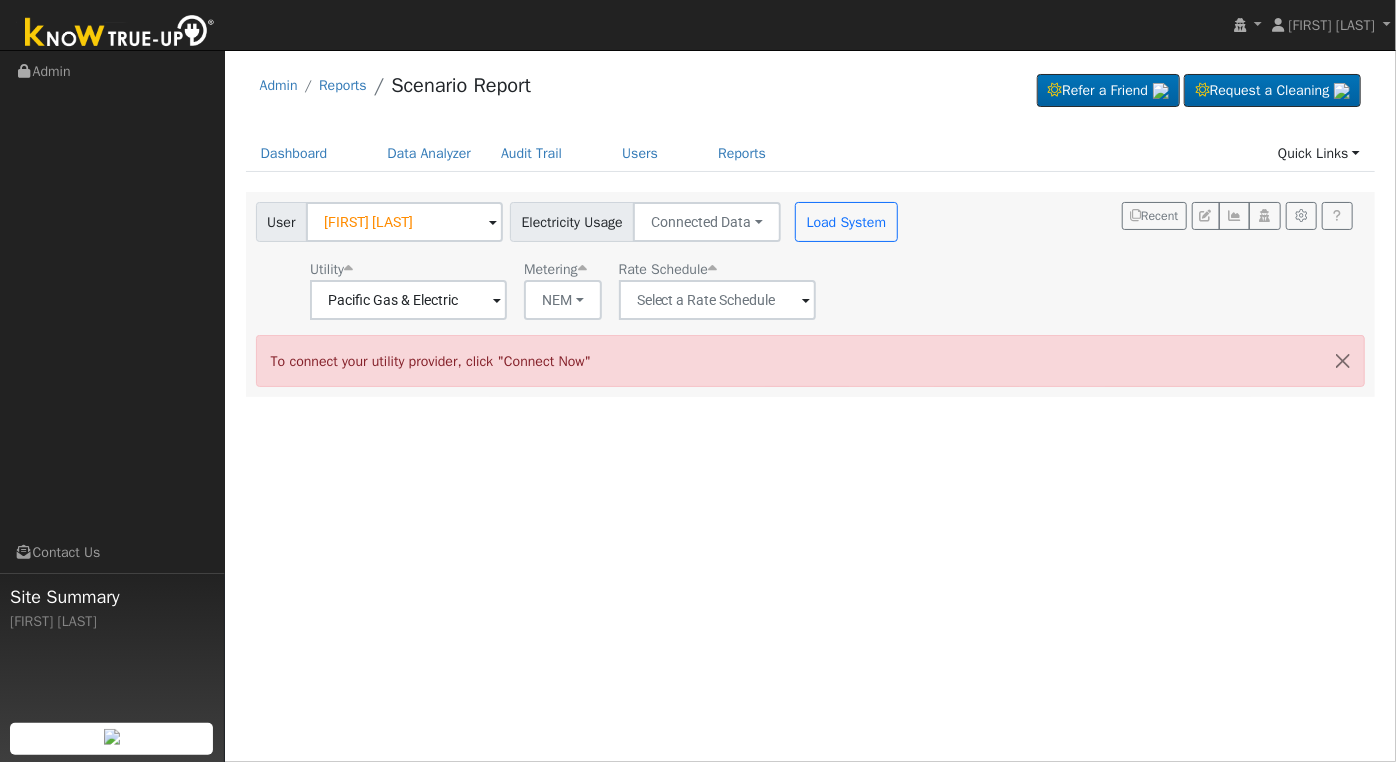 click at bounding box center (497, 301) 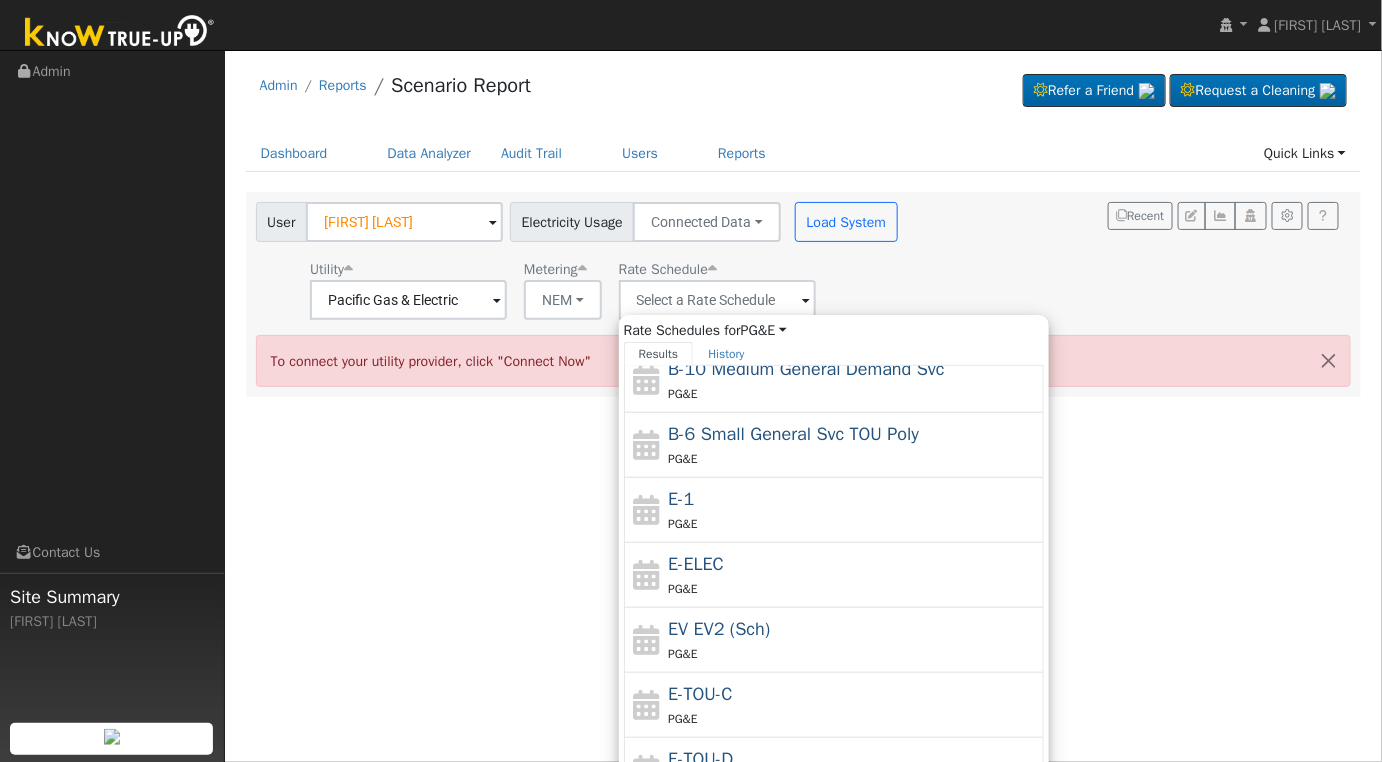 scroll, scrollTop: 216, scrollLeft: 0, axis: vertical 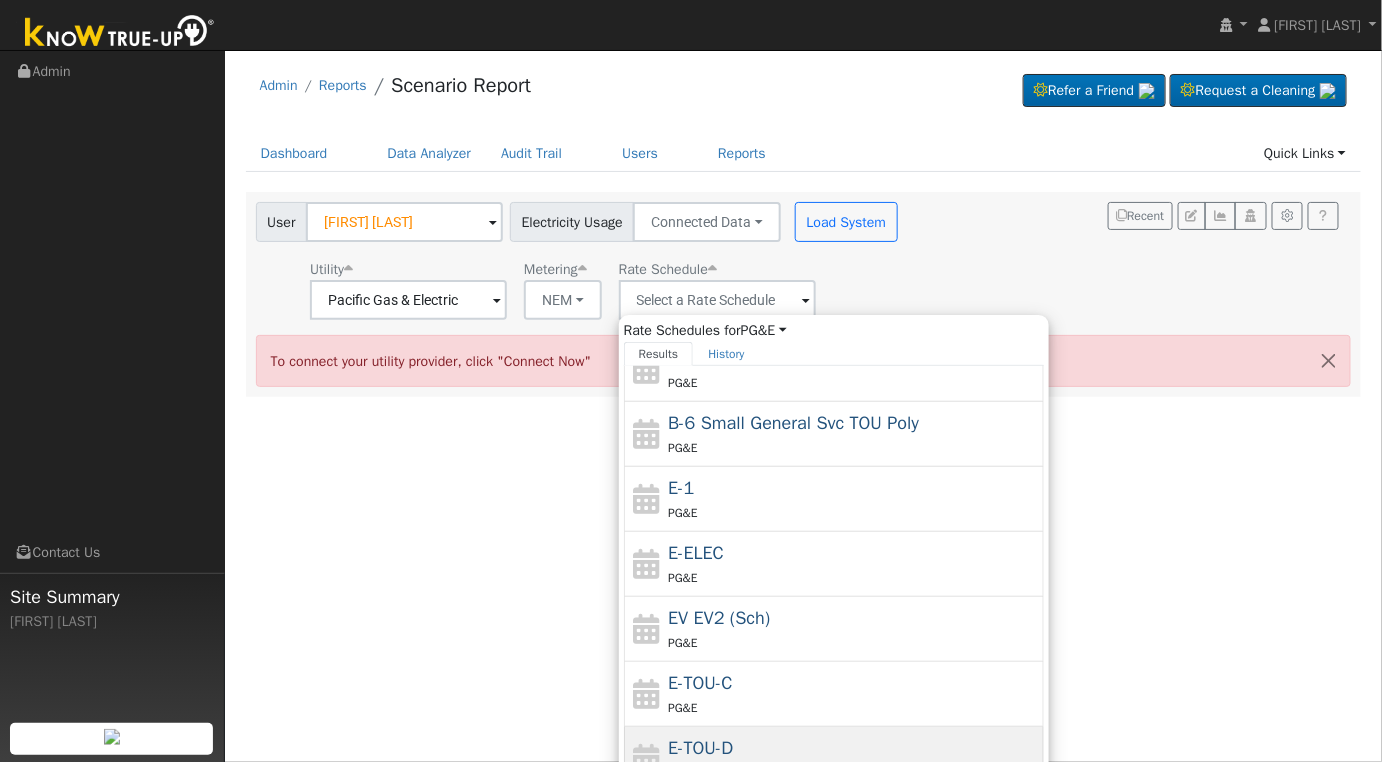 click on "E-TOU-D PG&E" at bounding box center (853, 759) 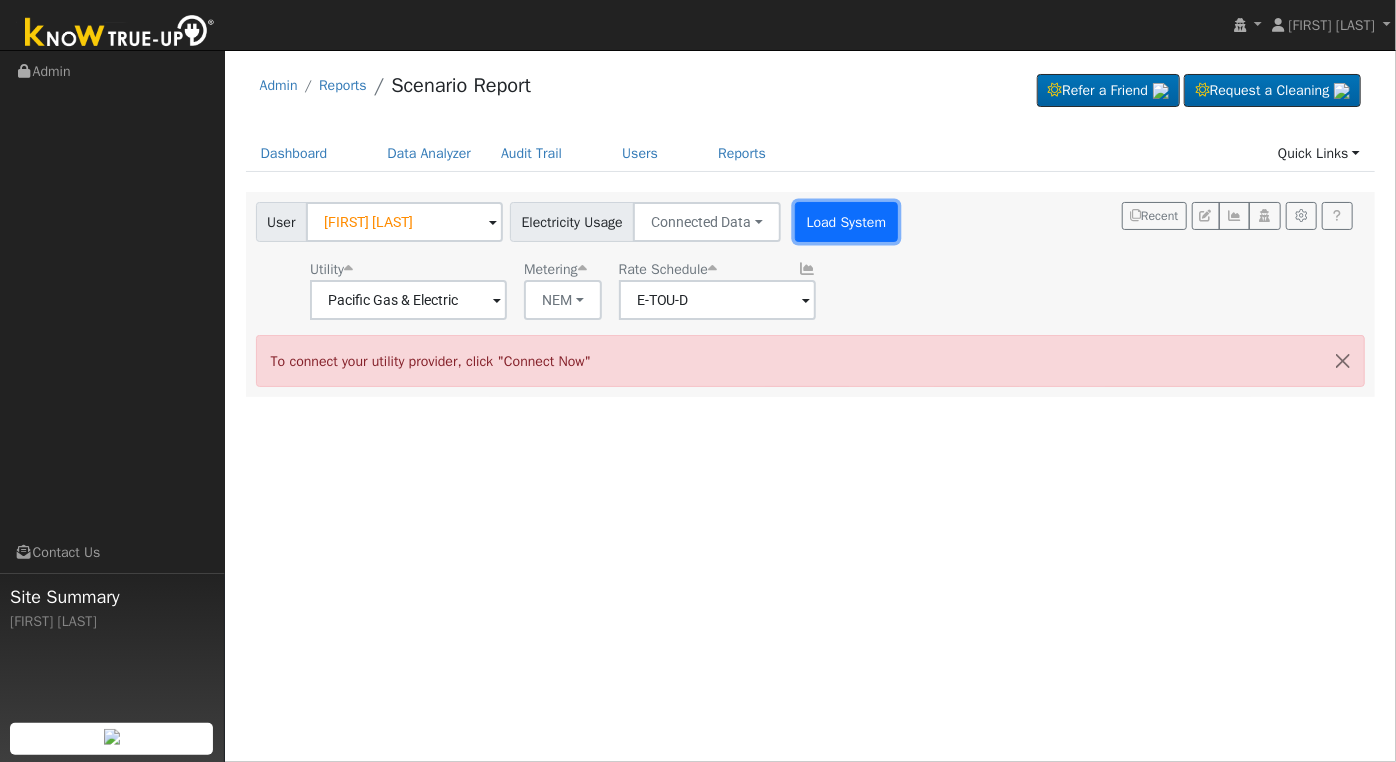 click on "Load System" at bounding box center (846, 222) 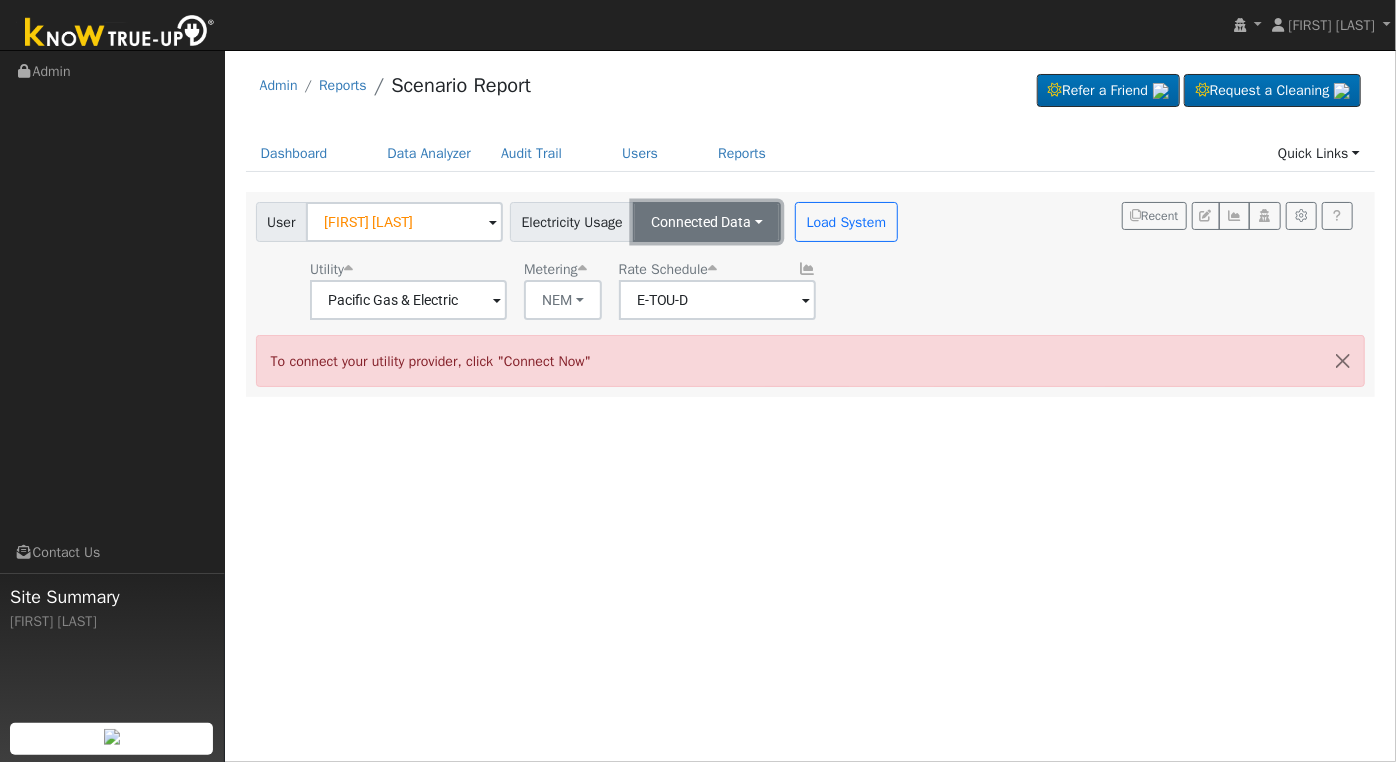 click on "Connected Data" at bounding box center [707, 222] 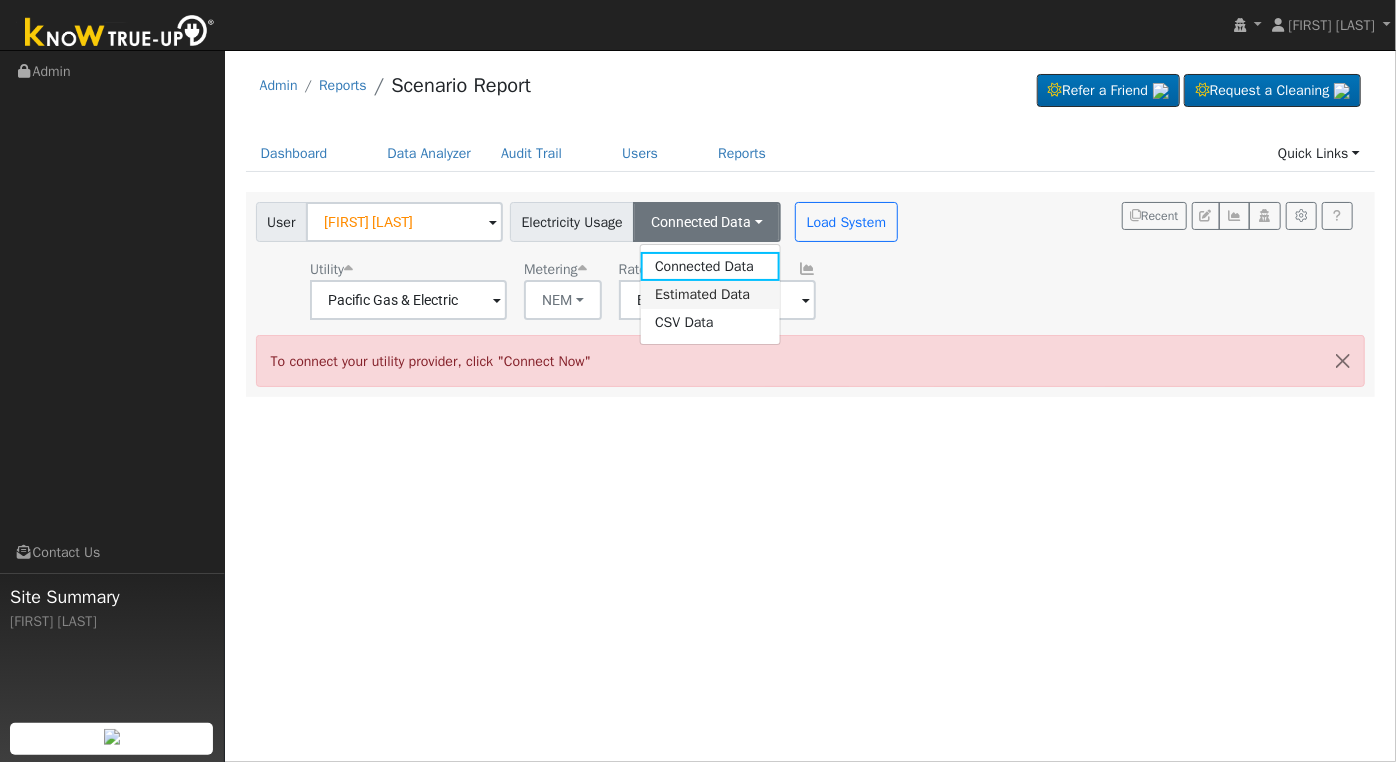 click on "Estimated Data" at bounding box center [710, 295] 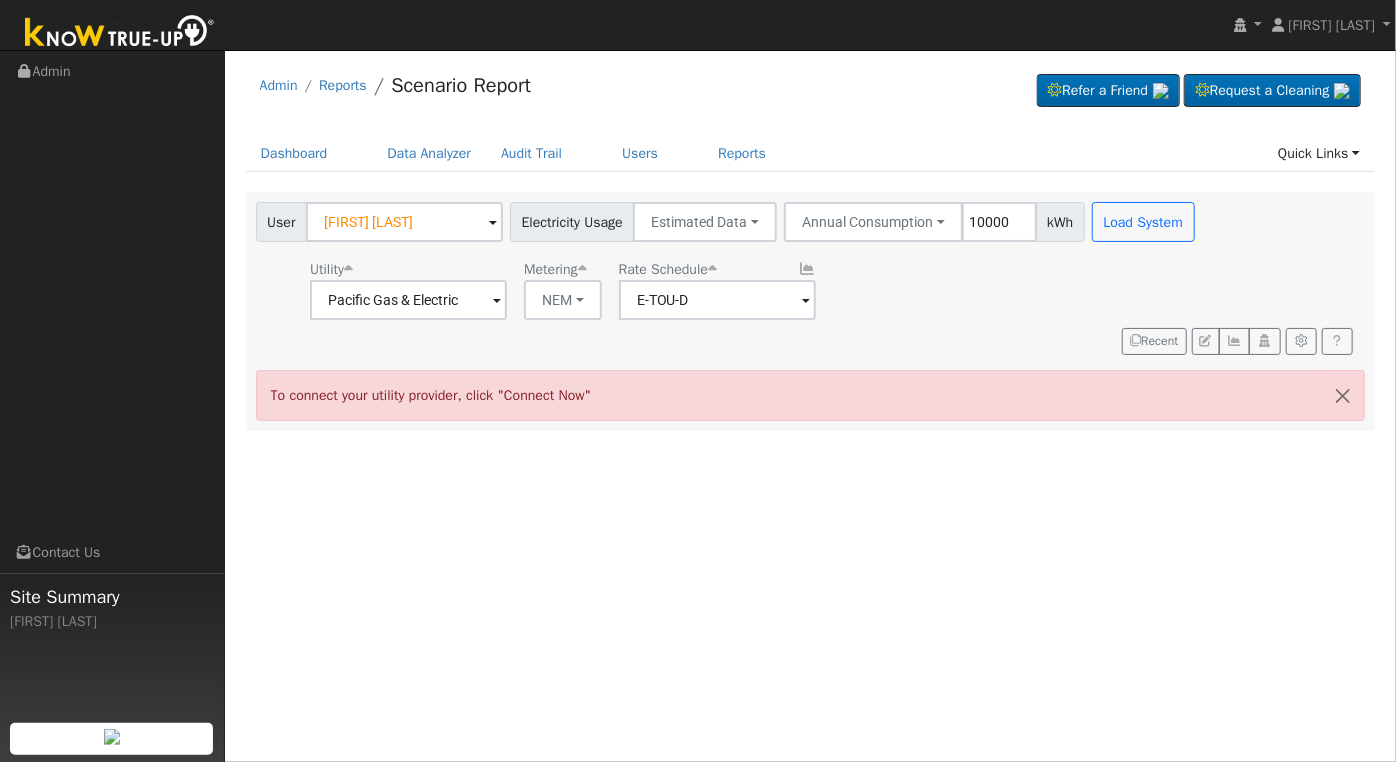 type on "8" 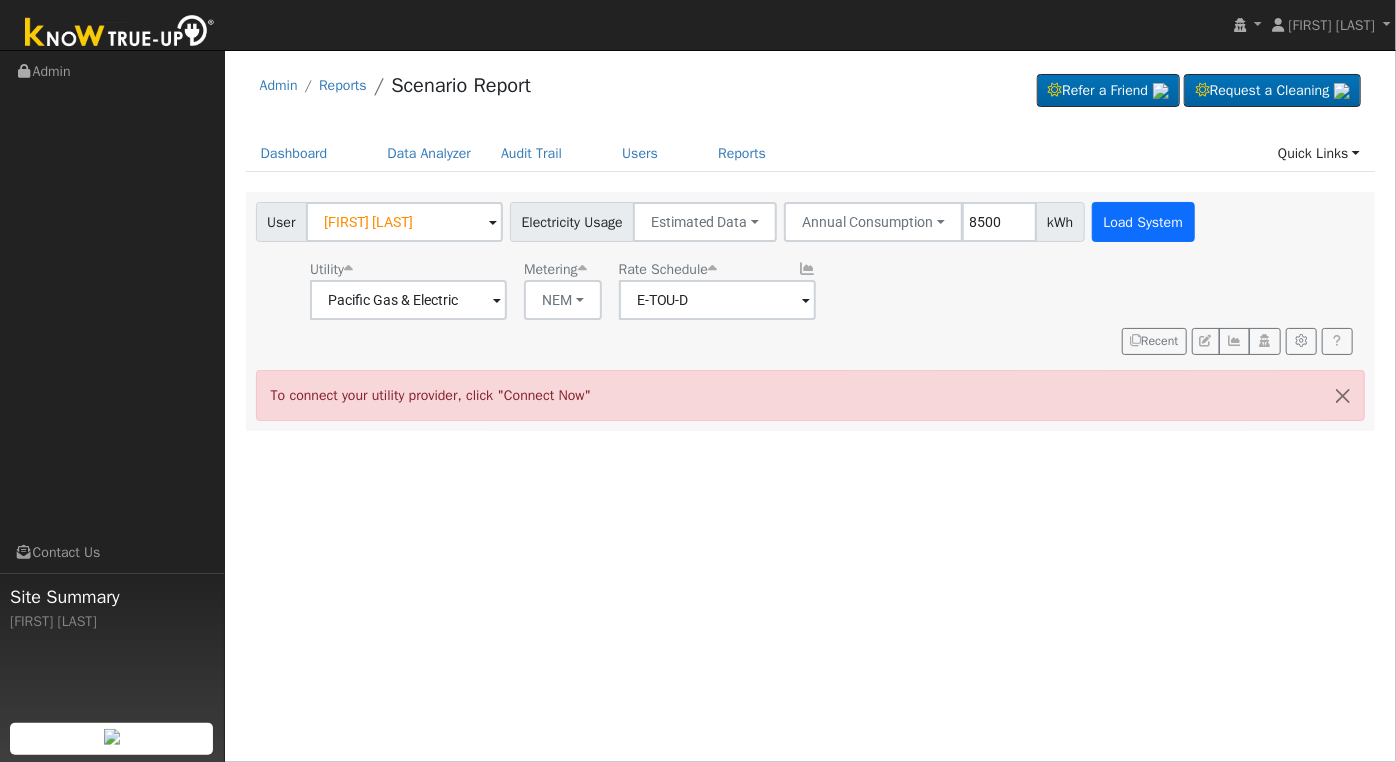 type on "8500" 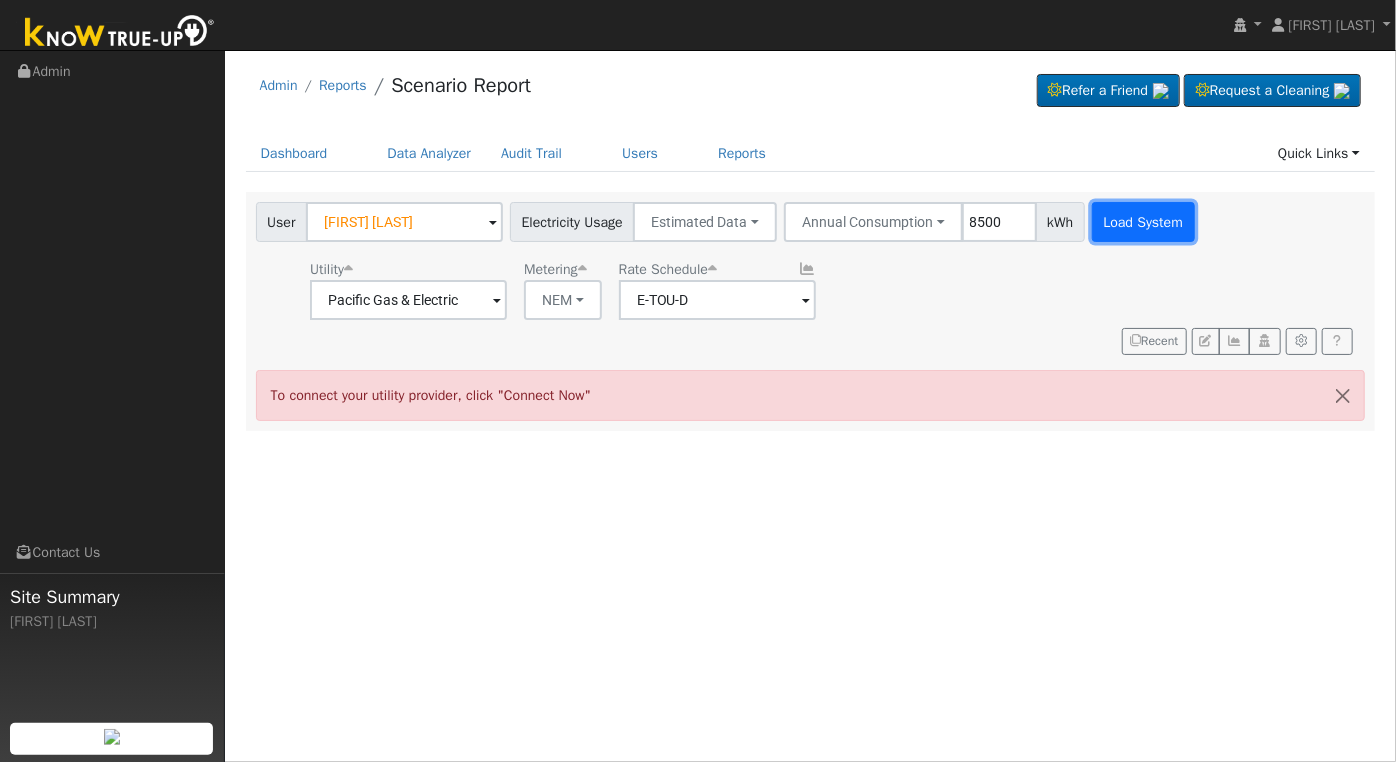 click on "Load System" at bounding box center (1143, 222) 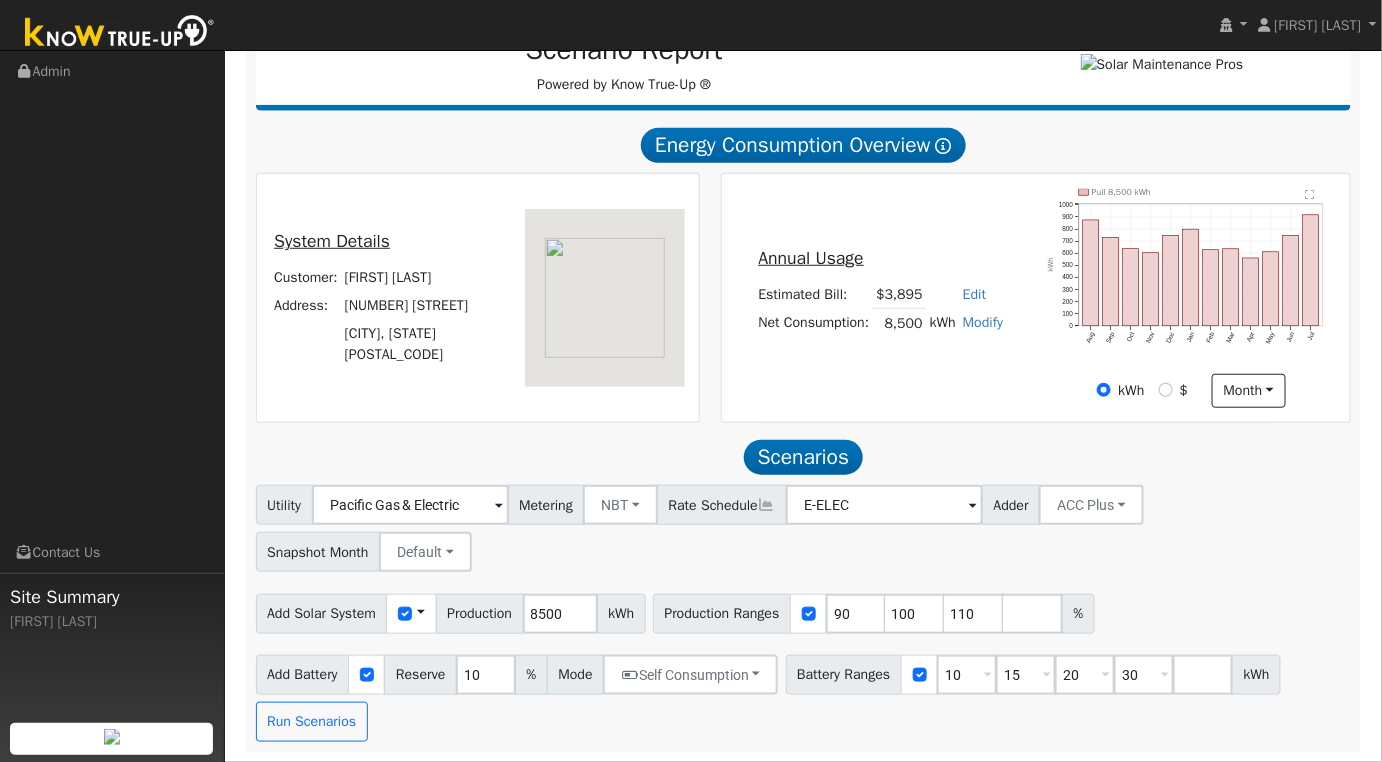 scroll, scrollTop: 322, scrollLeft: 0, axis: vertical 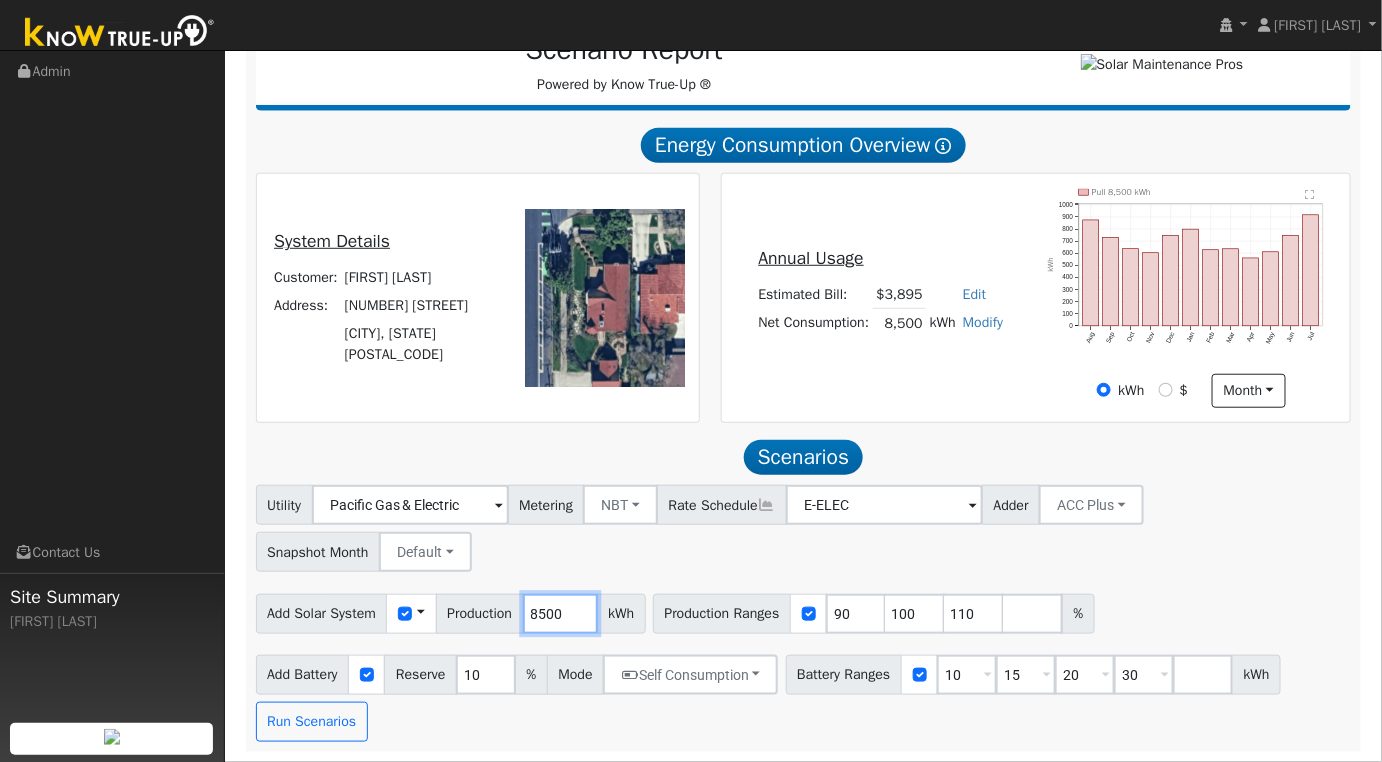 click on "8500" at bounding box center [560, 614] 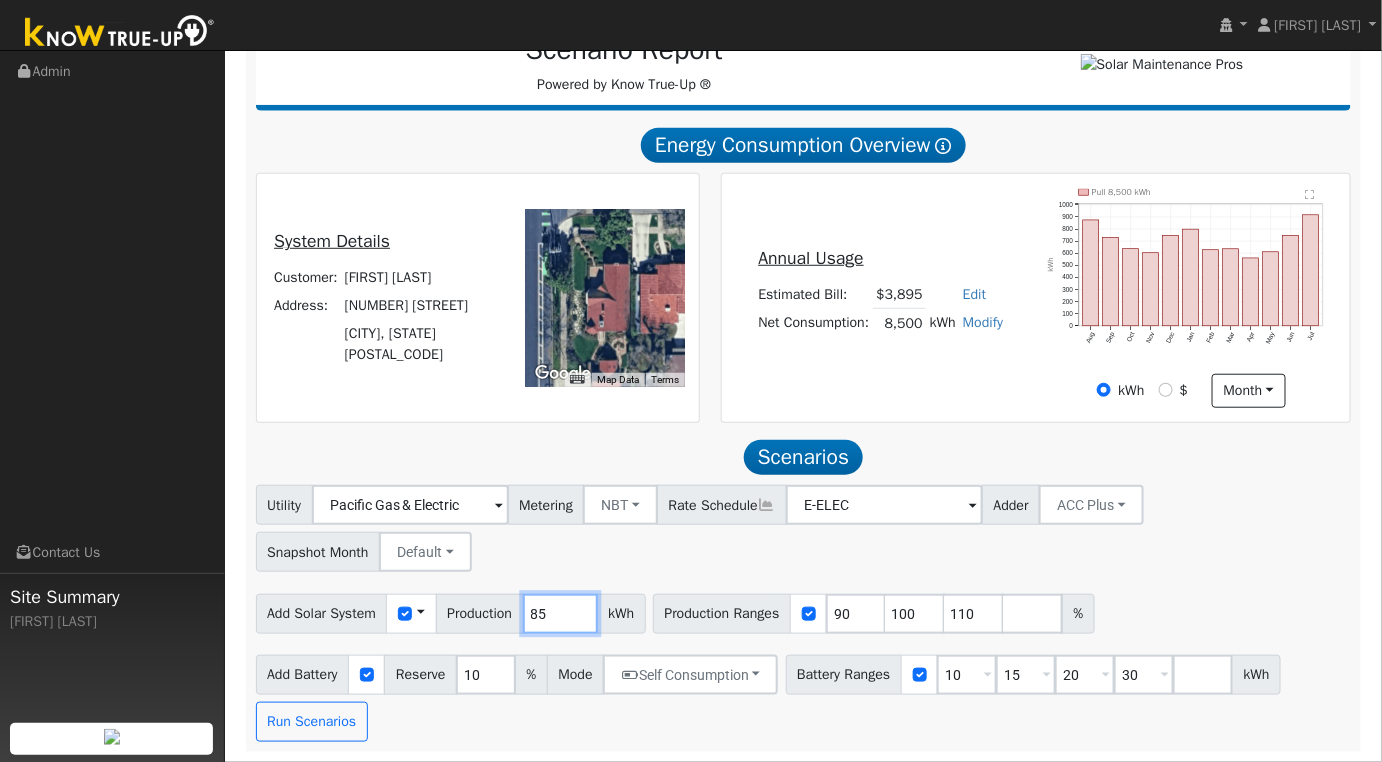 type on "8" 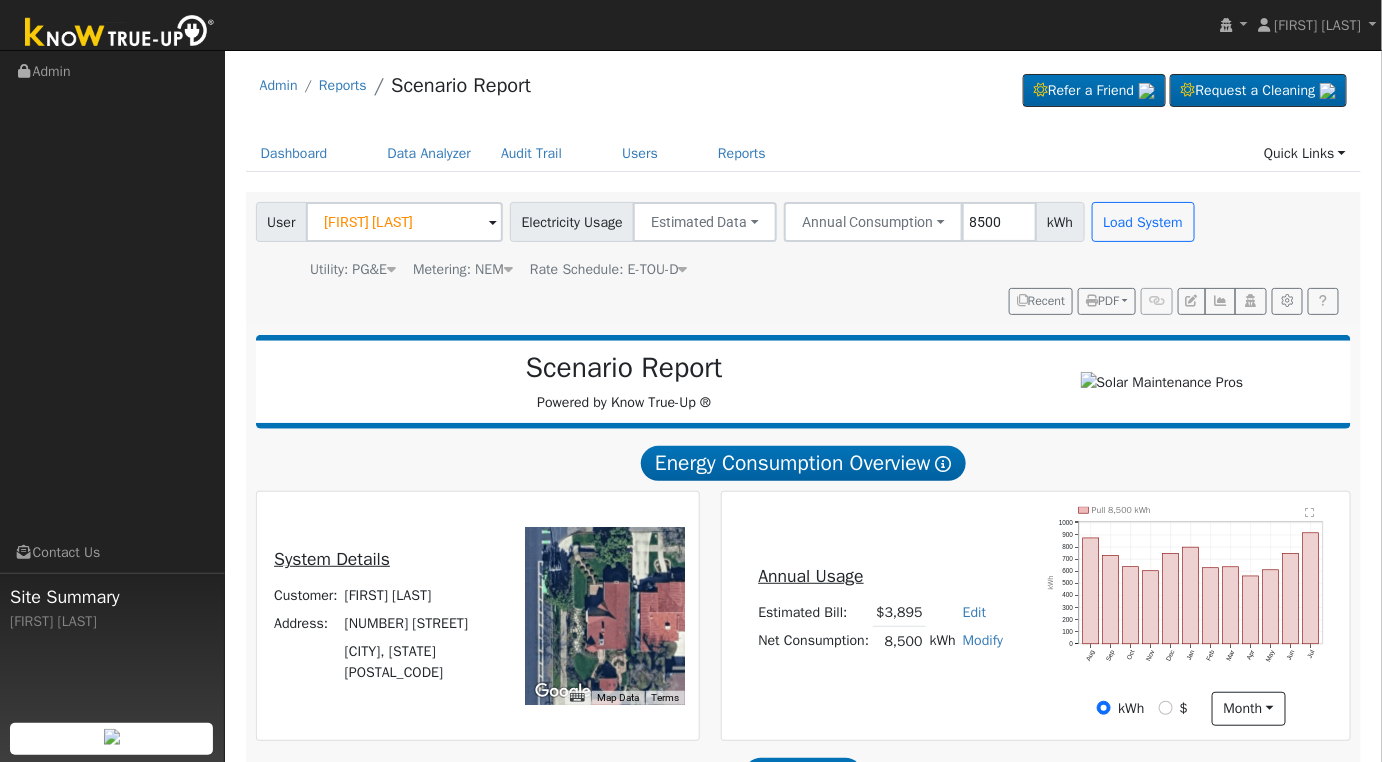 scroll, scrollTop: 322, scrollLeft: 0, axis: vertical 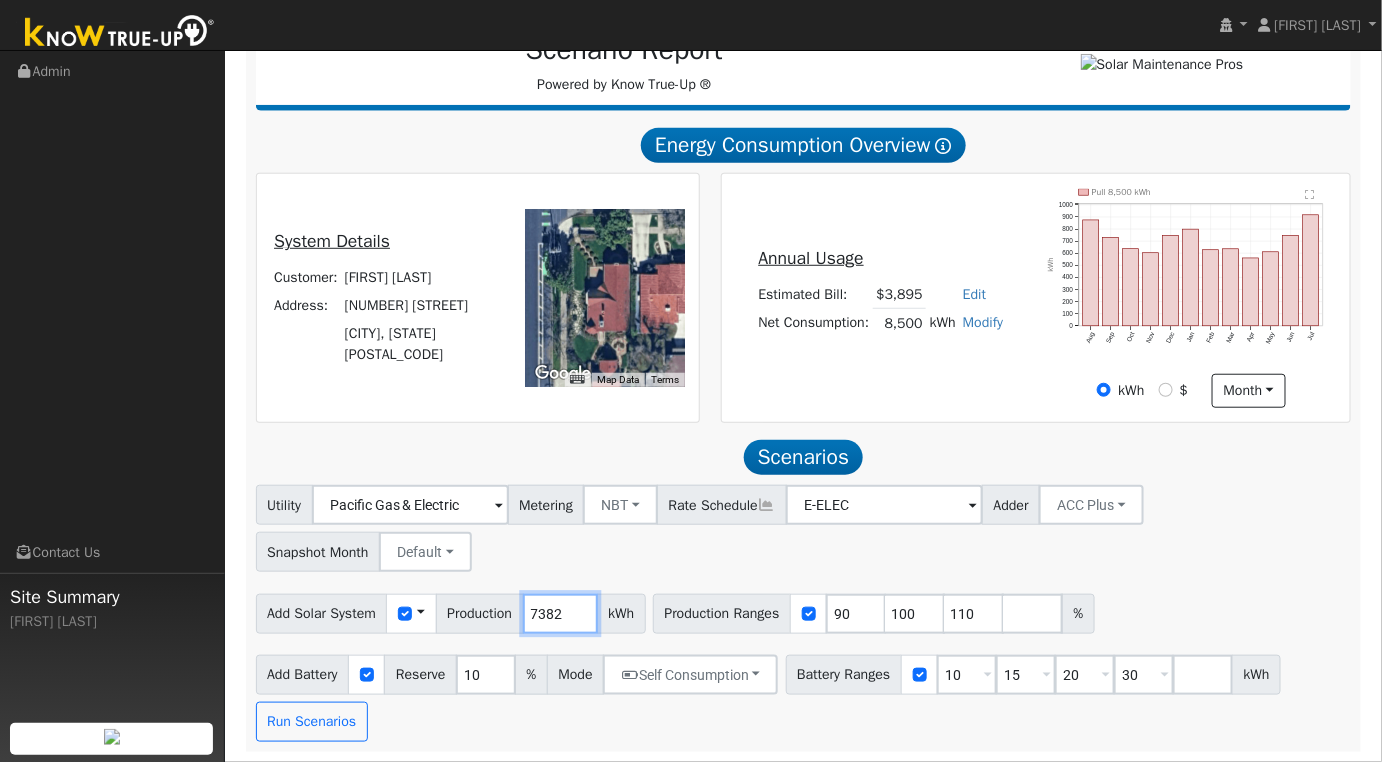 type on "7382" 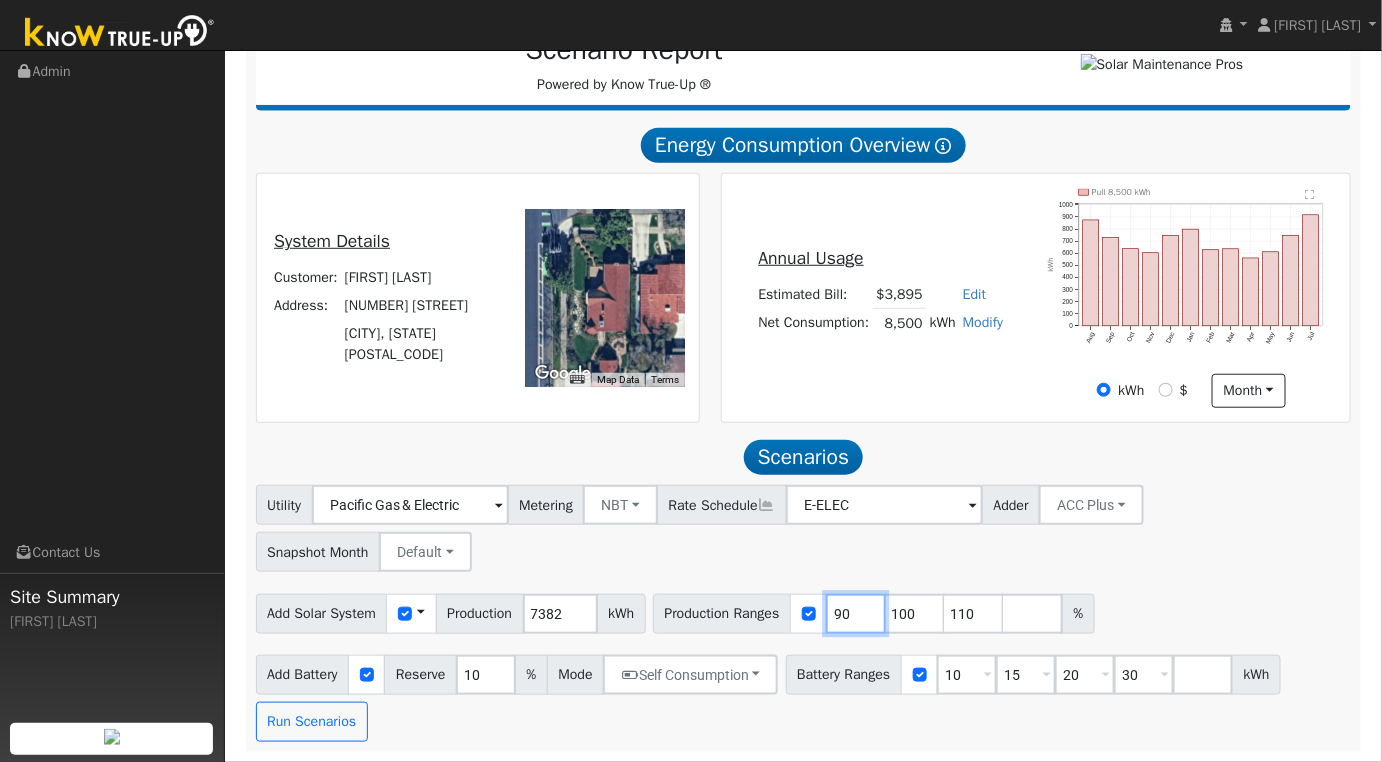 click on "90" at bounding box center (856, 614) 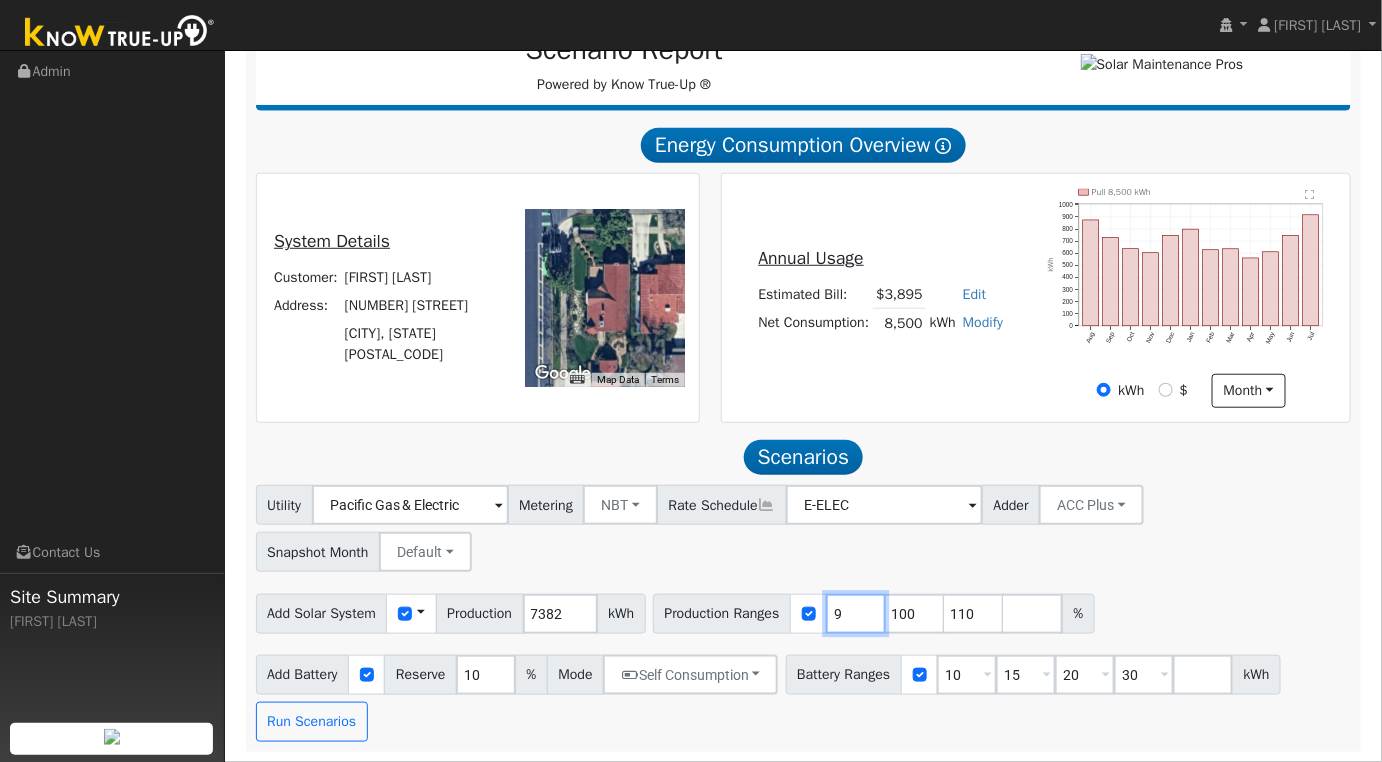 type on "100" 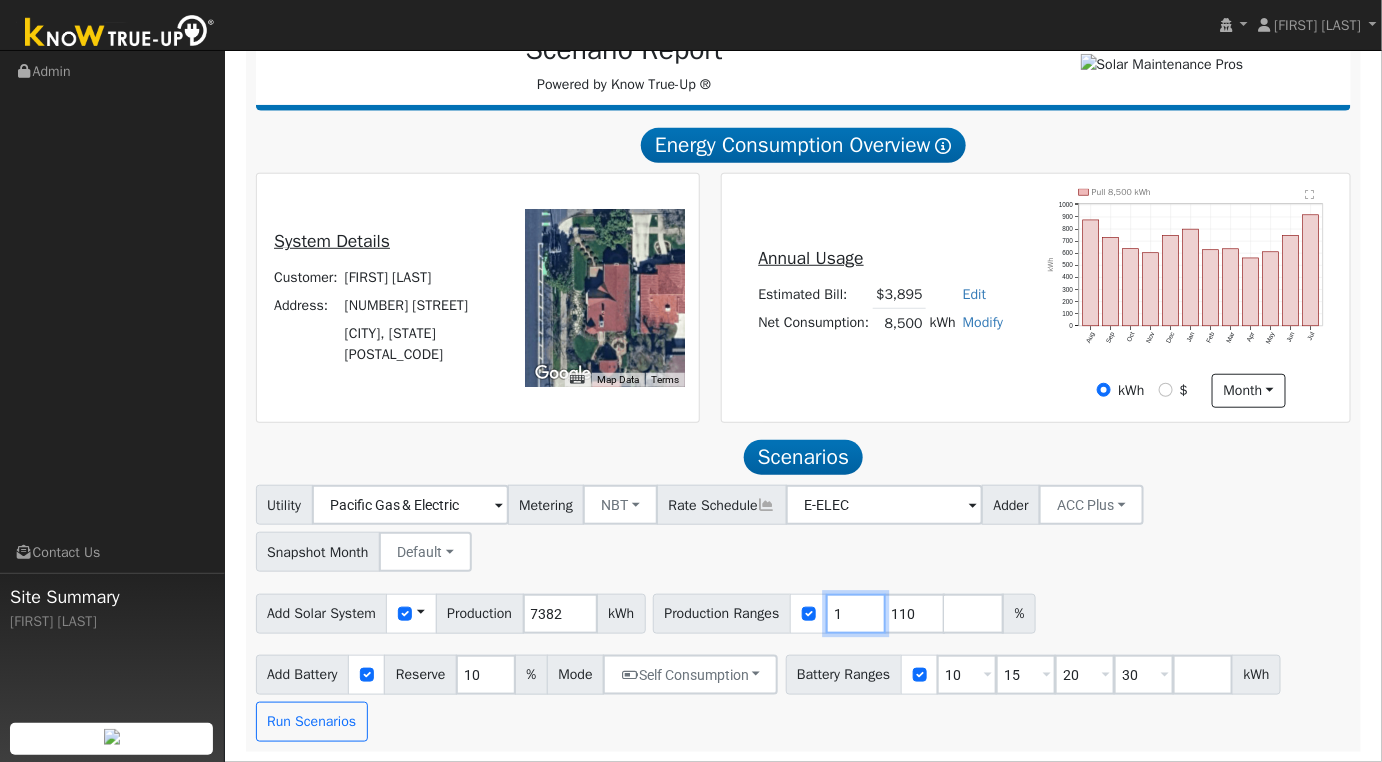 type on "110" 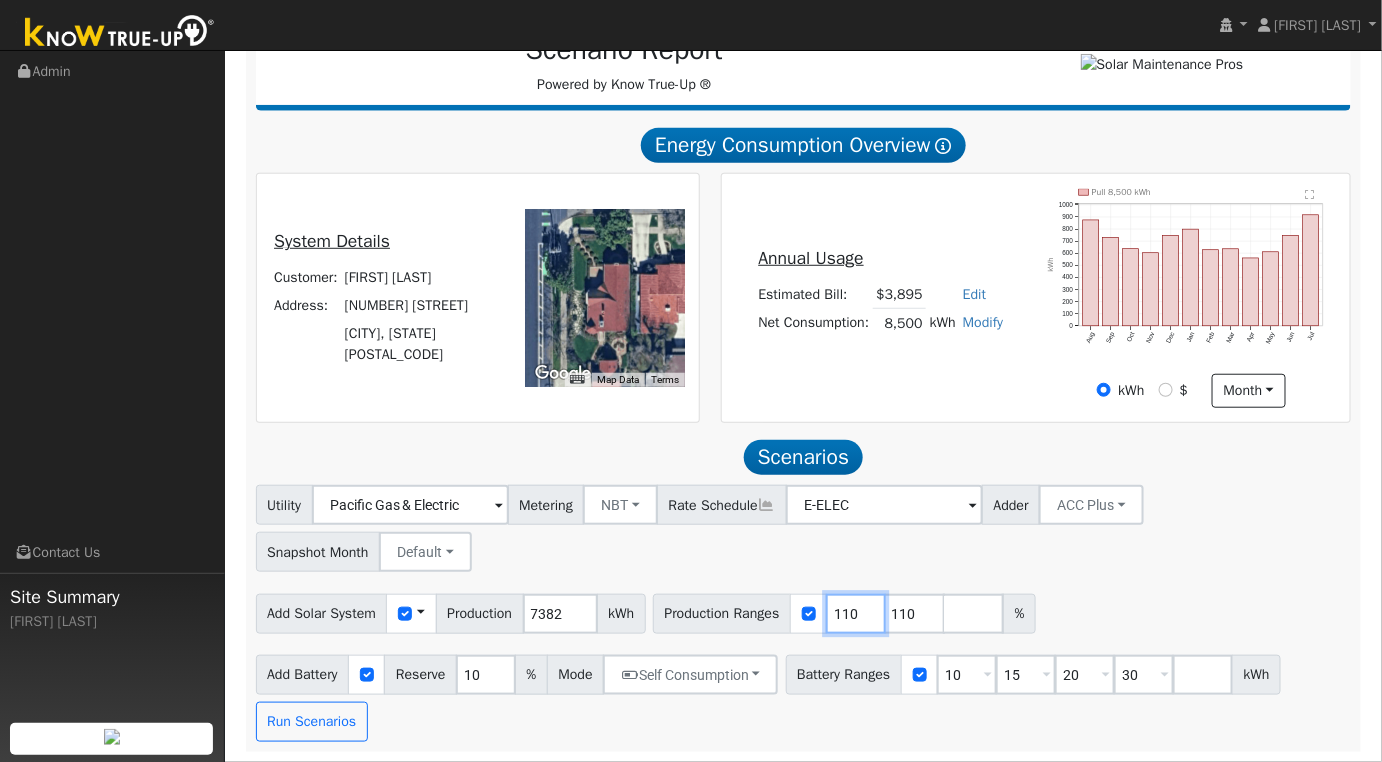type 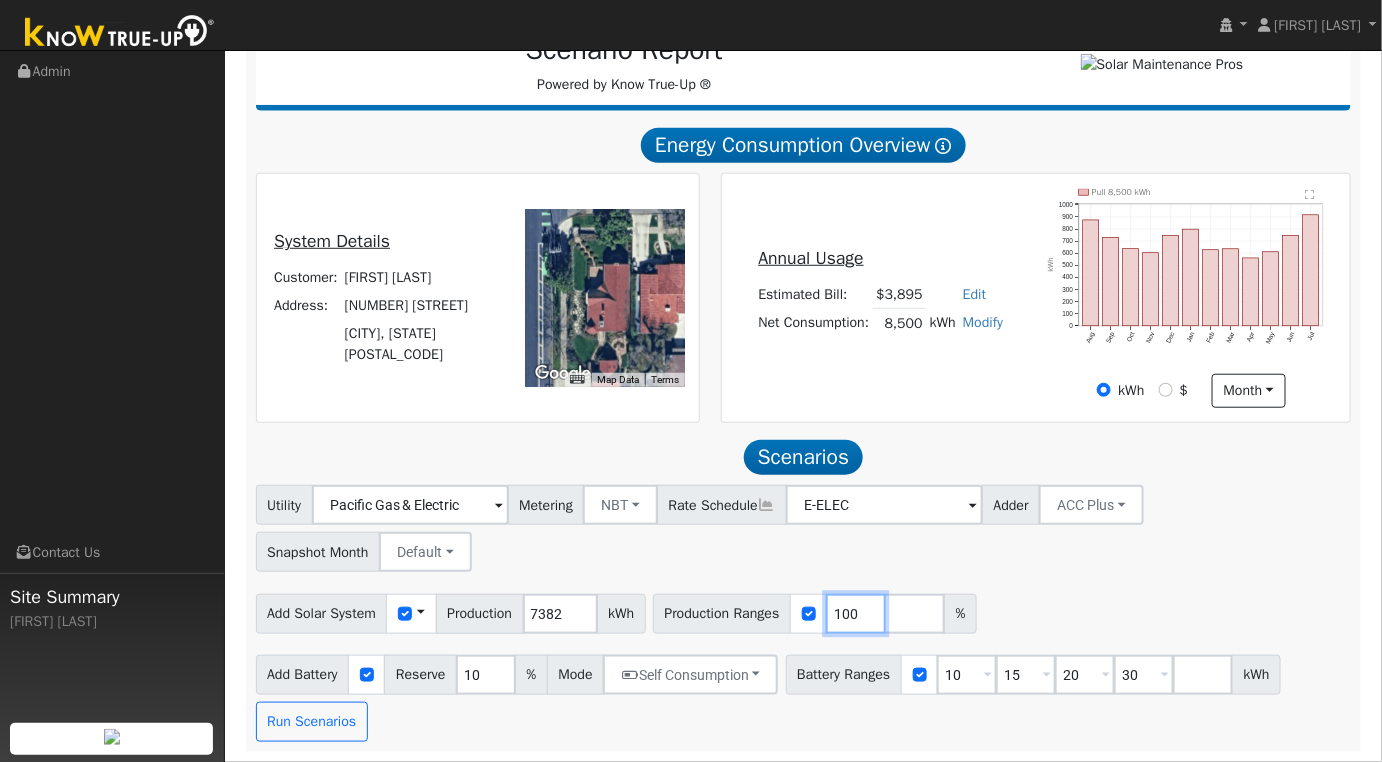 type on "100" 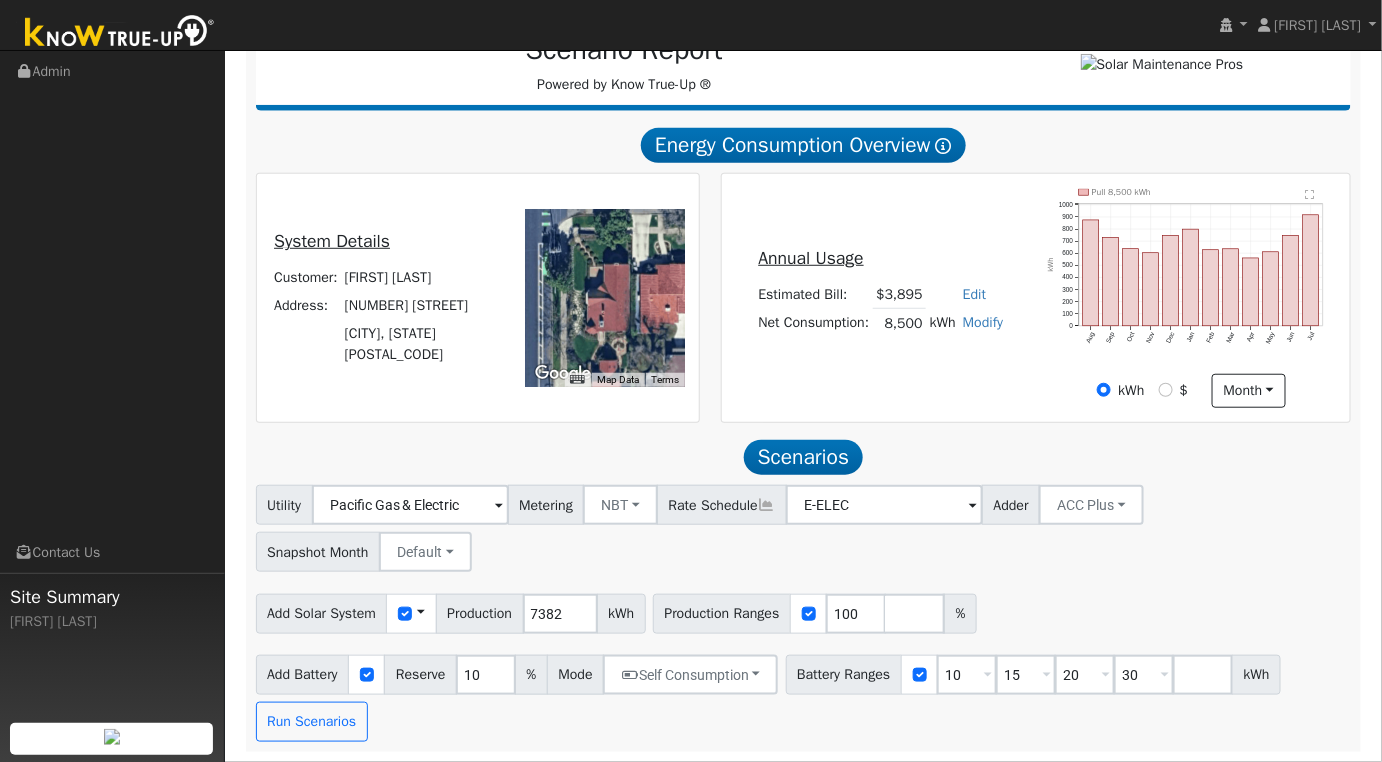 click on "Add Solar System Use CSV Data Production 7382 kWh Production Ranges 100 %" at bounding box center (803, 610) 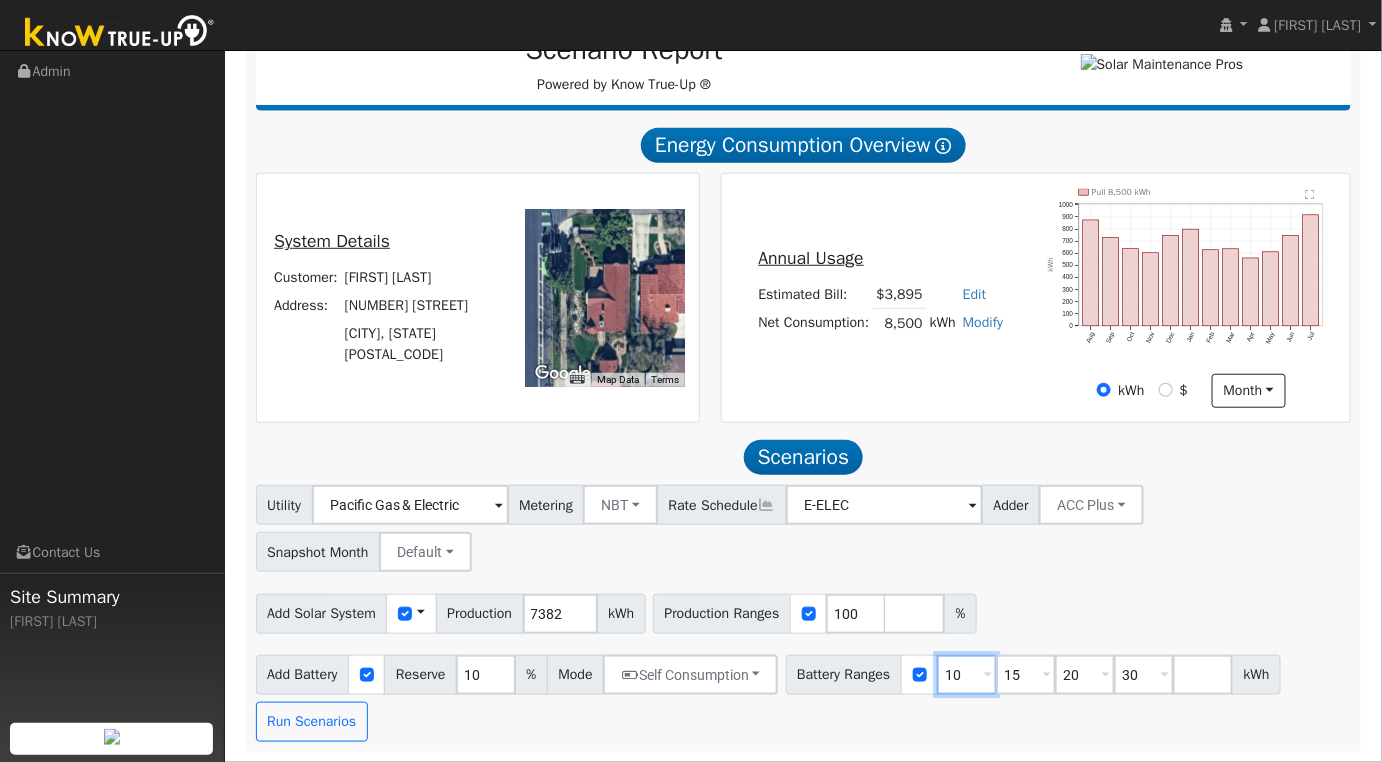 click on "10" at bounding box center [967, 675] 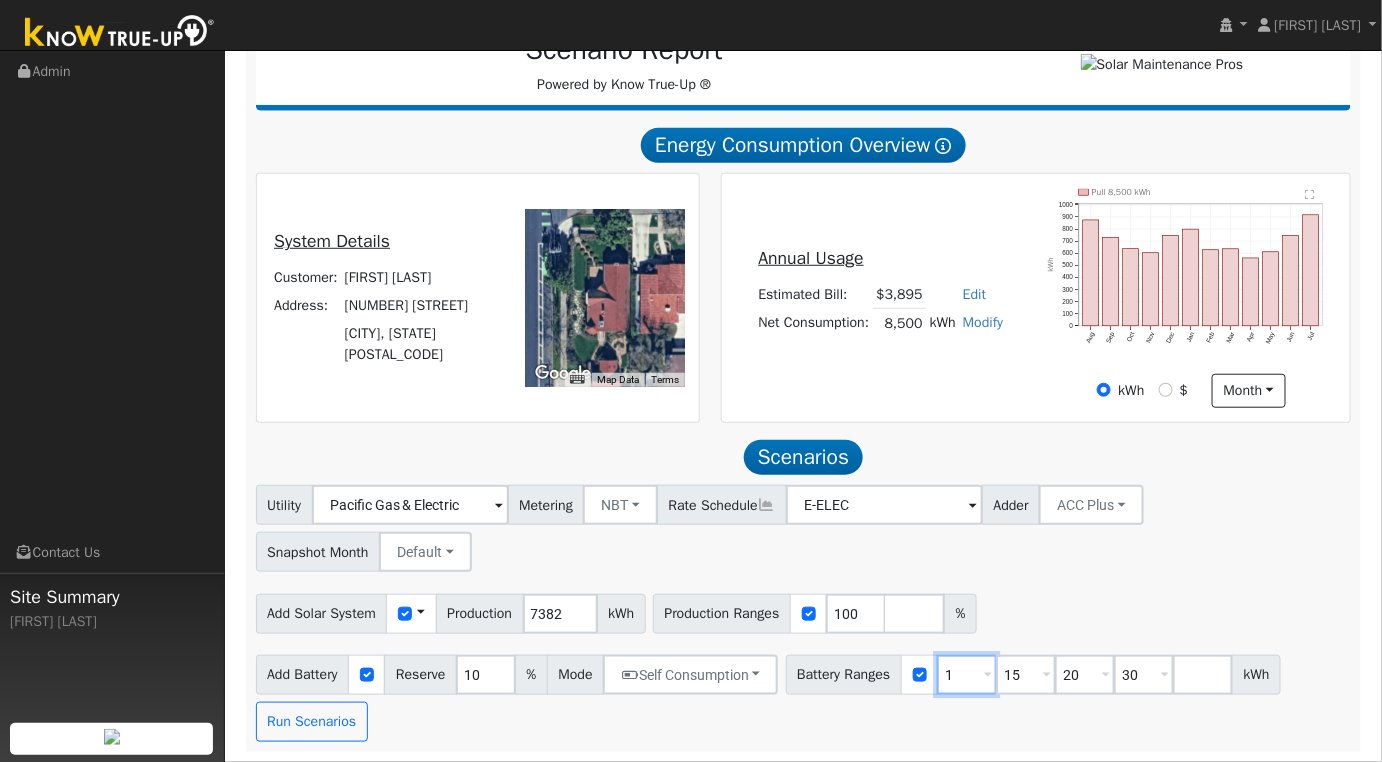 type on "15" 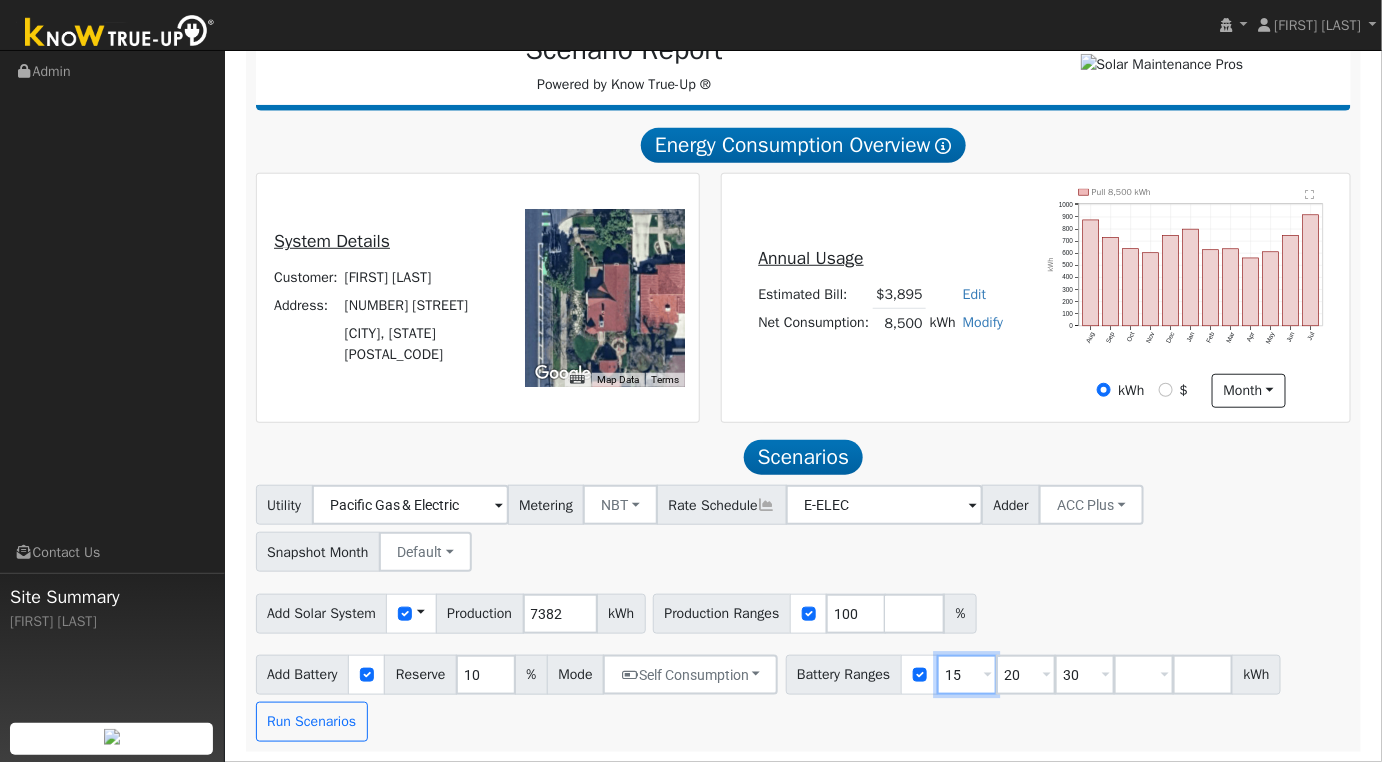 scroll, scrollTop: 276, scrollLeft: 0, axis: vertical 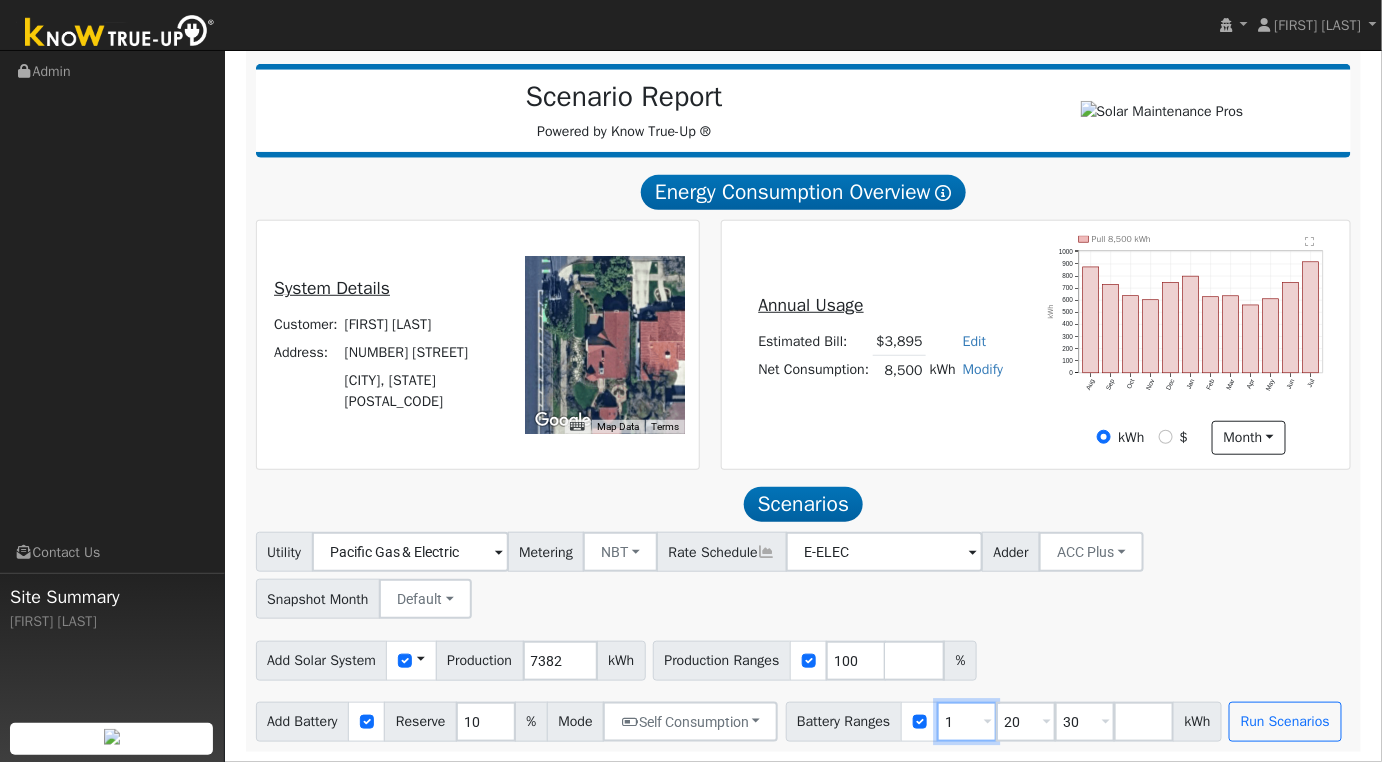 type on "1" 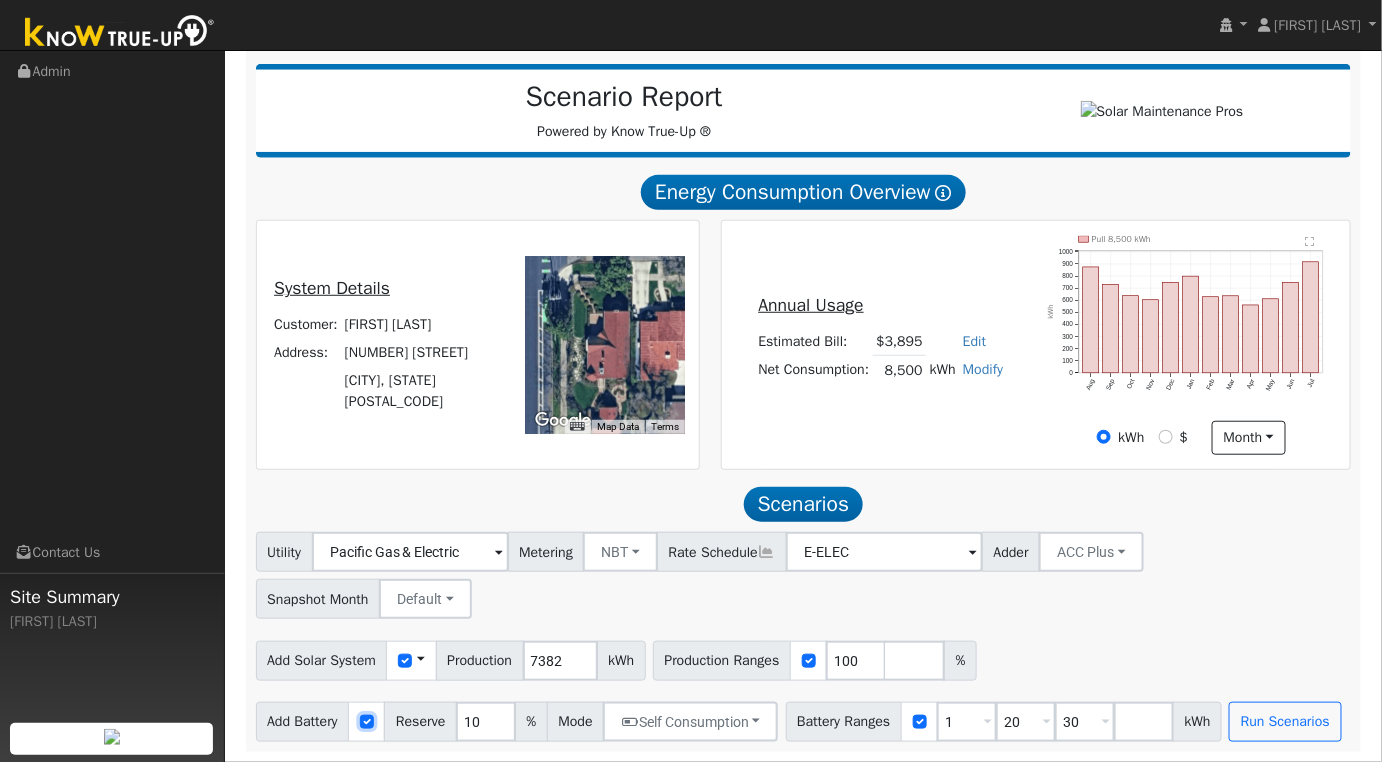 click at bounding box center (367, 722) 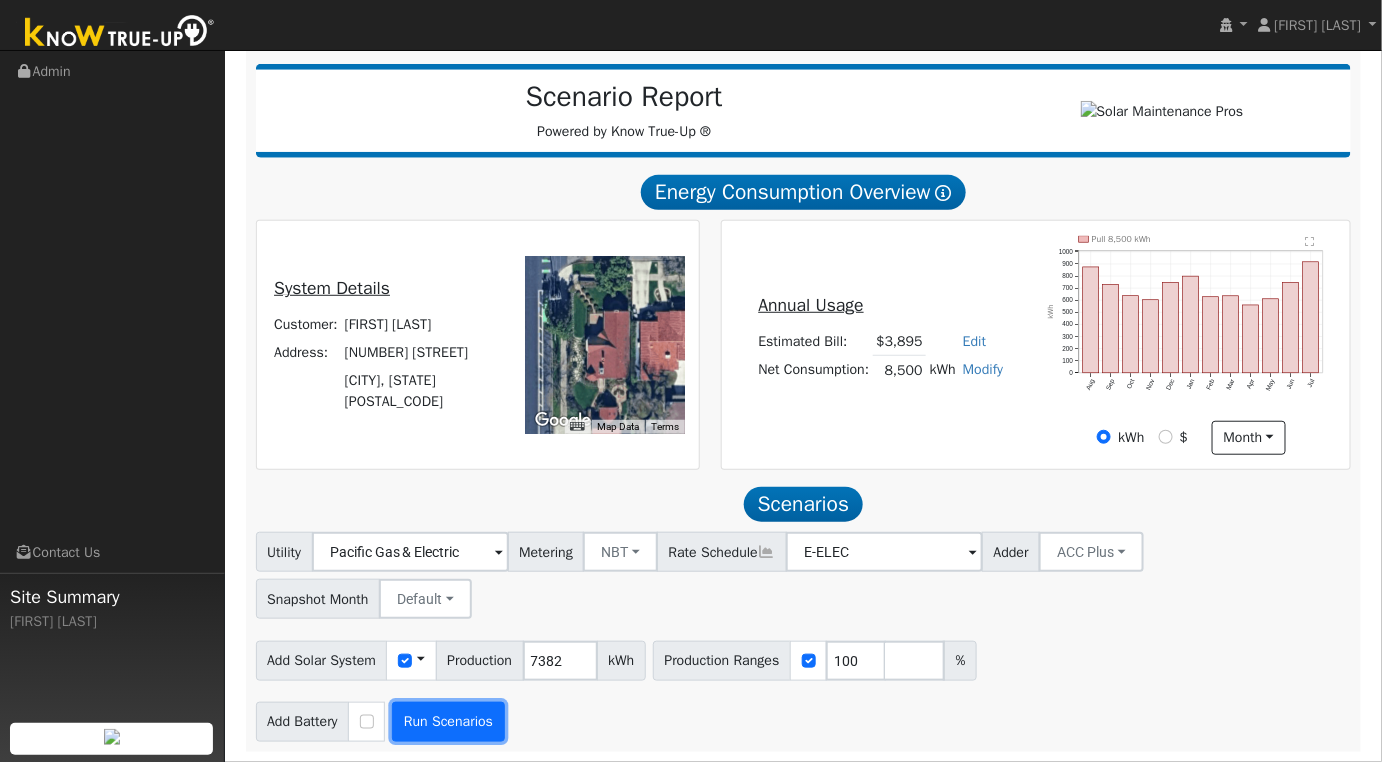 click on "Run Scenarios" at bounding box center (448, 722) 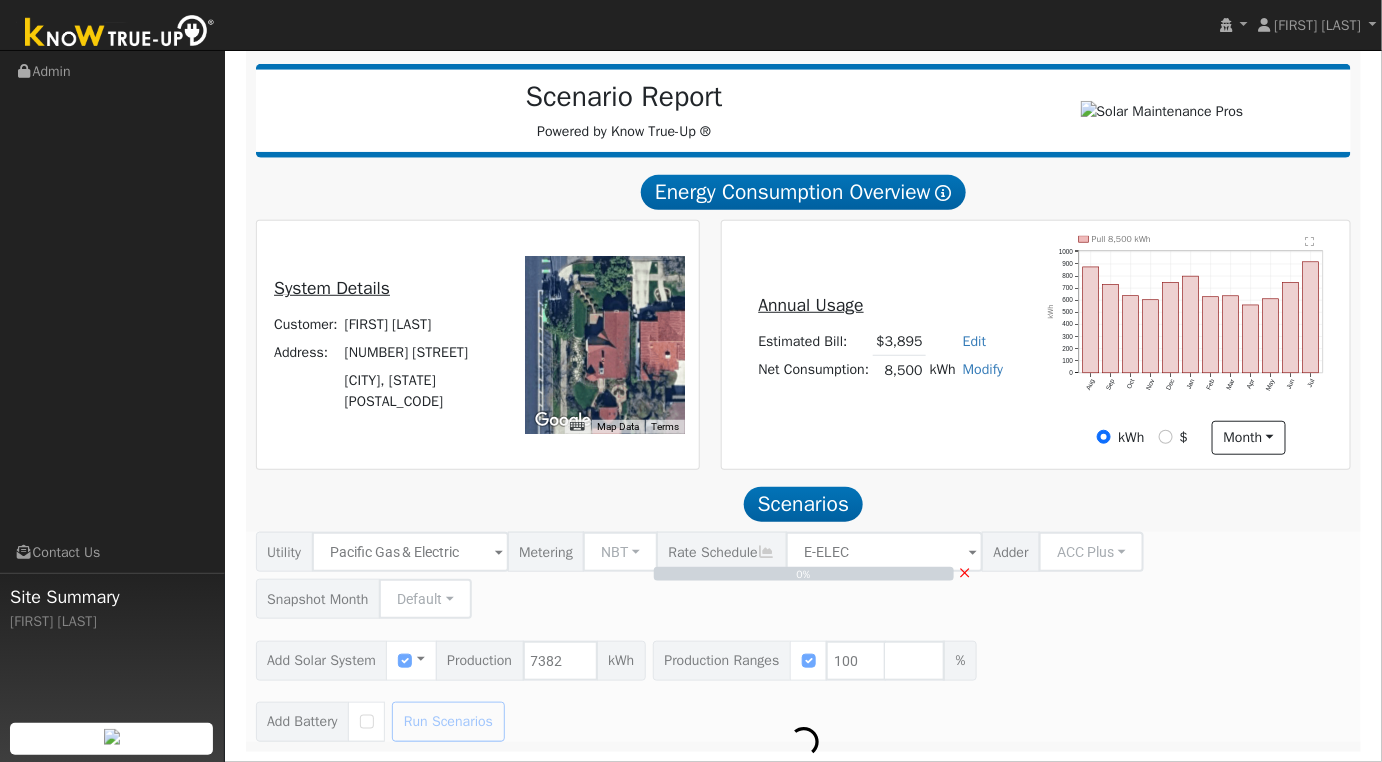 click on "×" at bounding box center [965, 572] 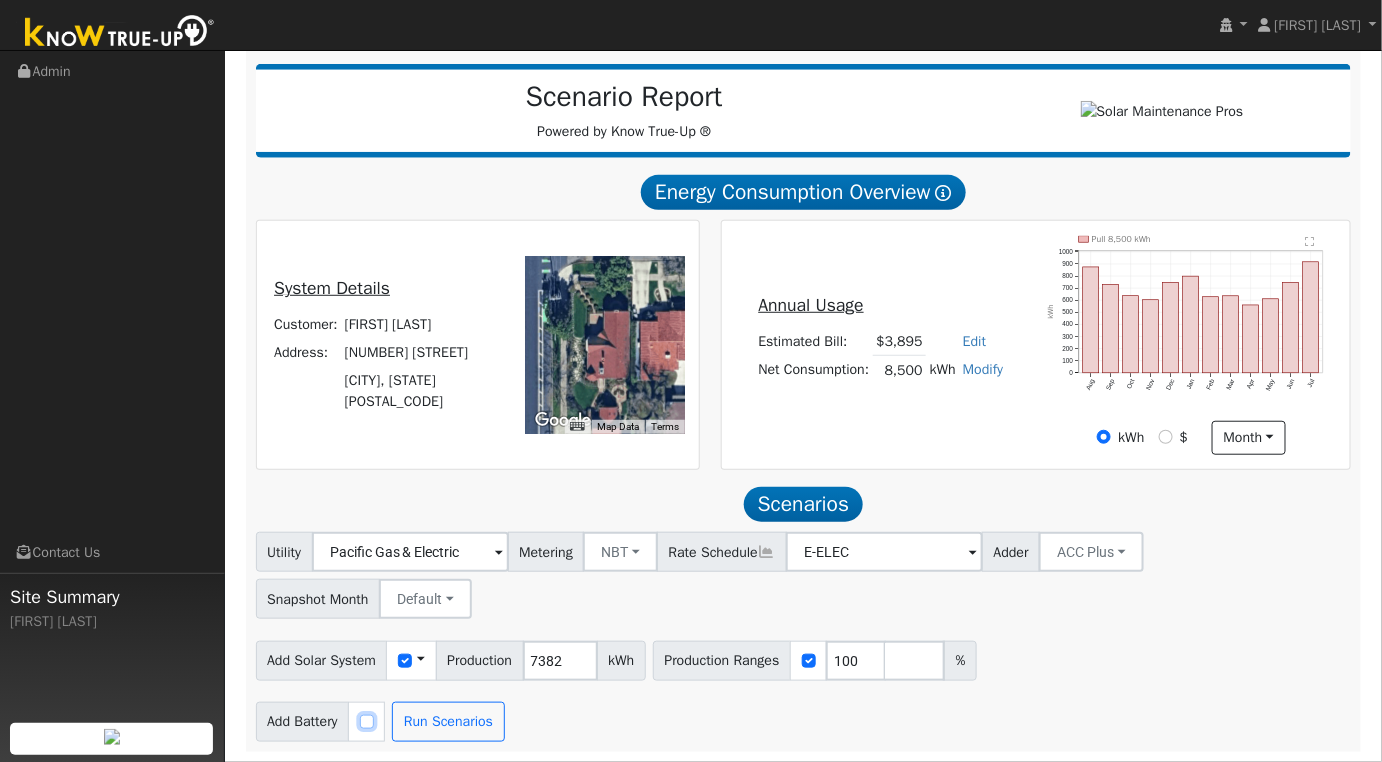 click at bounding box center (367, 722) 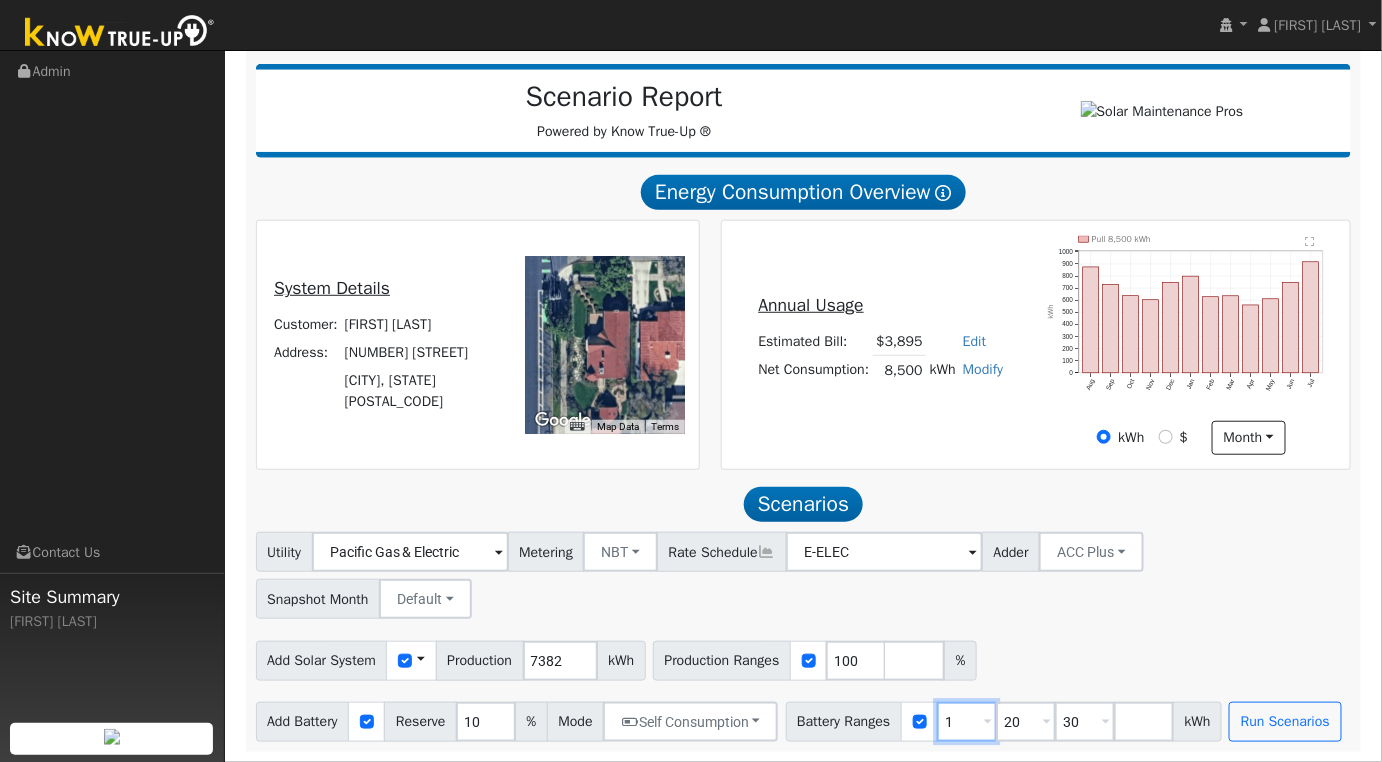 click on "1" at bounding box center (967, 722) 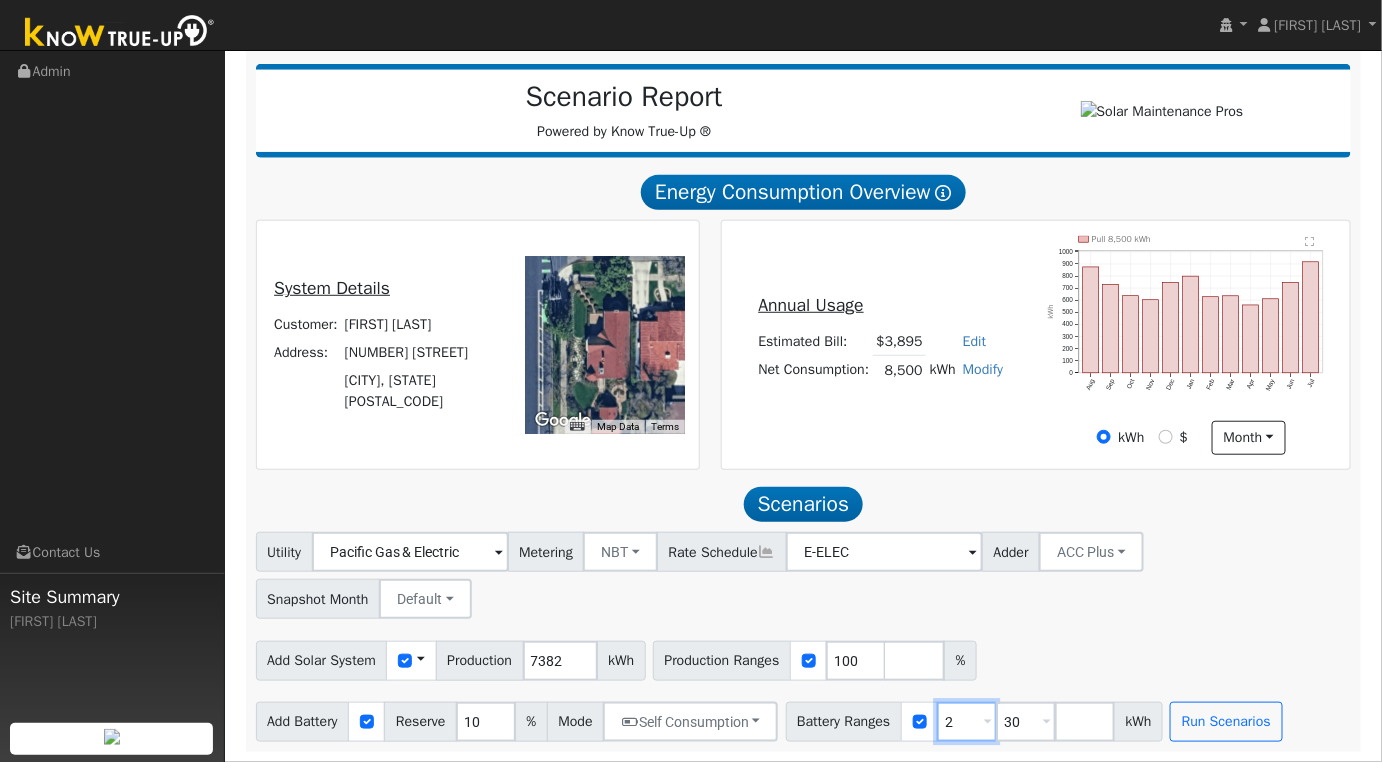 type on "30" 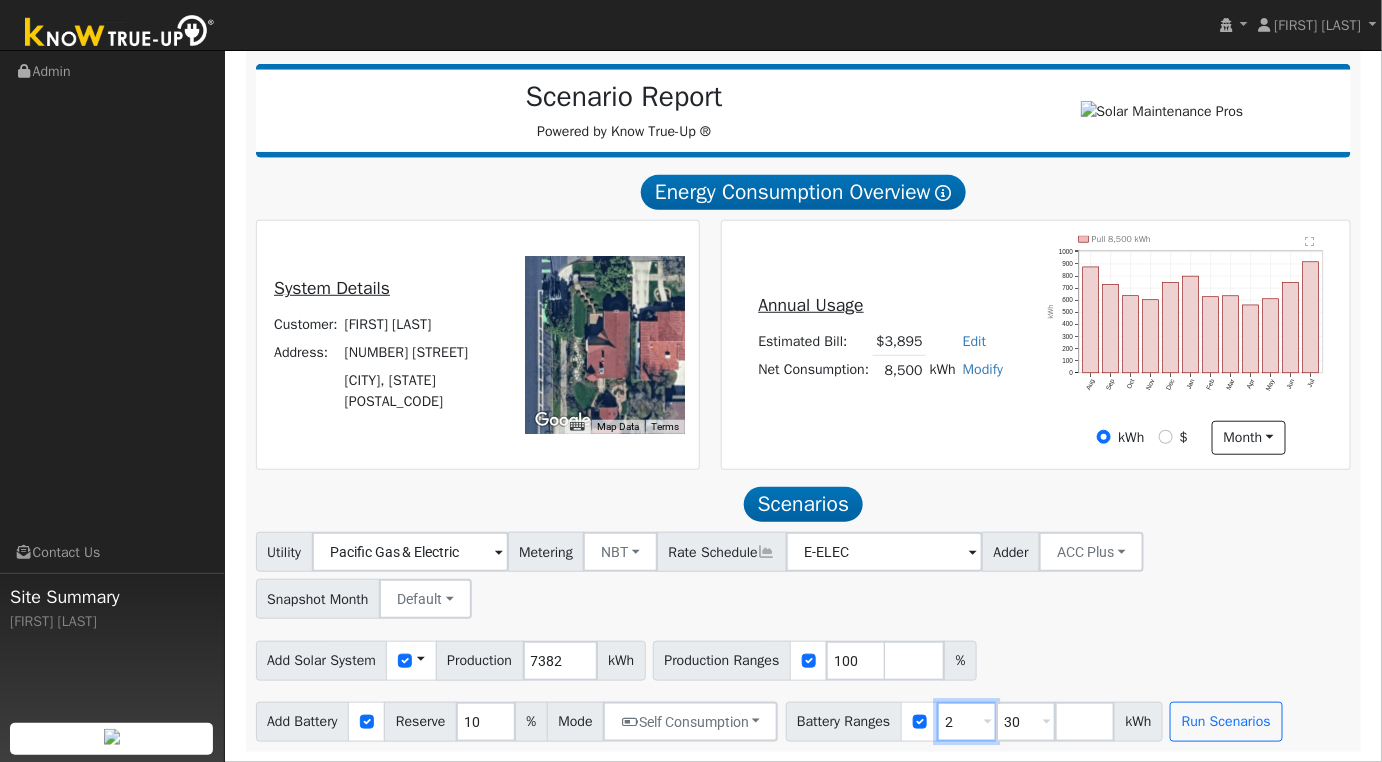 type 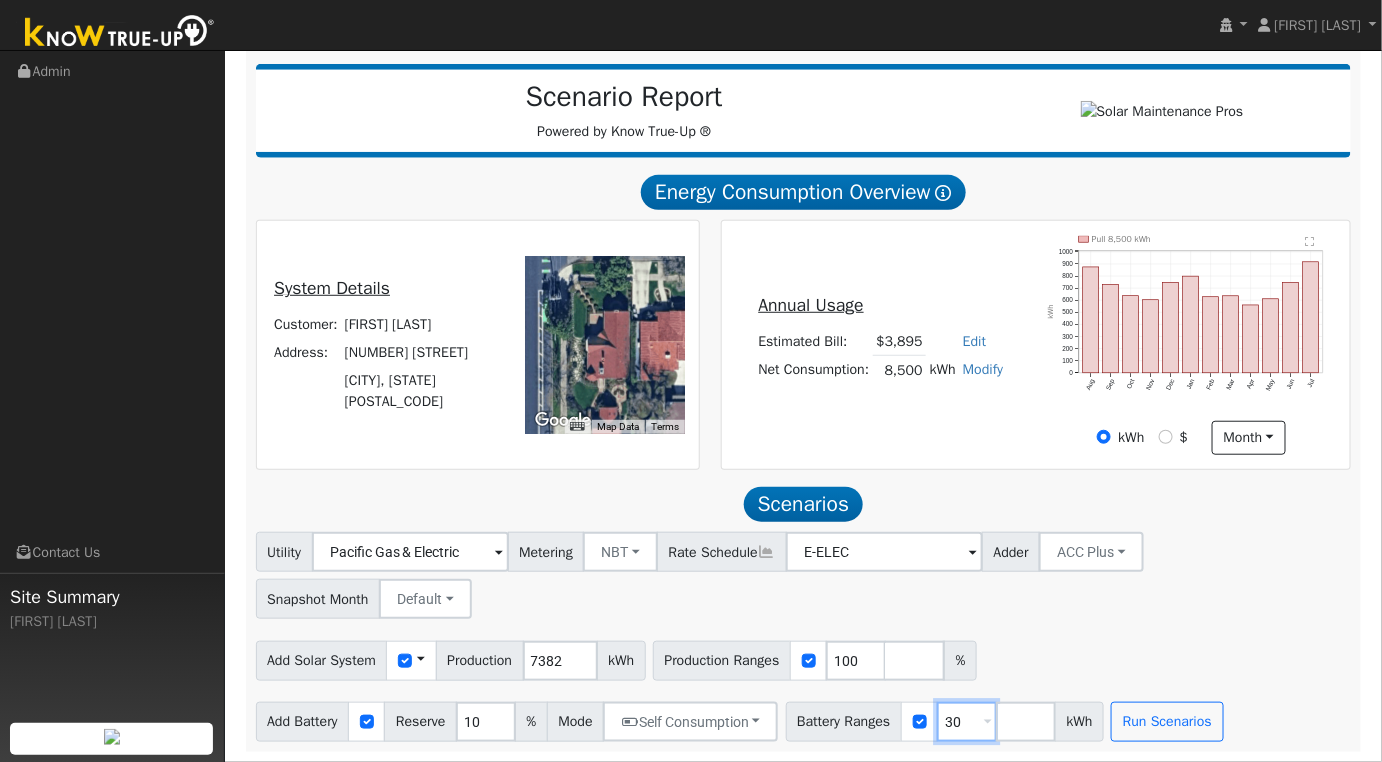 type on "3" 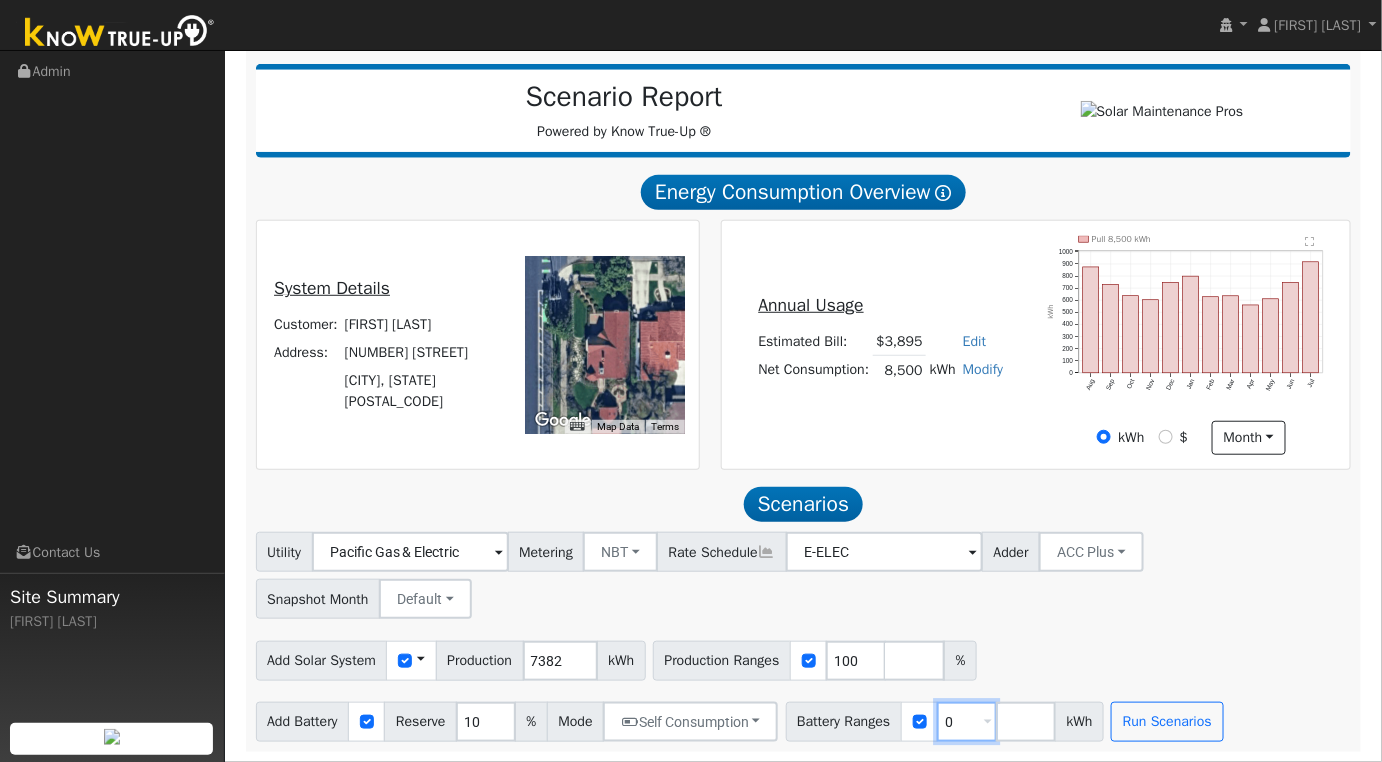 type on "0" 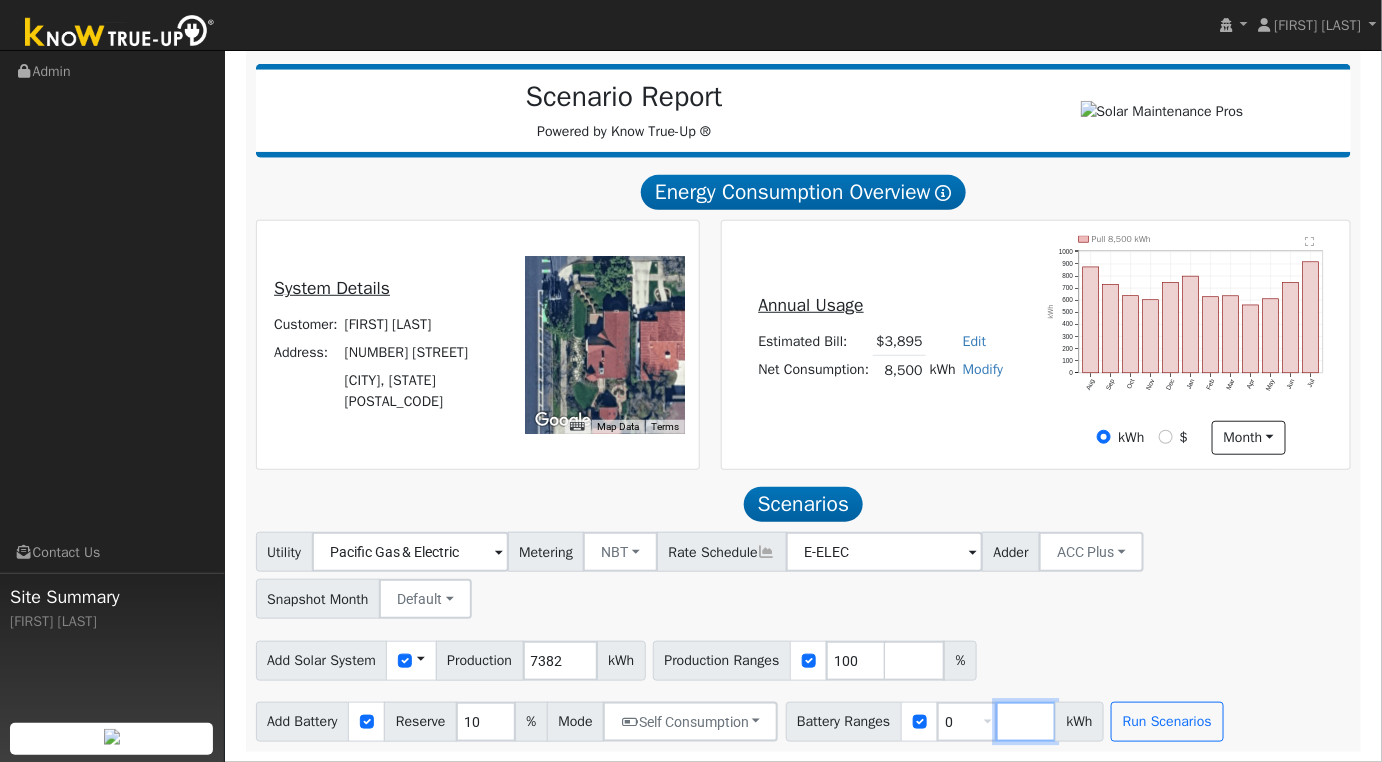 click at bounding box center [1026, 722] 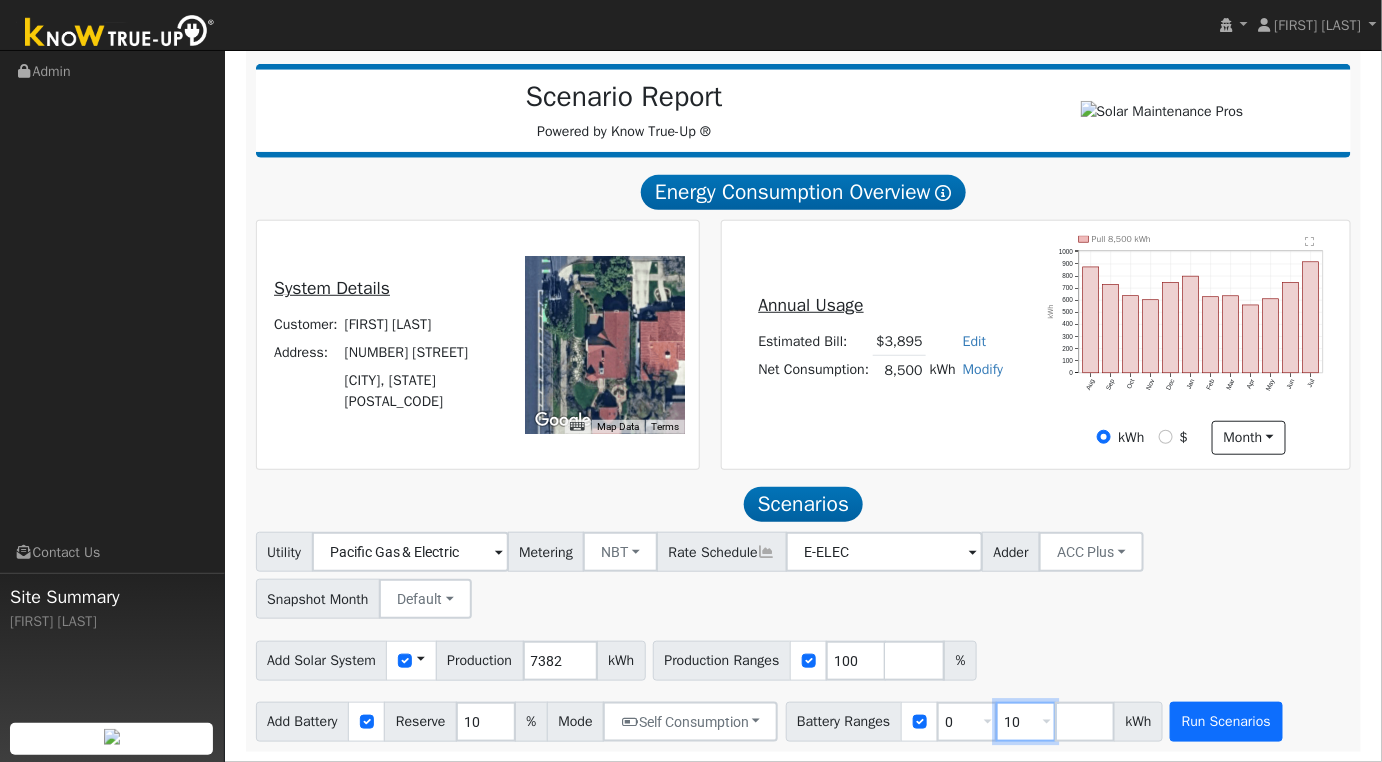 type on "10" 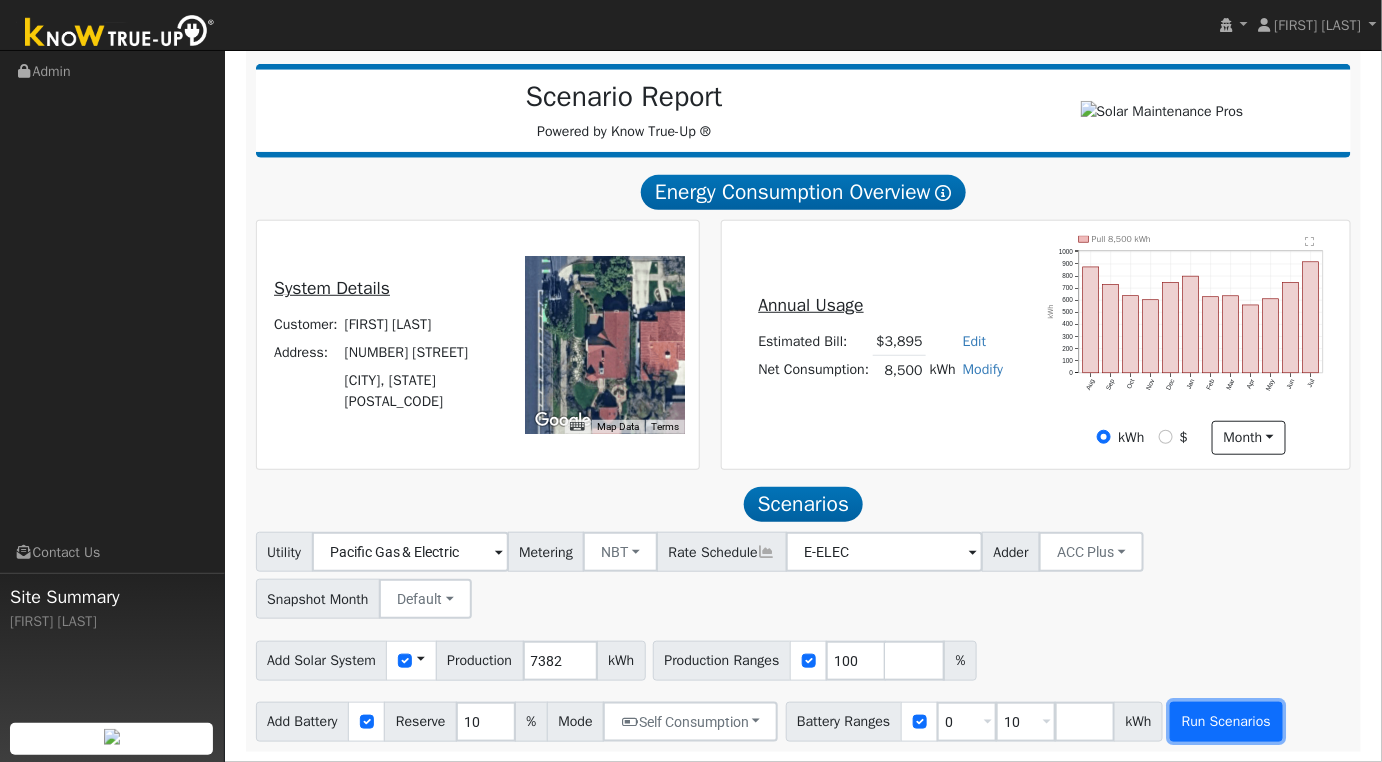 click on "Run Scenarios" at bounding box center [1226, 722] 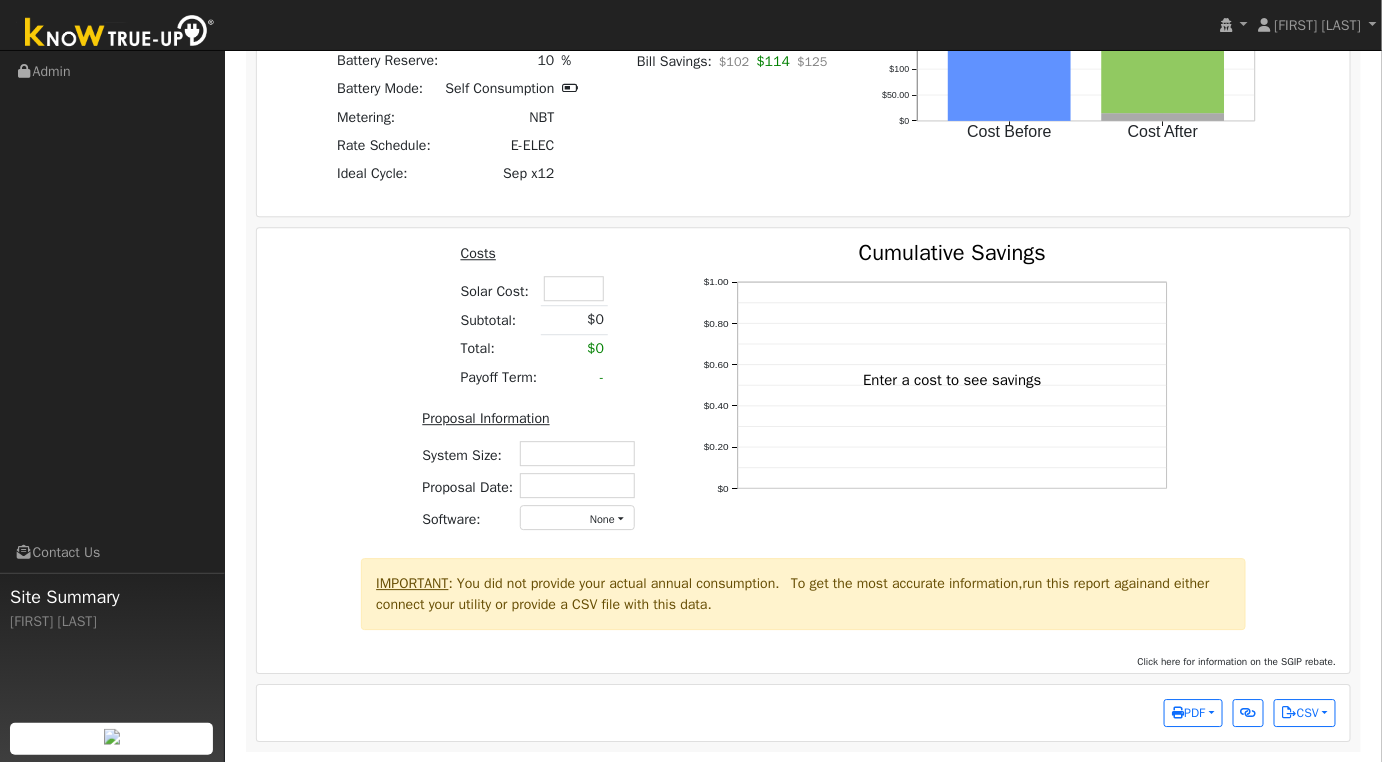 scroll, scrollTop: 0, scrollLeft: 0, axis: both 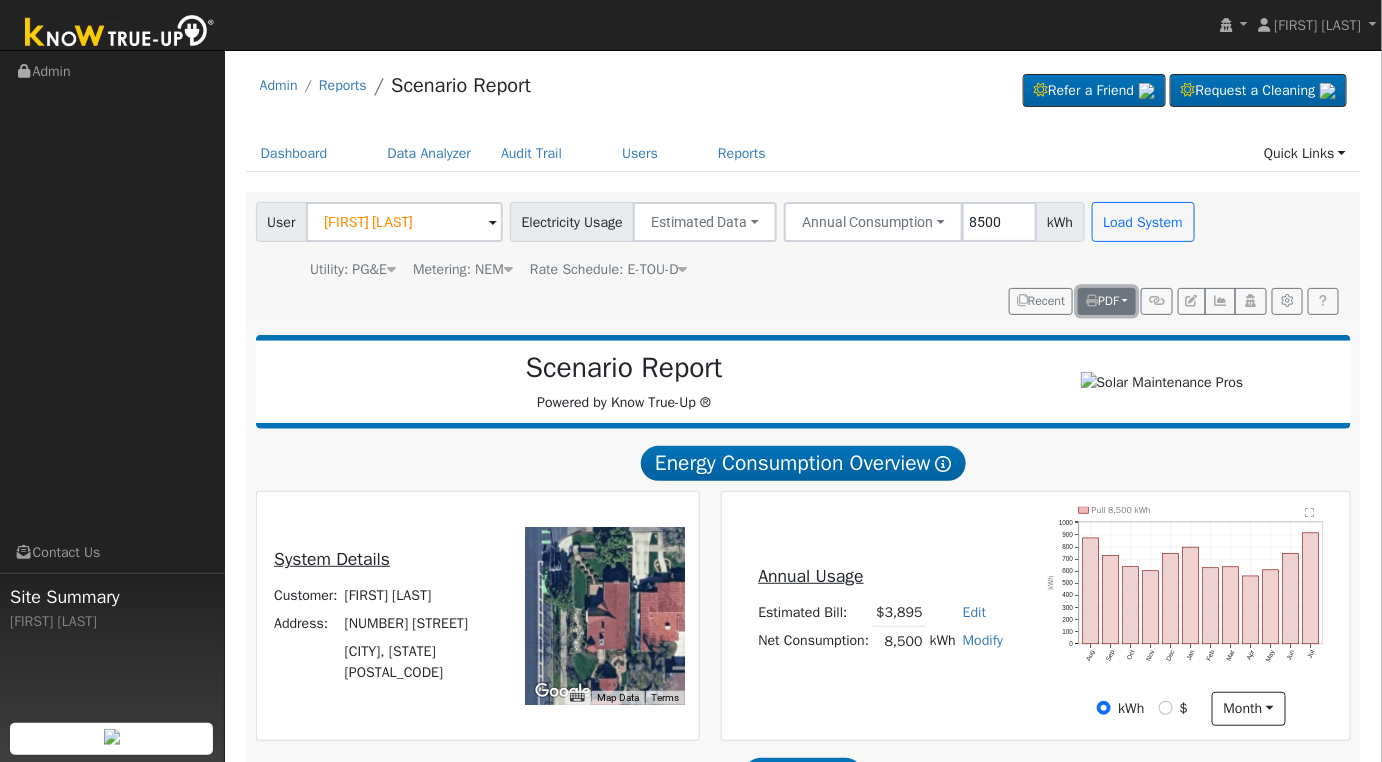 click on "PDF" at bounding box center [1107, 302] 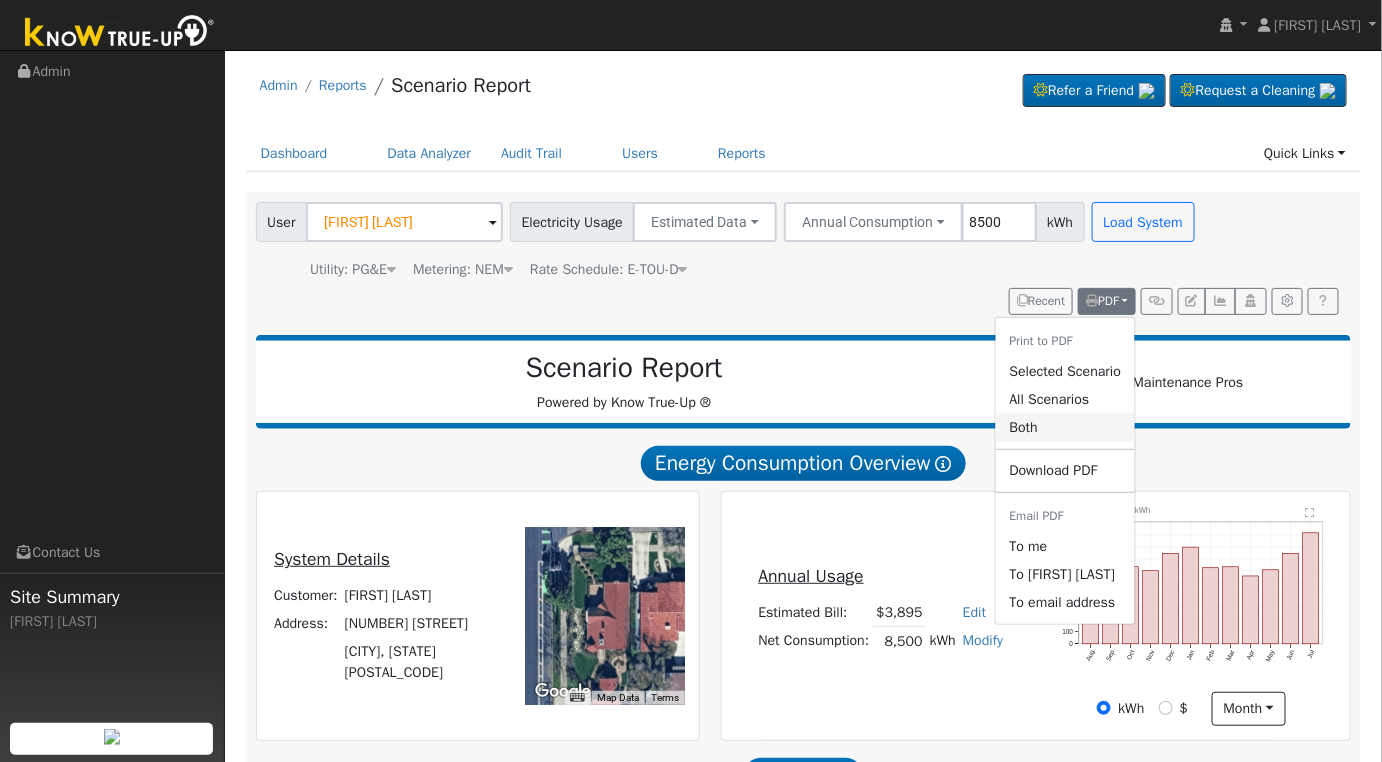 click on "Both" at bounding box center [1066, 427] 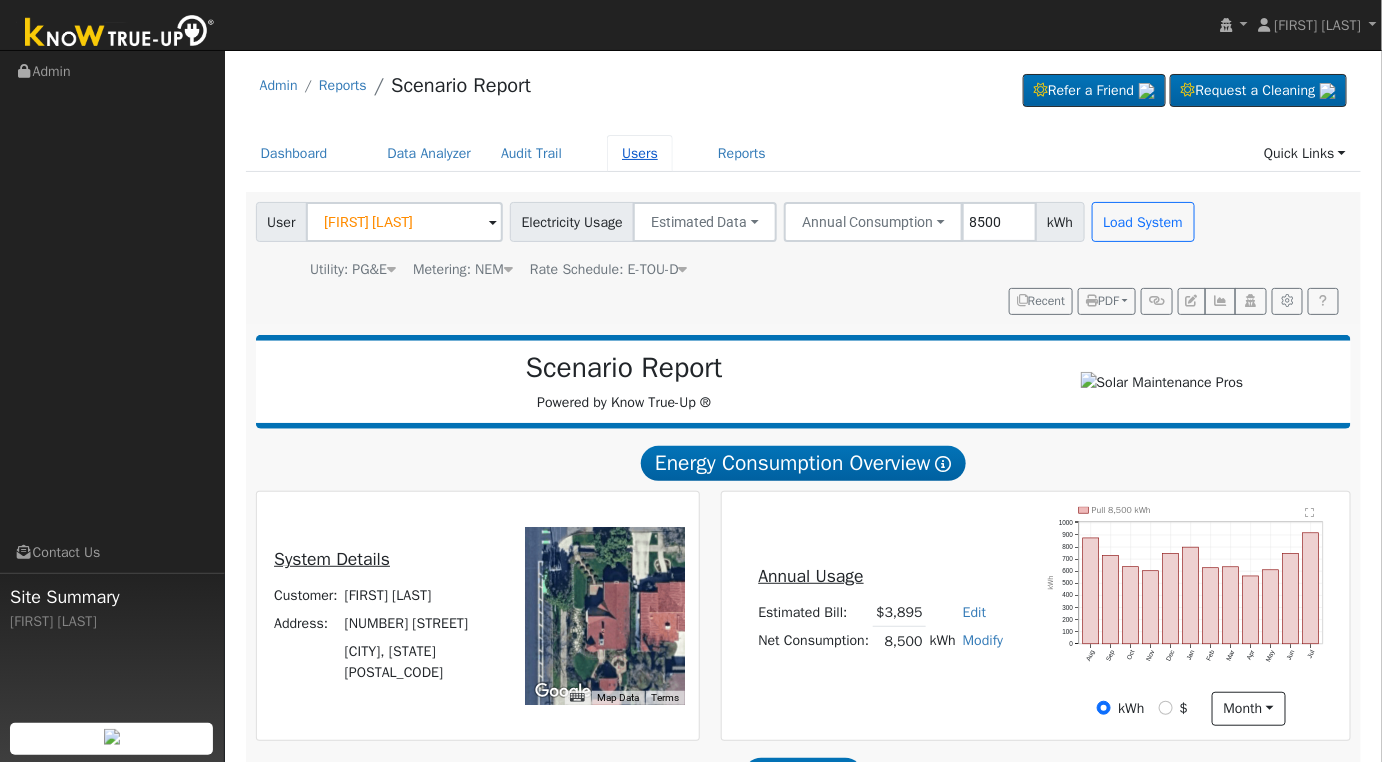 click on "Users" at bounding box center (640, 153) 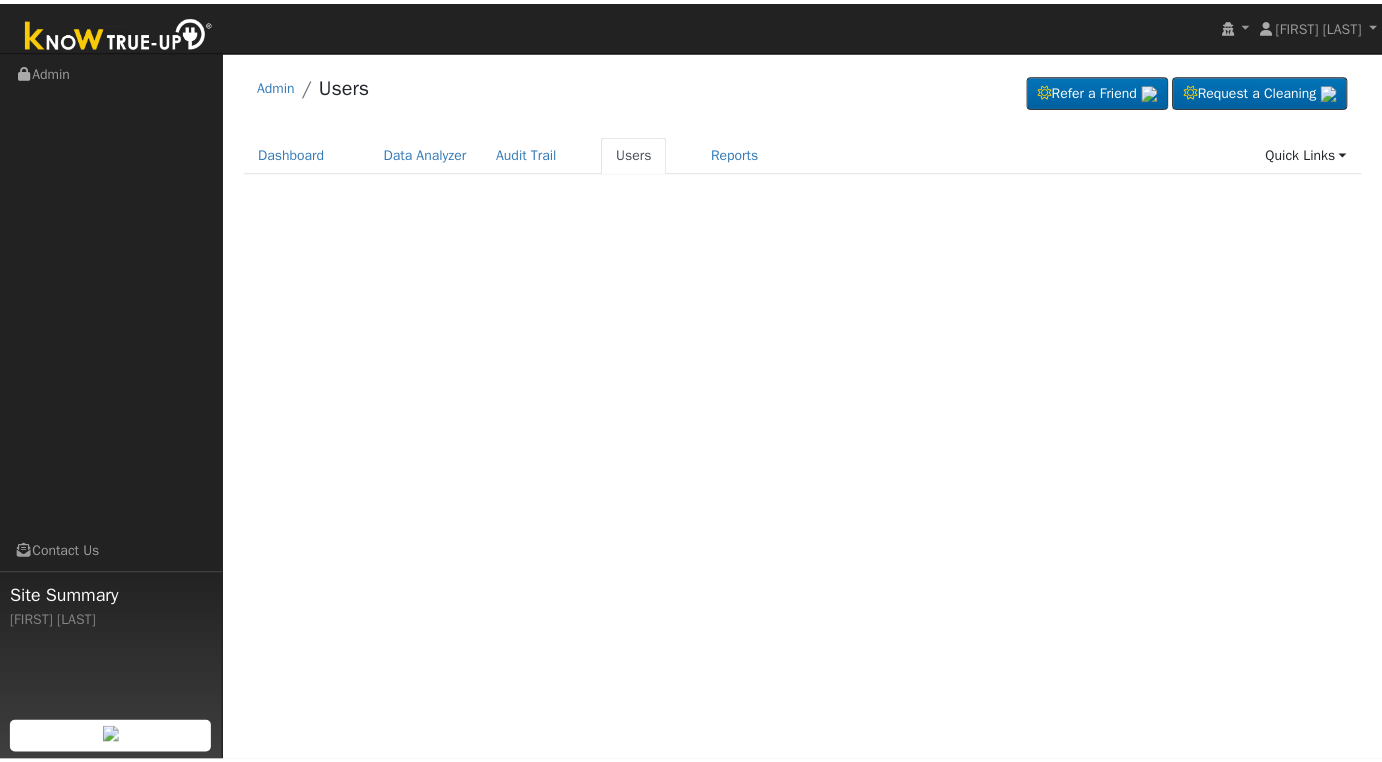 scroll, scrollTop: 0, scrollLeft: 0, axis: both 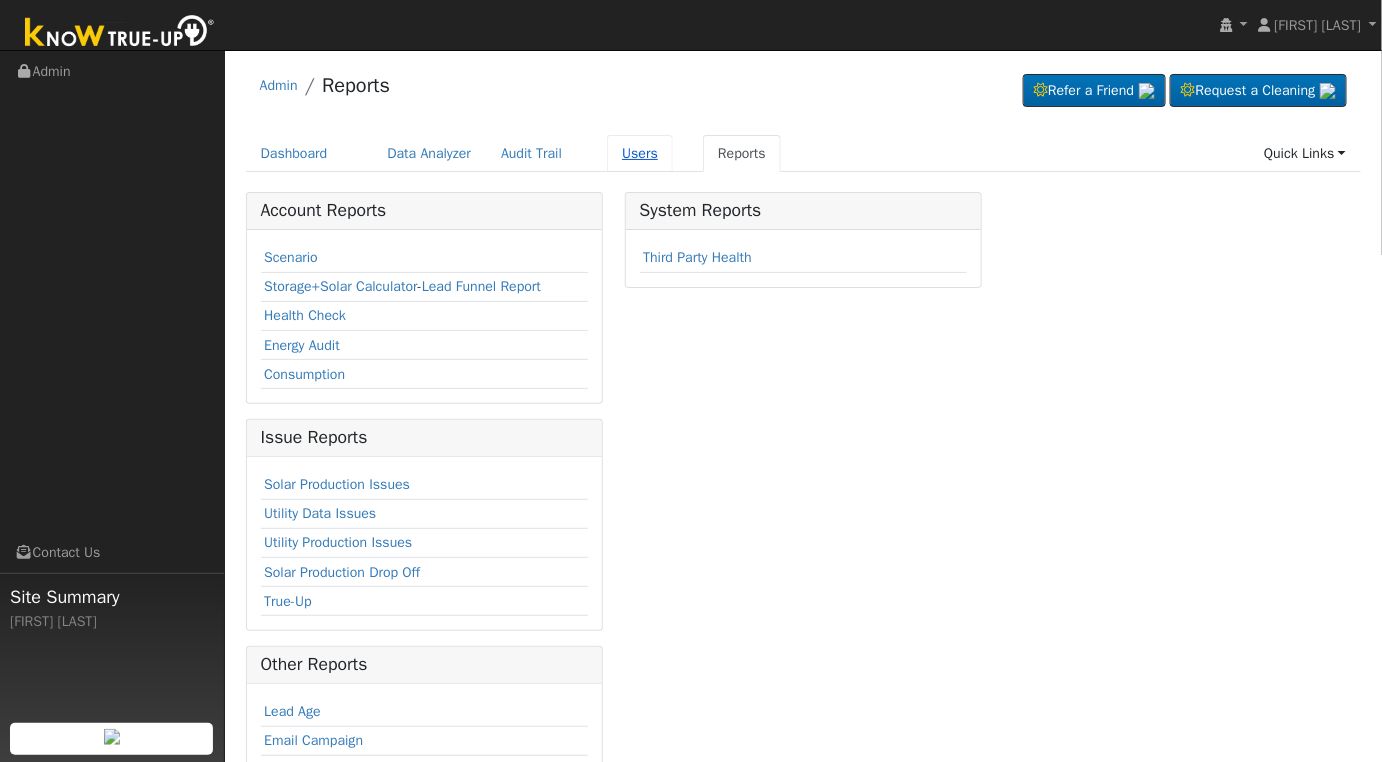 click on "Users" at bounding box center [640, 153] 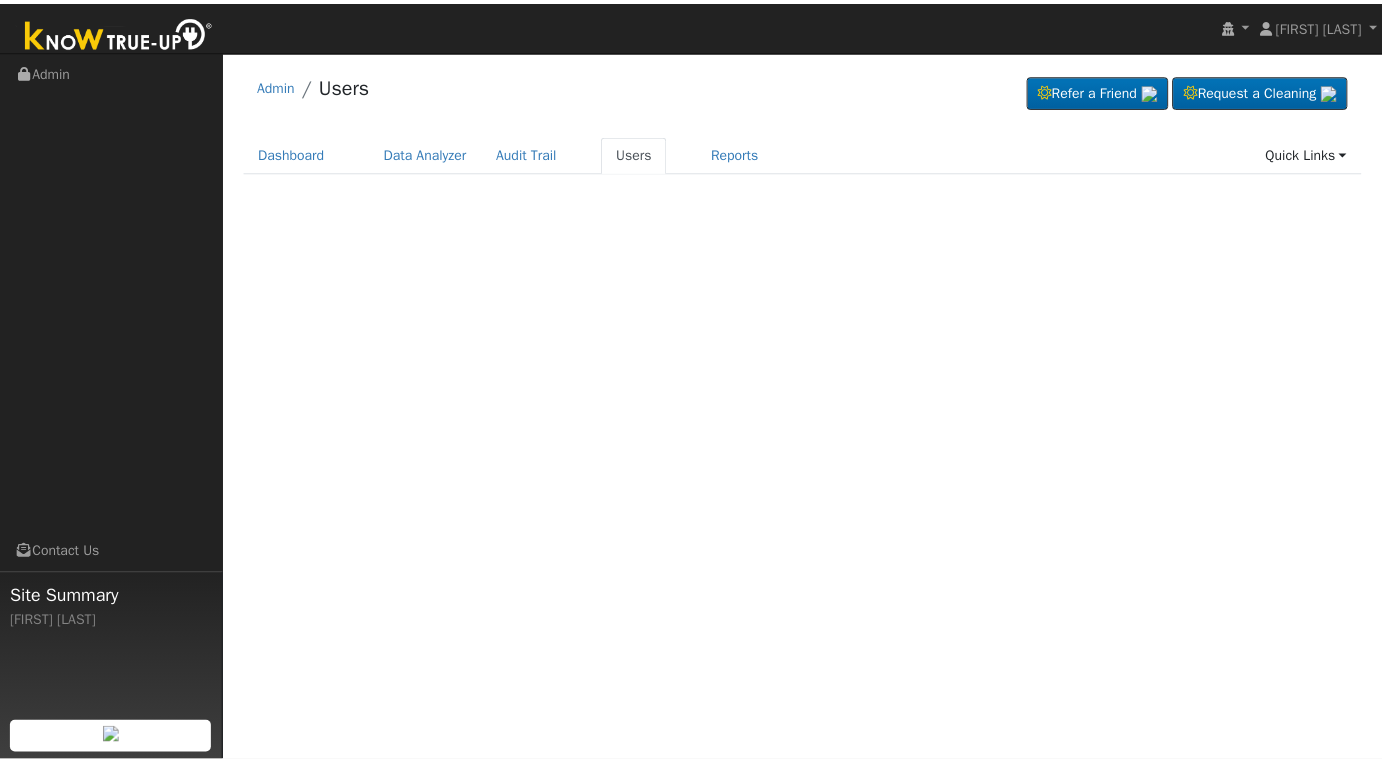 scroll, scrollTop: 0, scrollLeft: 0, axis: both 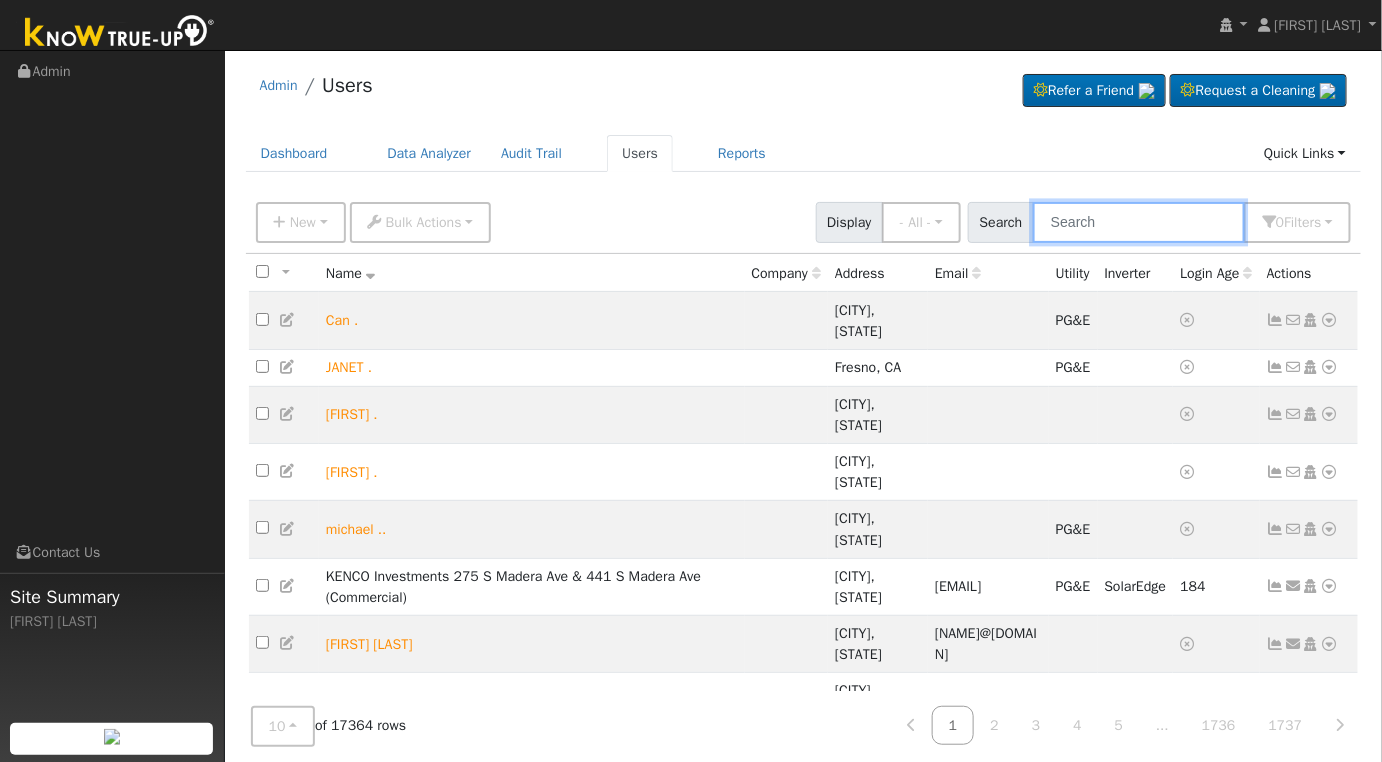 click at bounding box center [1139, 222] 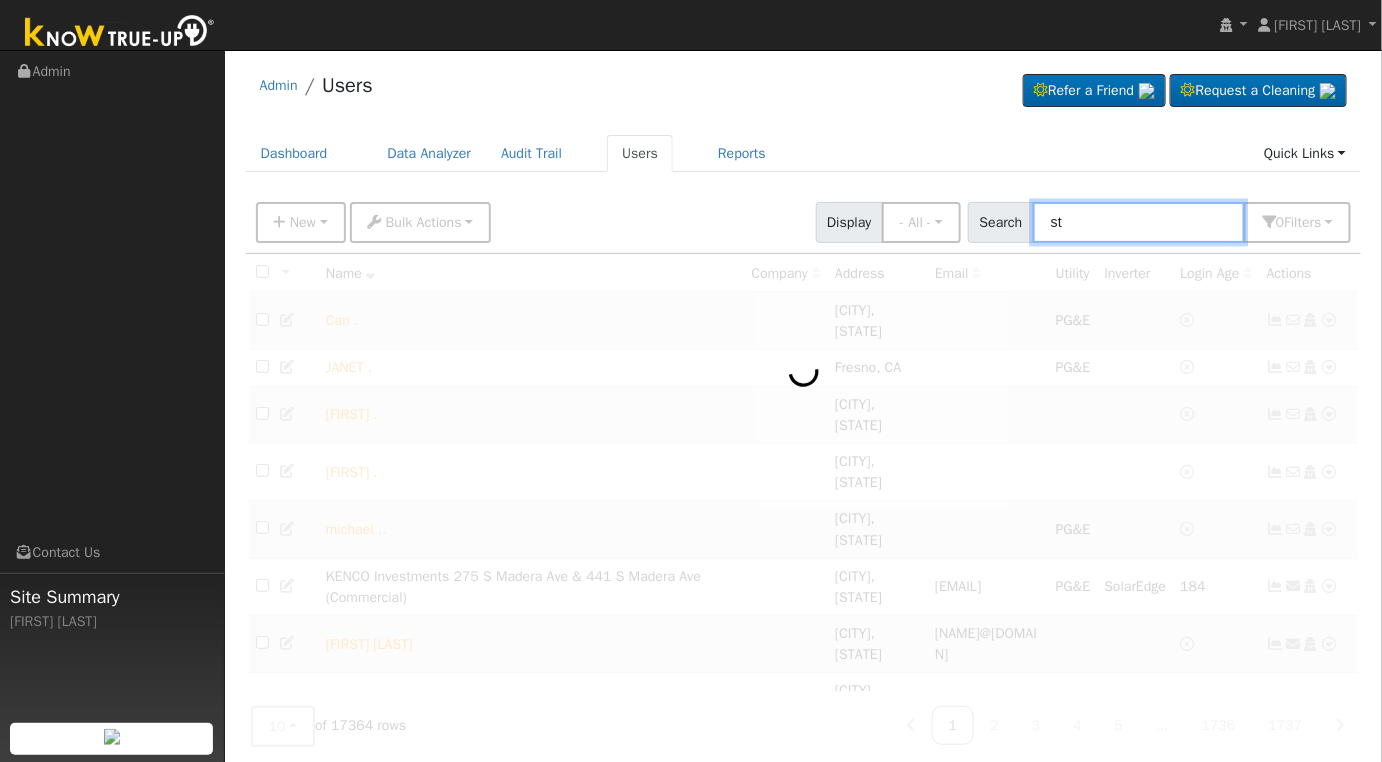 type on "s" 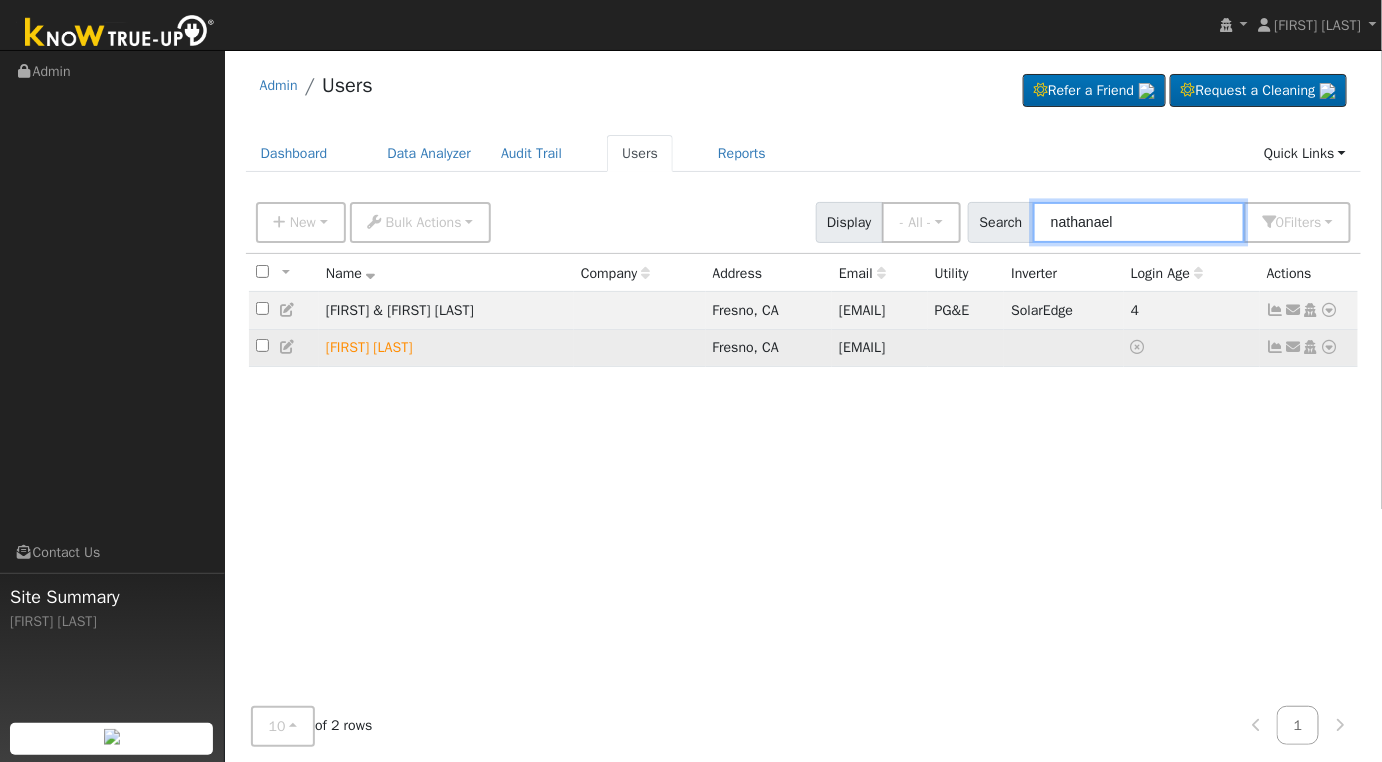 type on "nathanael" 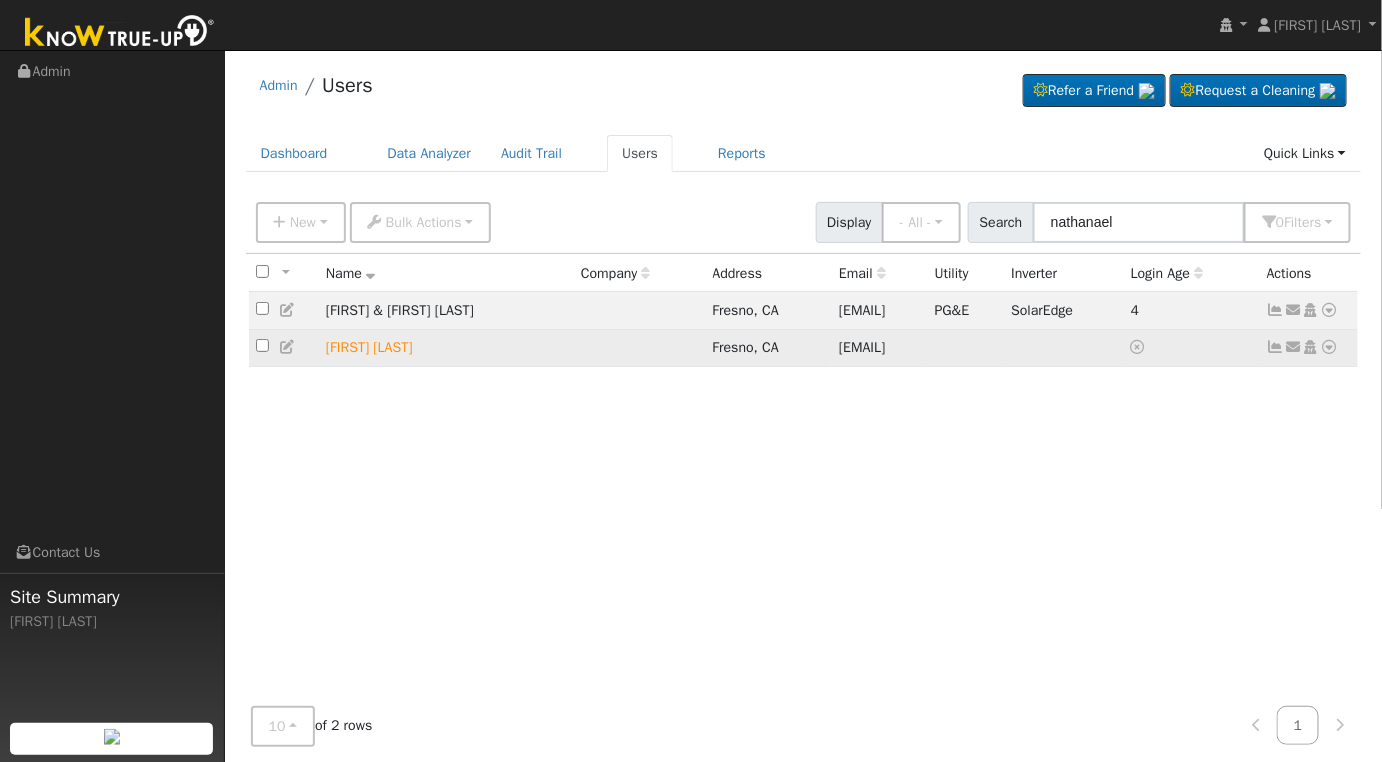 click at bounding box center [1330, 347] 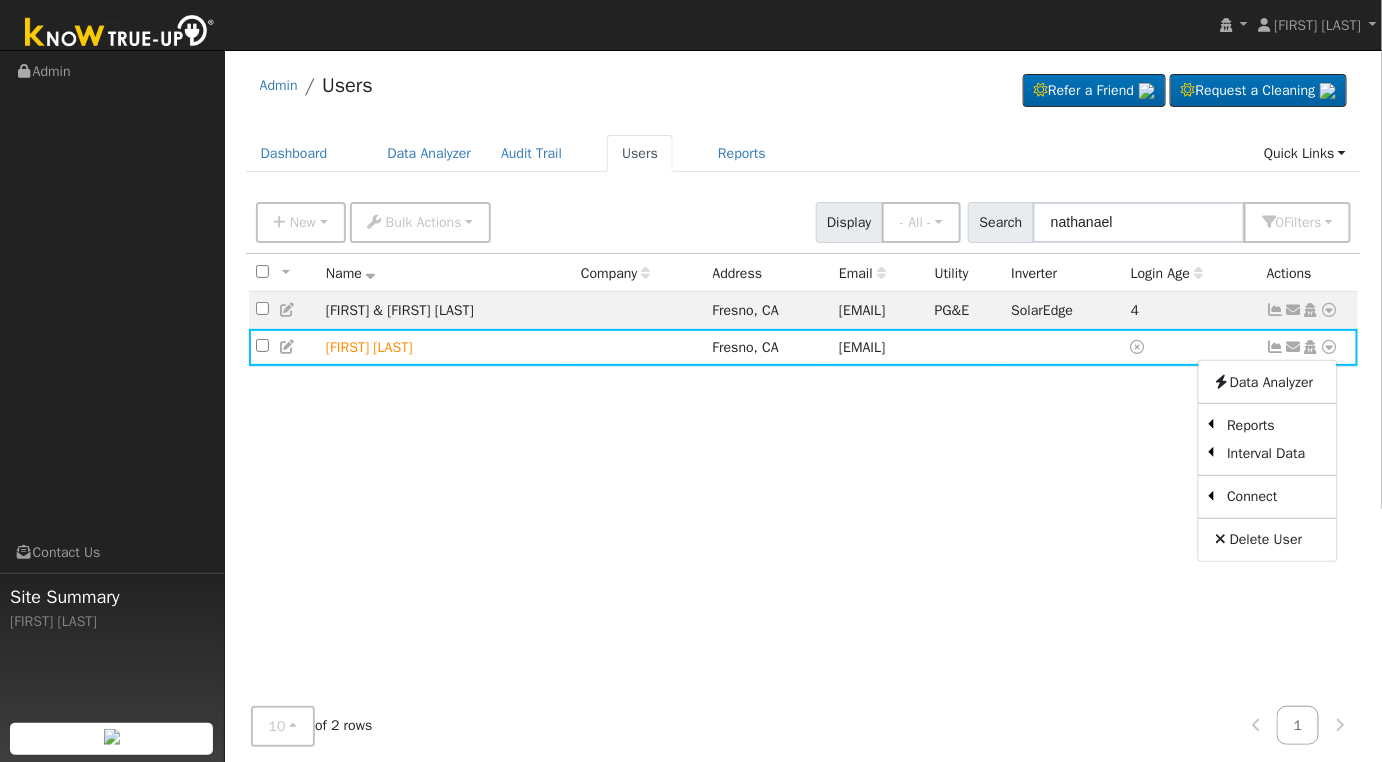 click on "All None All on page None on page  Name   Company  Address  Email  Utility Inverter  Login Age  Actions Nathanael & Courtney Findley  Fresno, CA 12nate1999@gmail.com PG&E SolarEdge 4 Send Email... Copy a Link Reset Password Open Access  Data Analyzer  Reports Scenario Health Check Energy Audit Account Timeline User Audit Trail  Interval Data Import From CSV Export to CSV  Disconnect  Utility  Solar  Delete User  Nathanael Phillips  Fresno, CA nap682@gmail.com    Send Email... Copy a Link Reset Password Open Access  Data Analyzer  Reports Scenario Health Check Energy Audit Account Timeline User Audit Trail  Interval Data Import From CSV  Connect  Utility  Solar  Delete User" at bounding box center (804, 482) 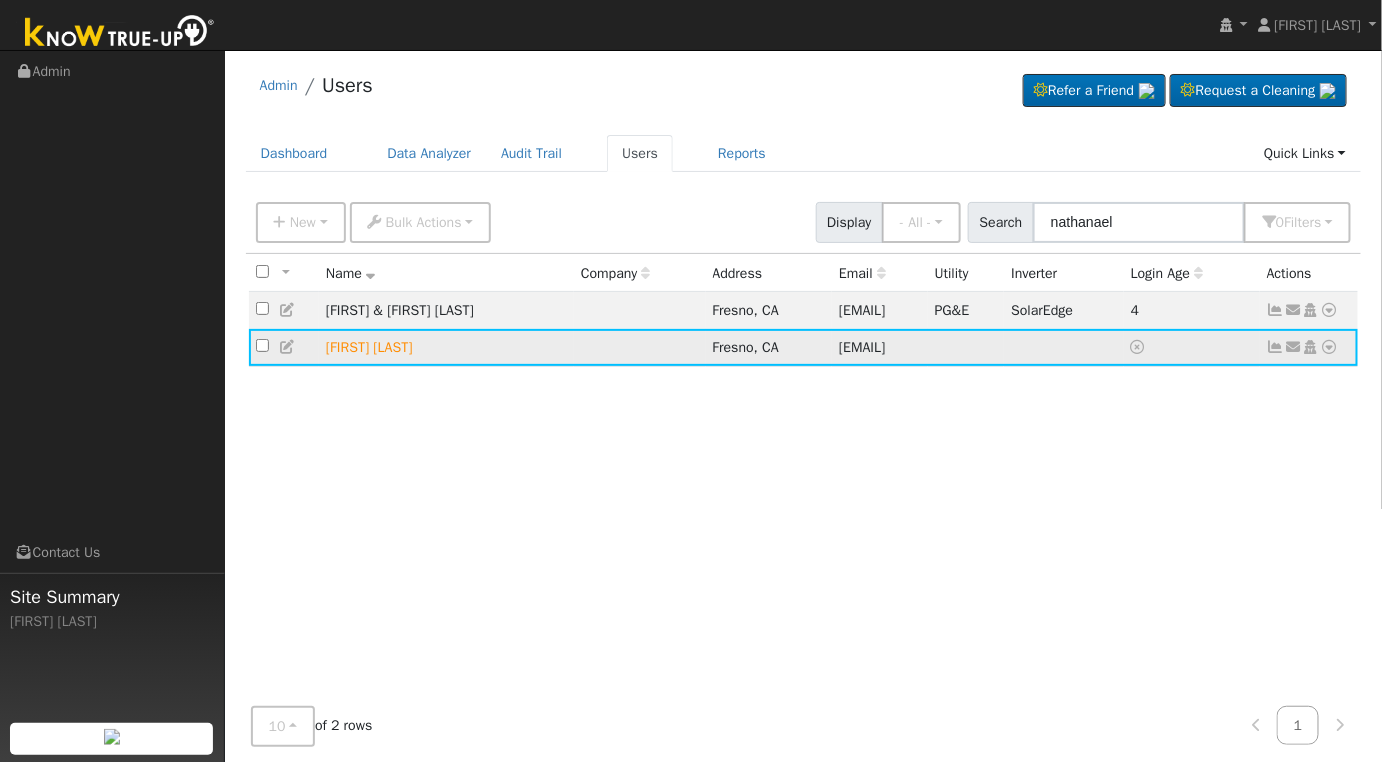 click at bounding box center (288, 347) 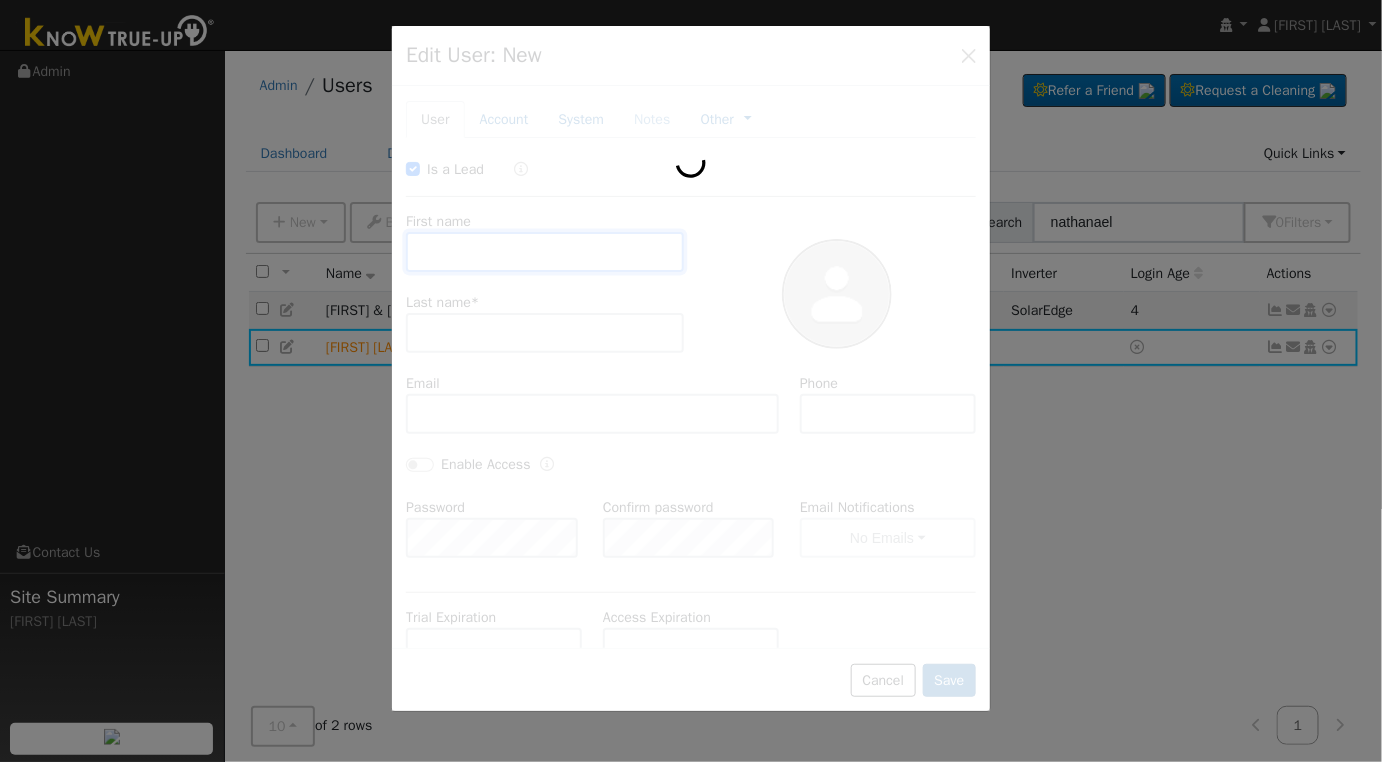 checkbox on "true" 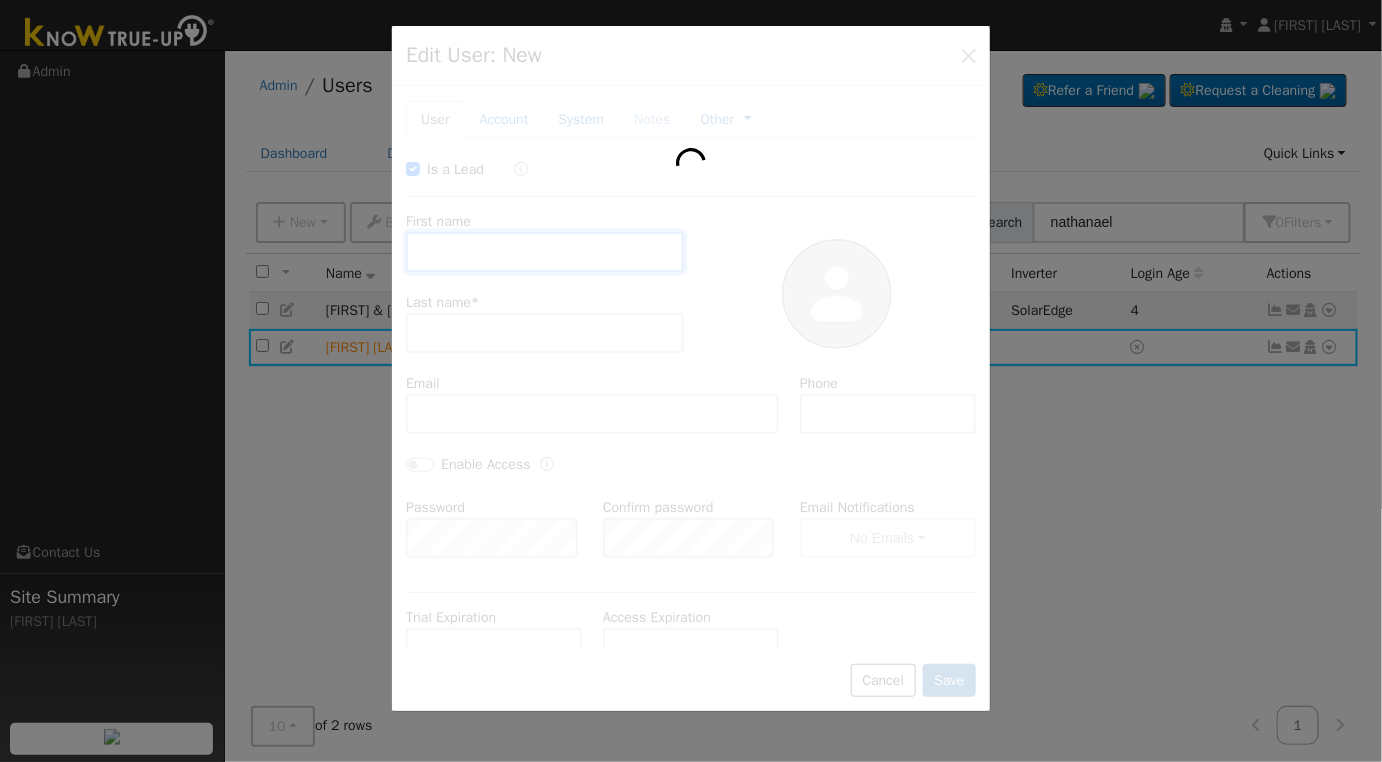 type on "Nathanael" 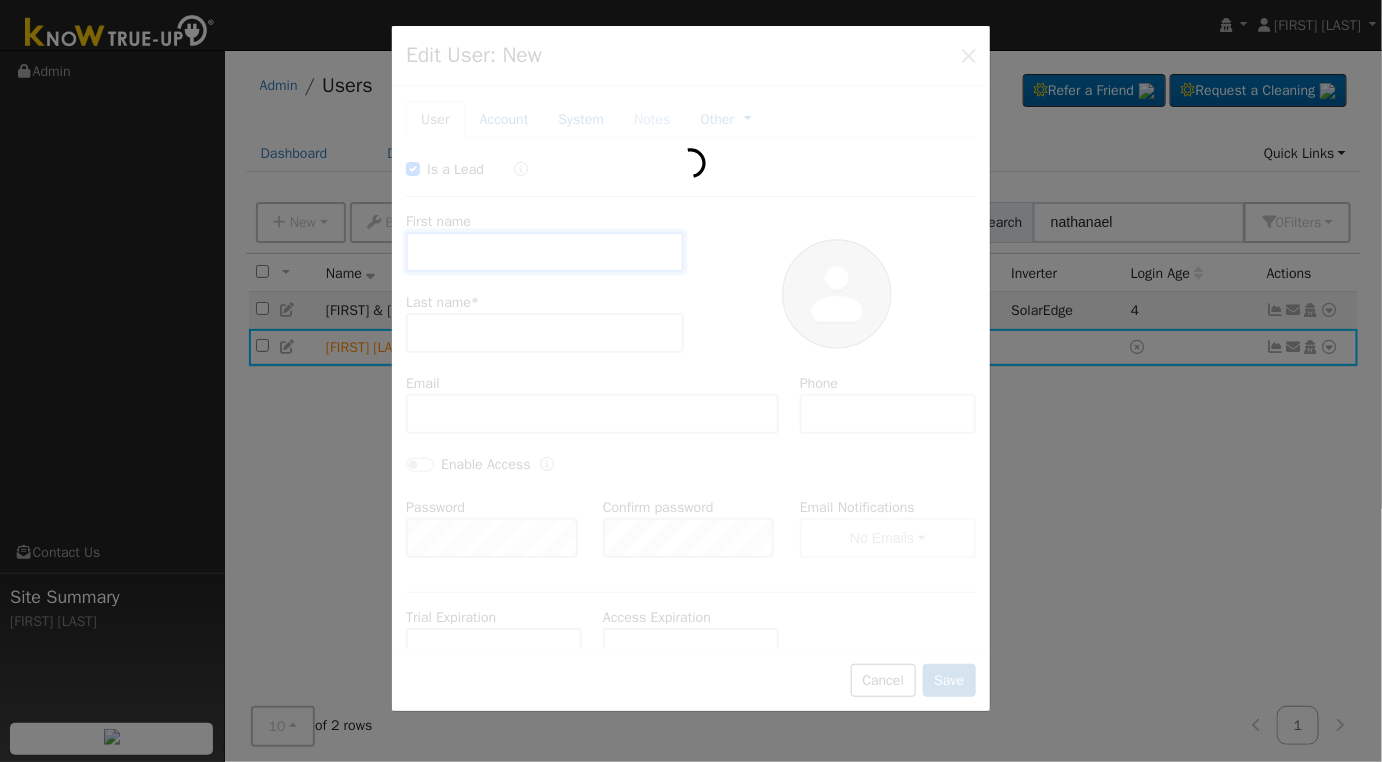 type on "Phillips" 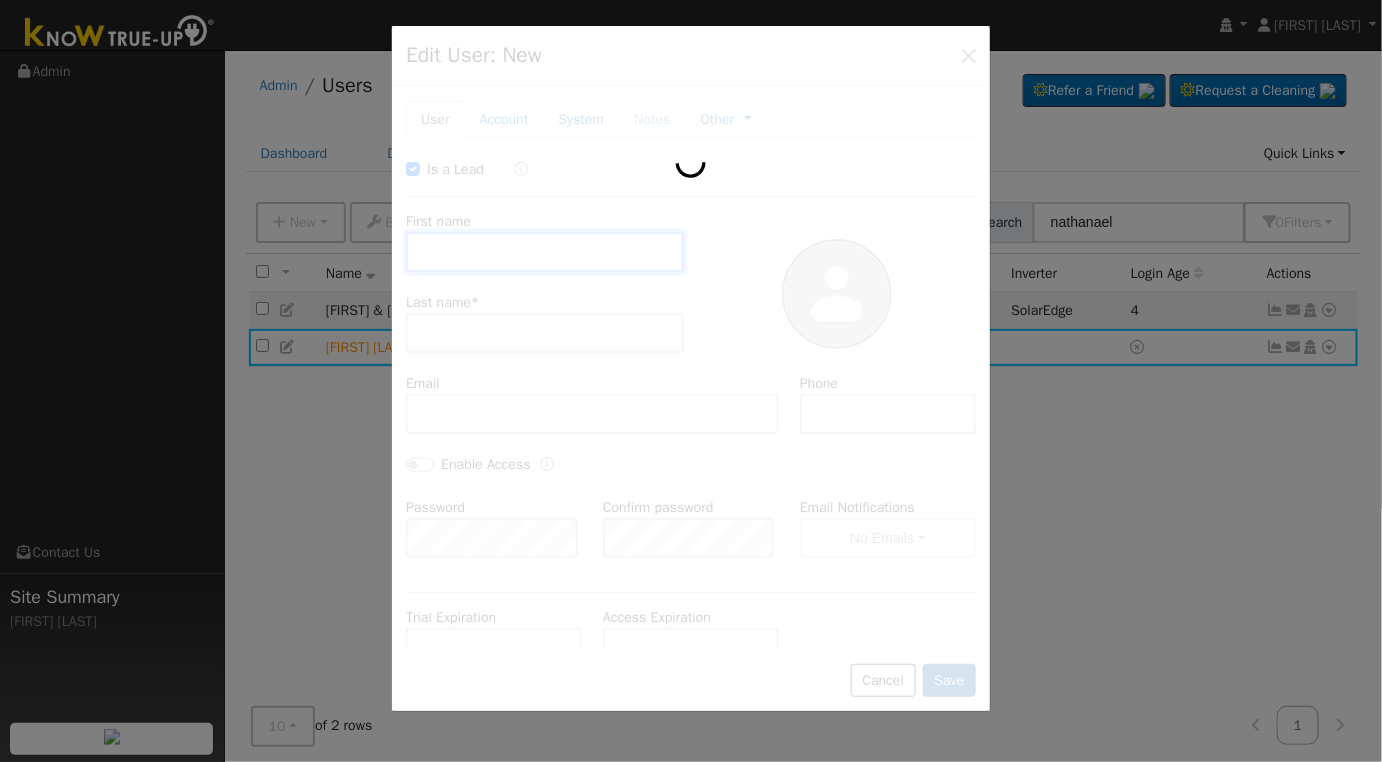 type on "[EMAIL]" 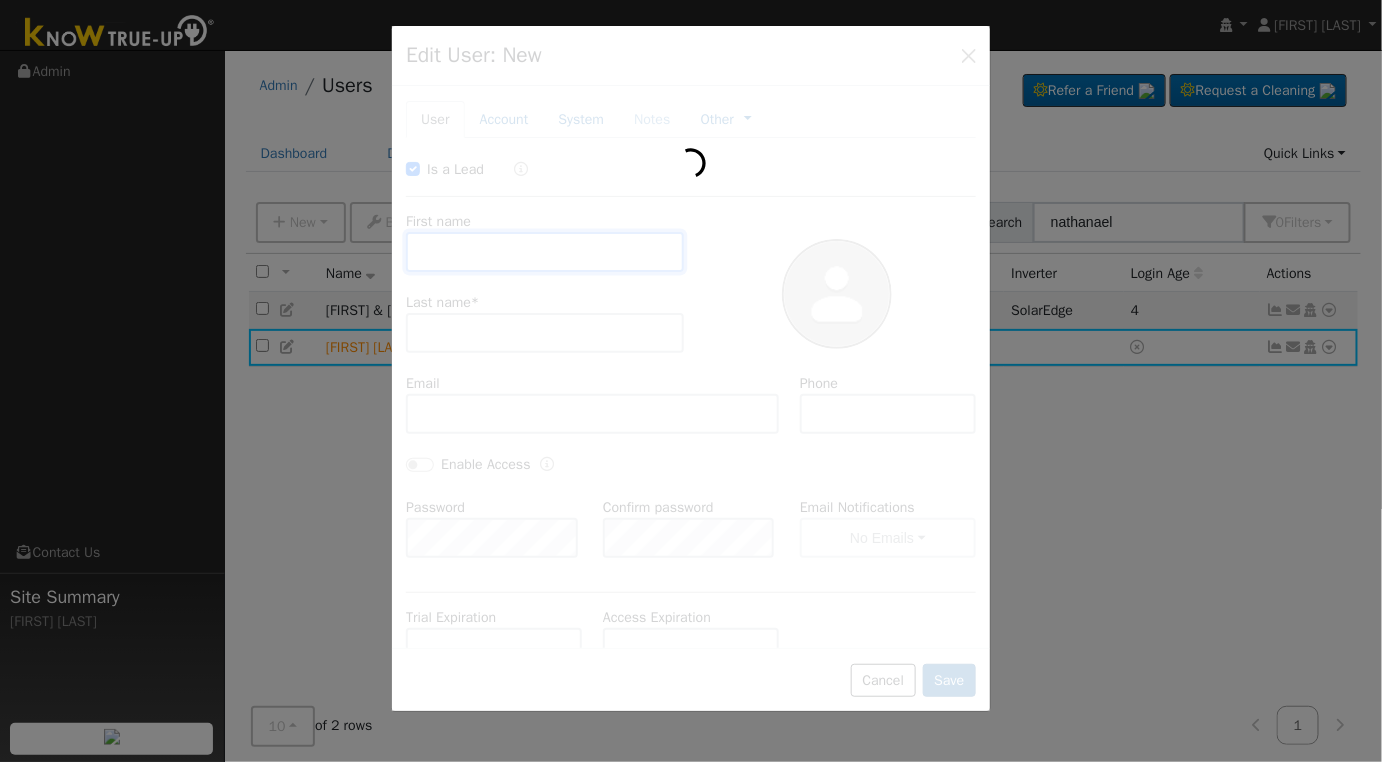 type on "6194030777" 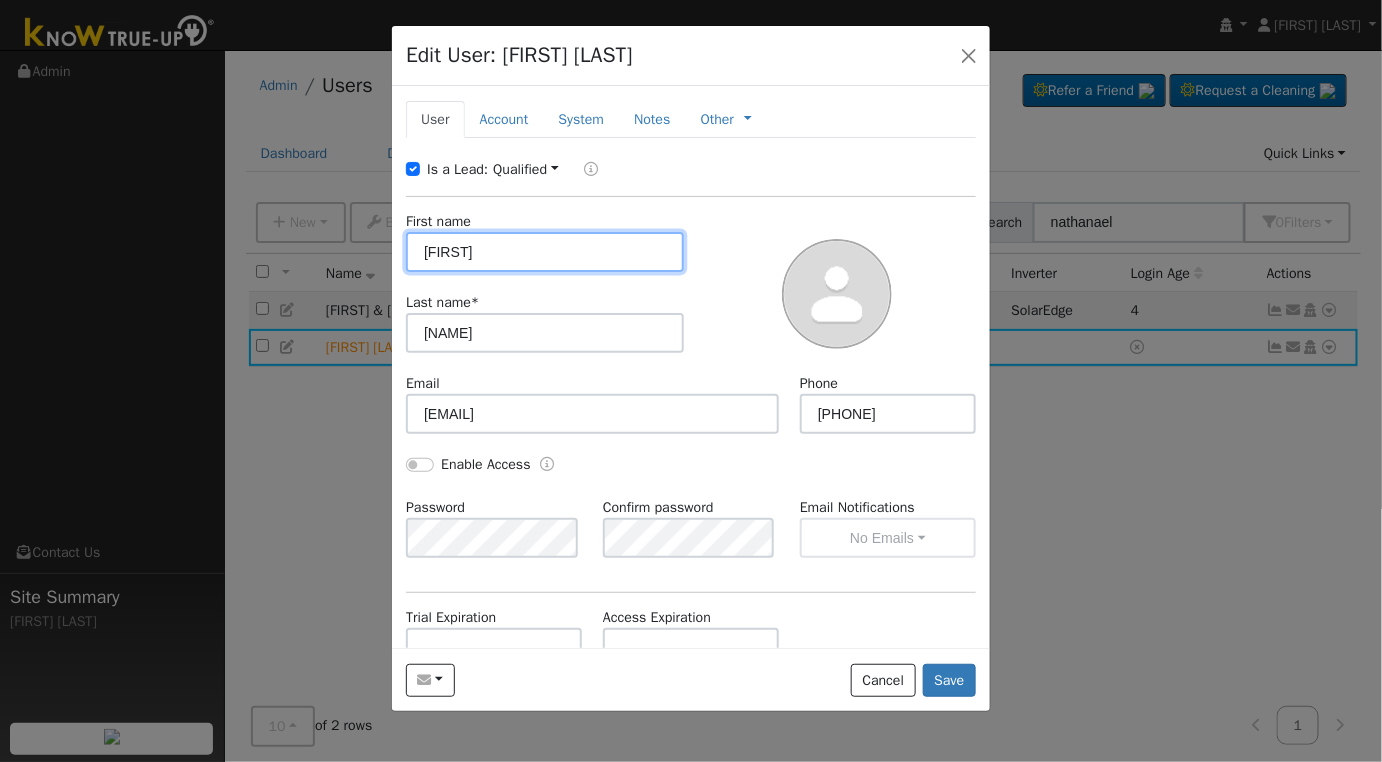 click on "Nathanael" at bounding box center [545, 252] 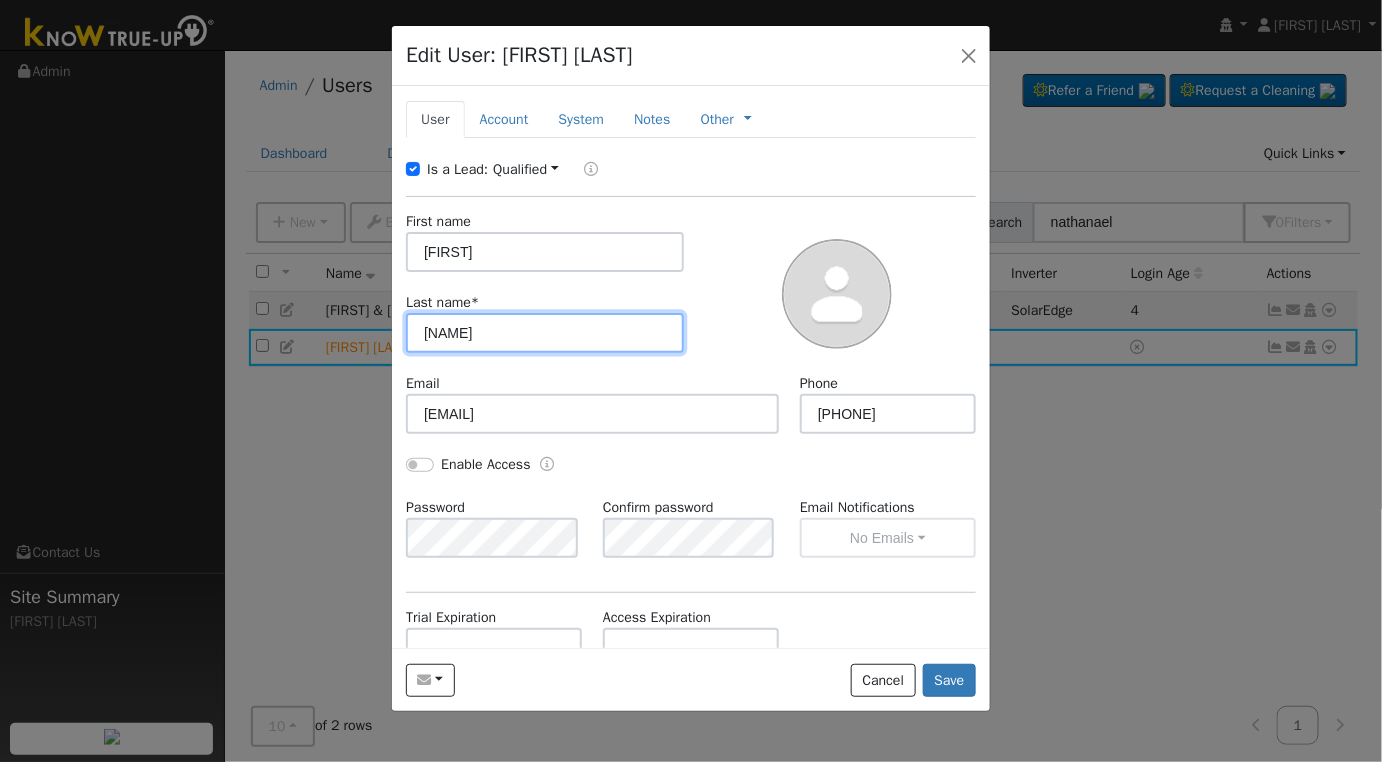 click on "Phillips" at bounding box center (545, 333) 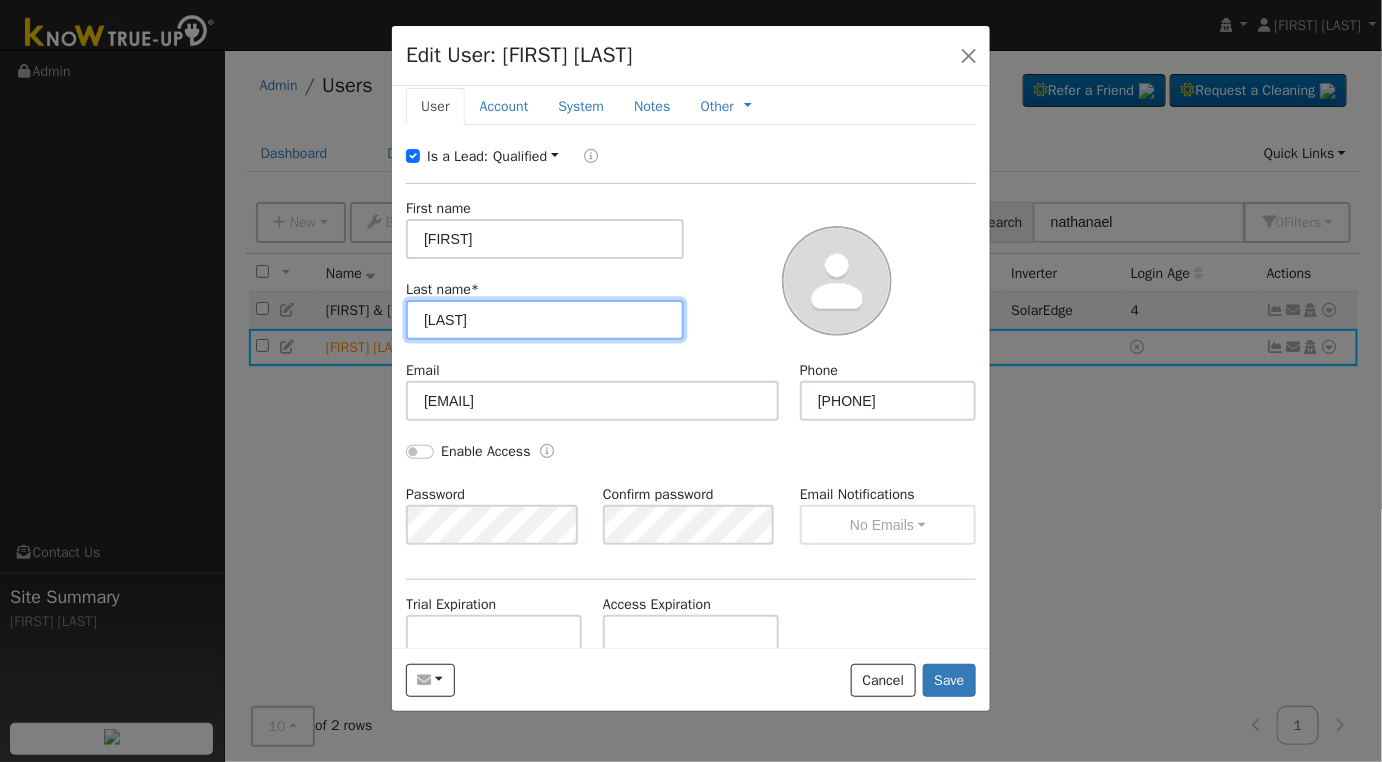 scroll, scrollTop: 0, scrollLeft: 0, axis: both 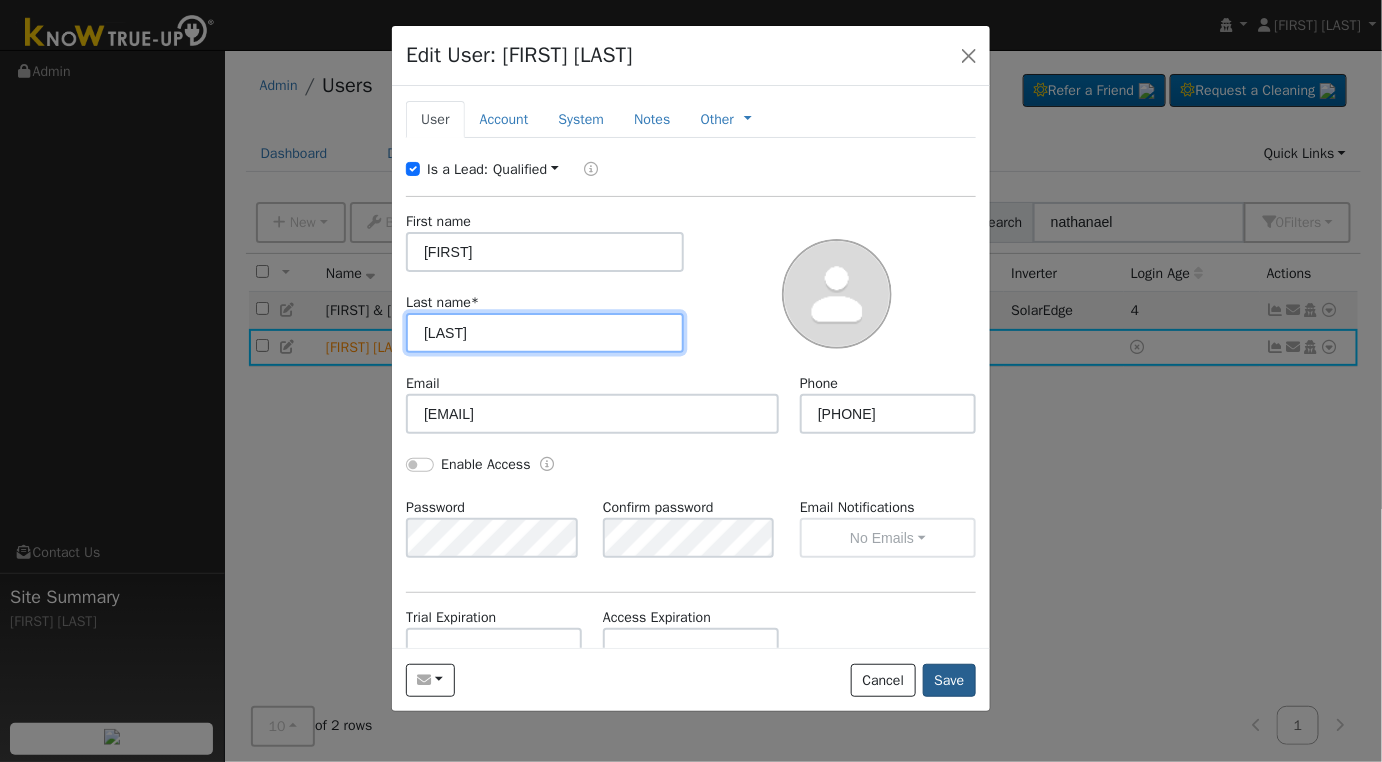 type on "Van Sickle" 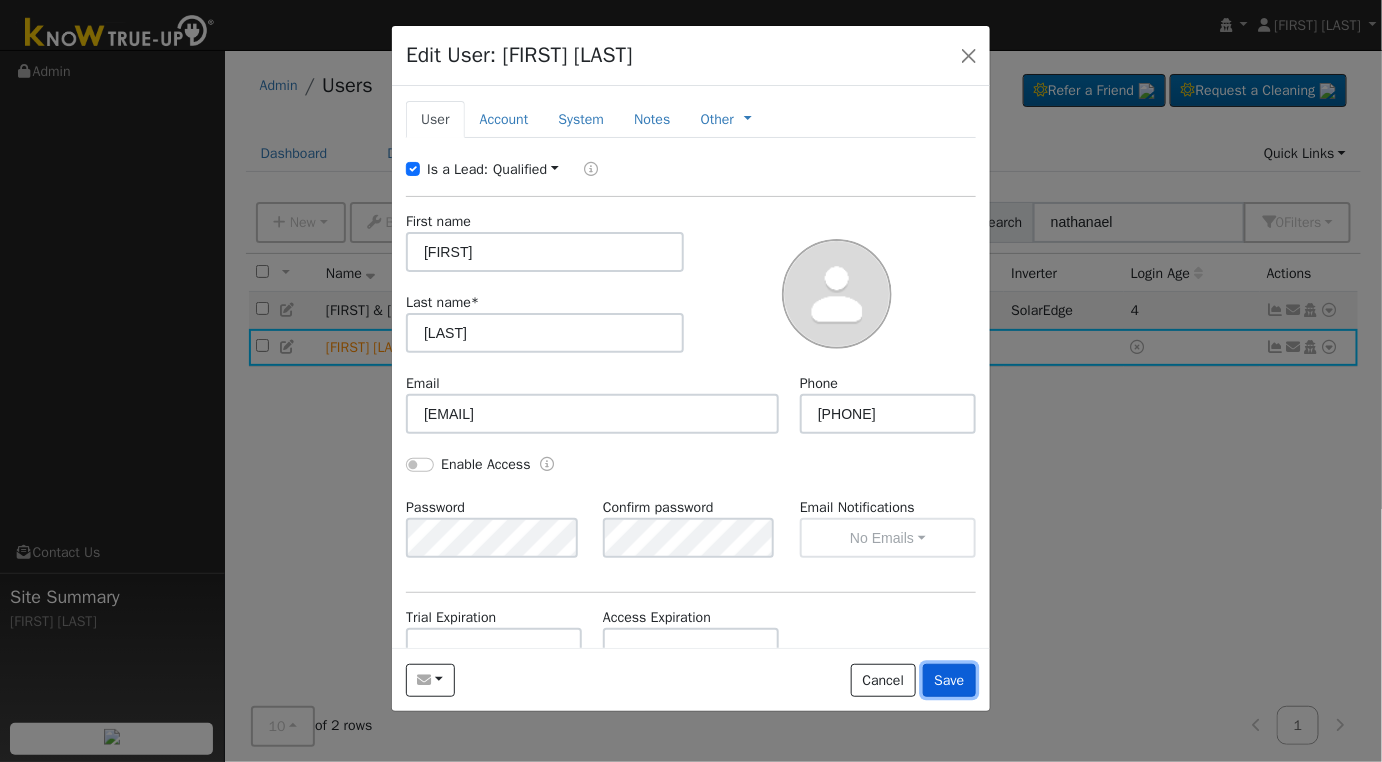 click on "Save" at bounding box center [949, 681] 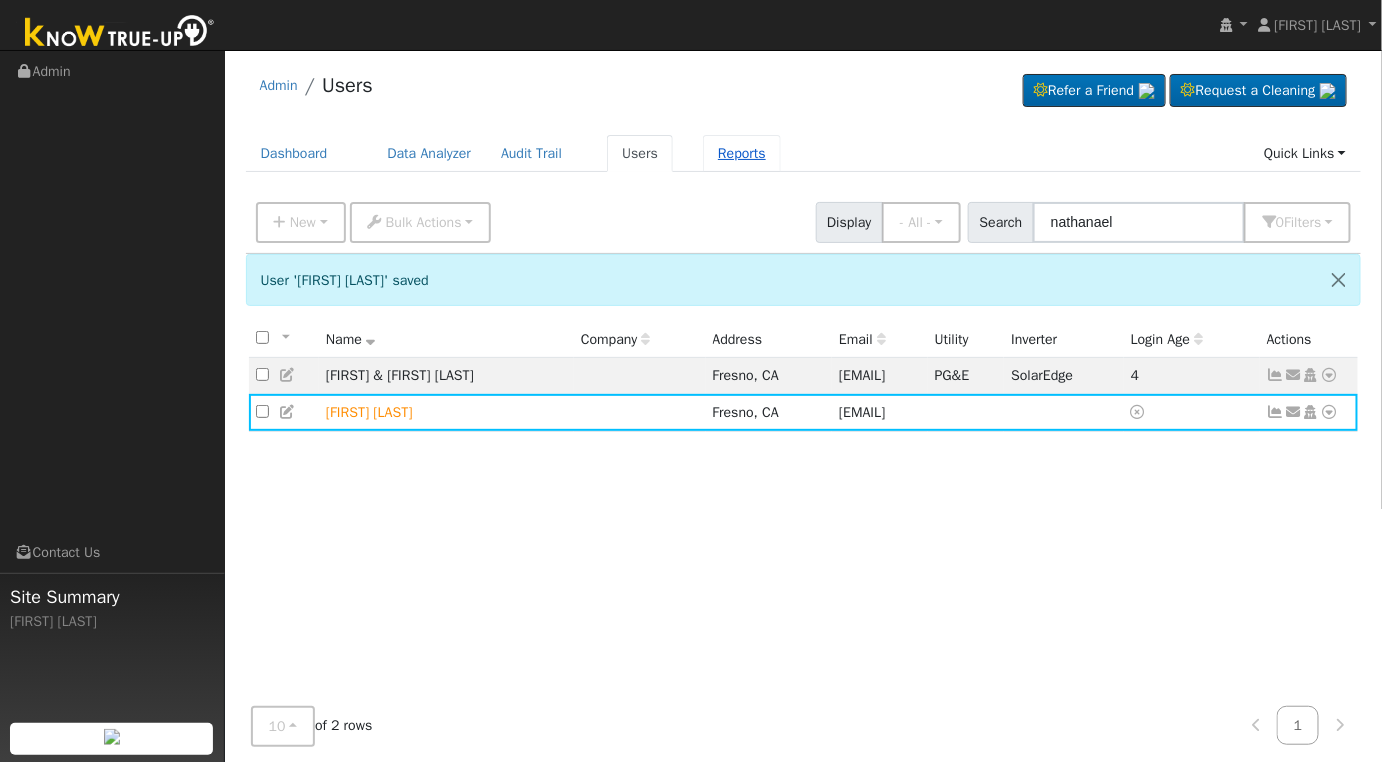 click on "Reports" at bounding box center [742, 153] 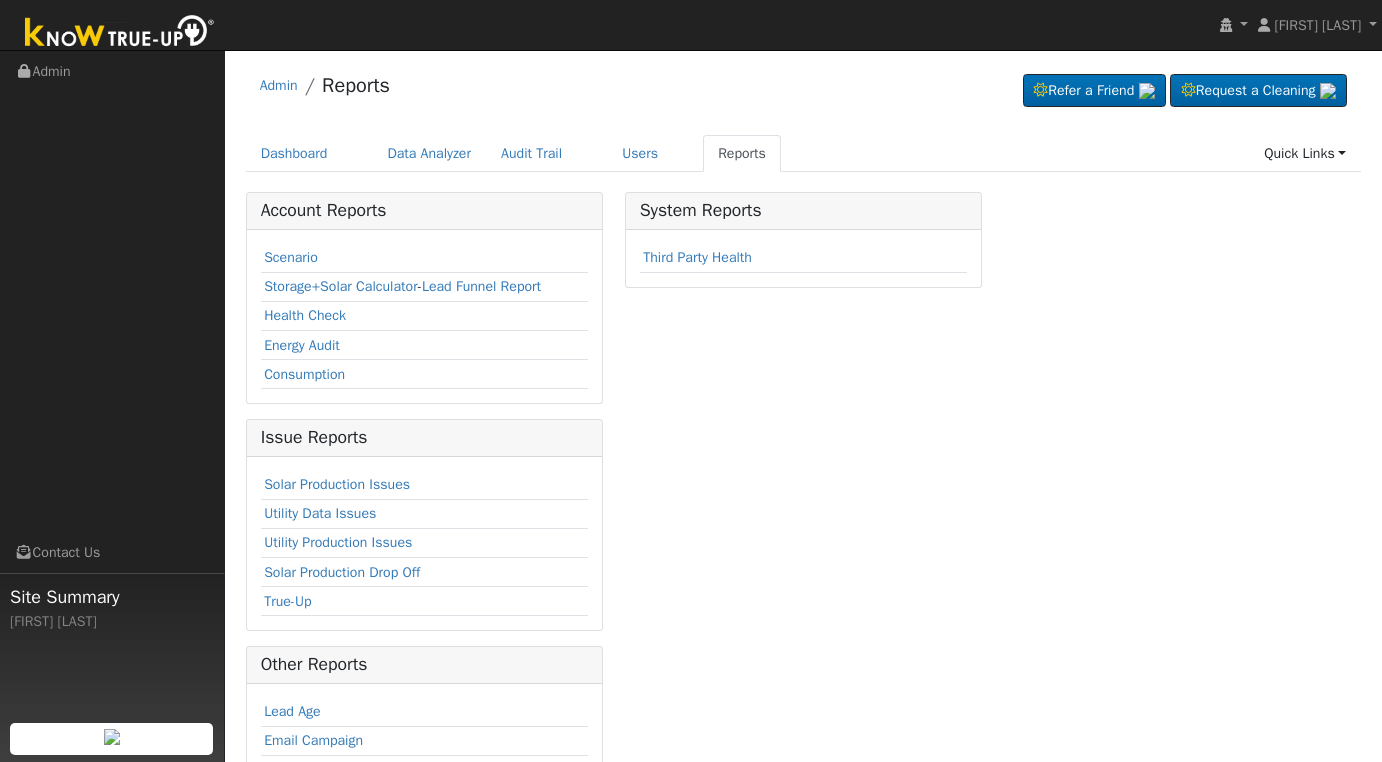 scroll, scrollTop: 0, scrollLeft: 0, axis: both 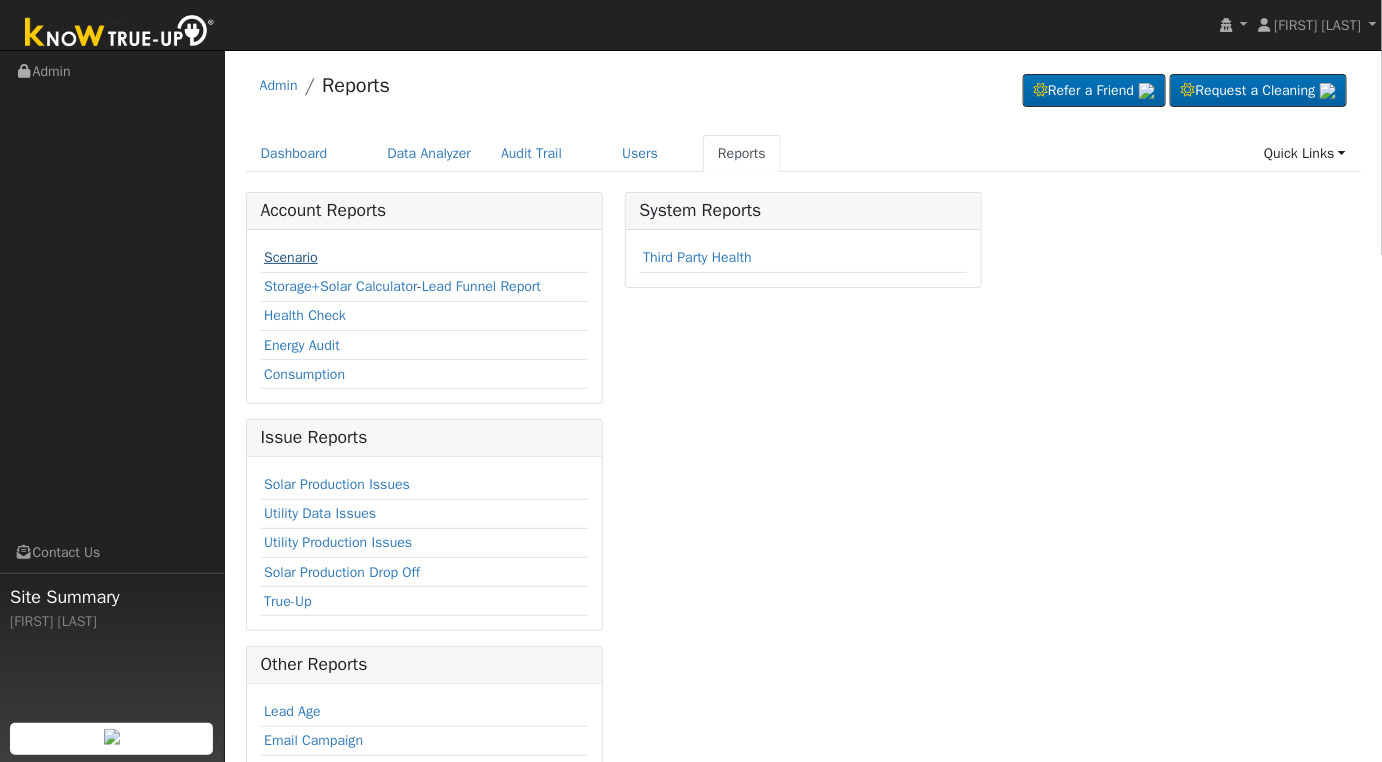 click on "Scenario" at bounding box center [291, 257] 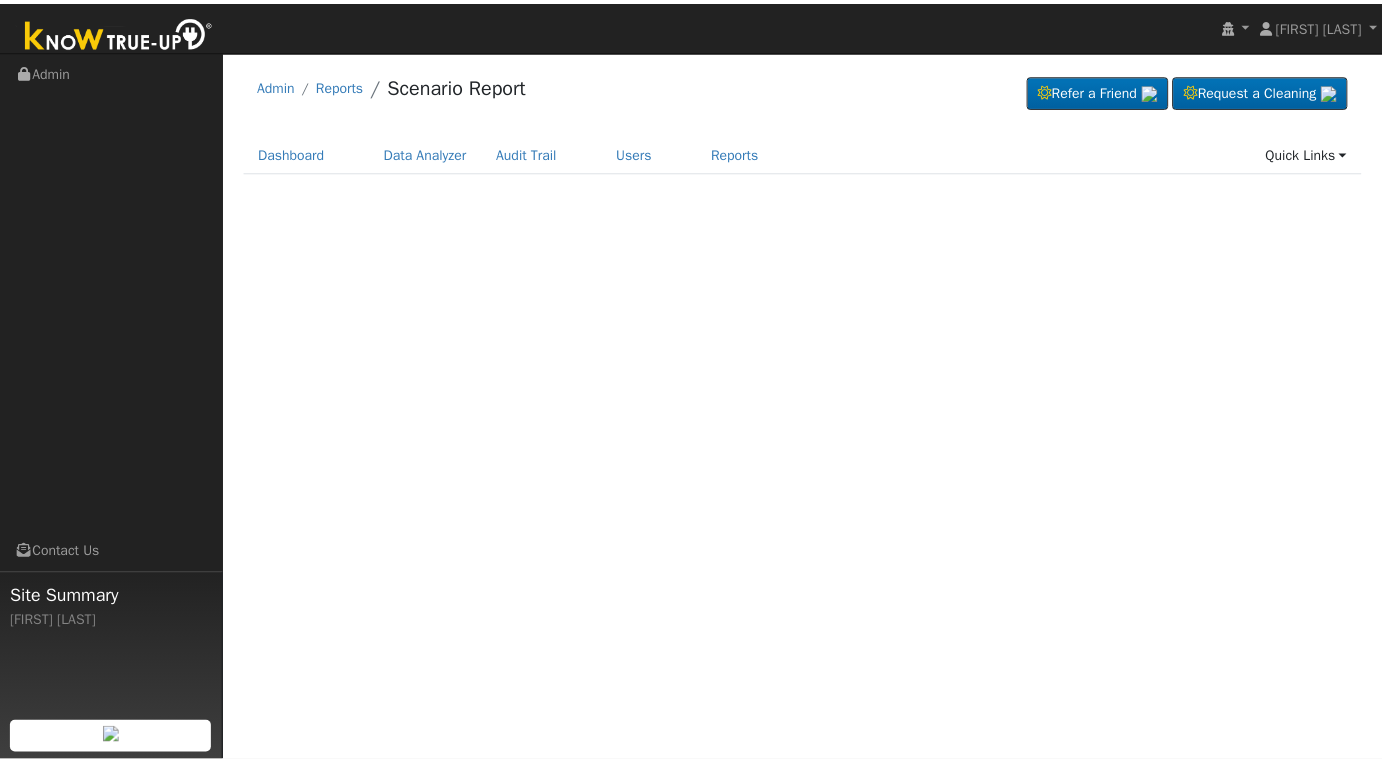 scroll, scrollTop: 0, scrollLeft: 0, axis: both 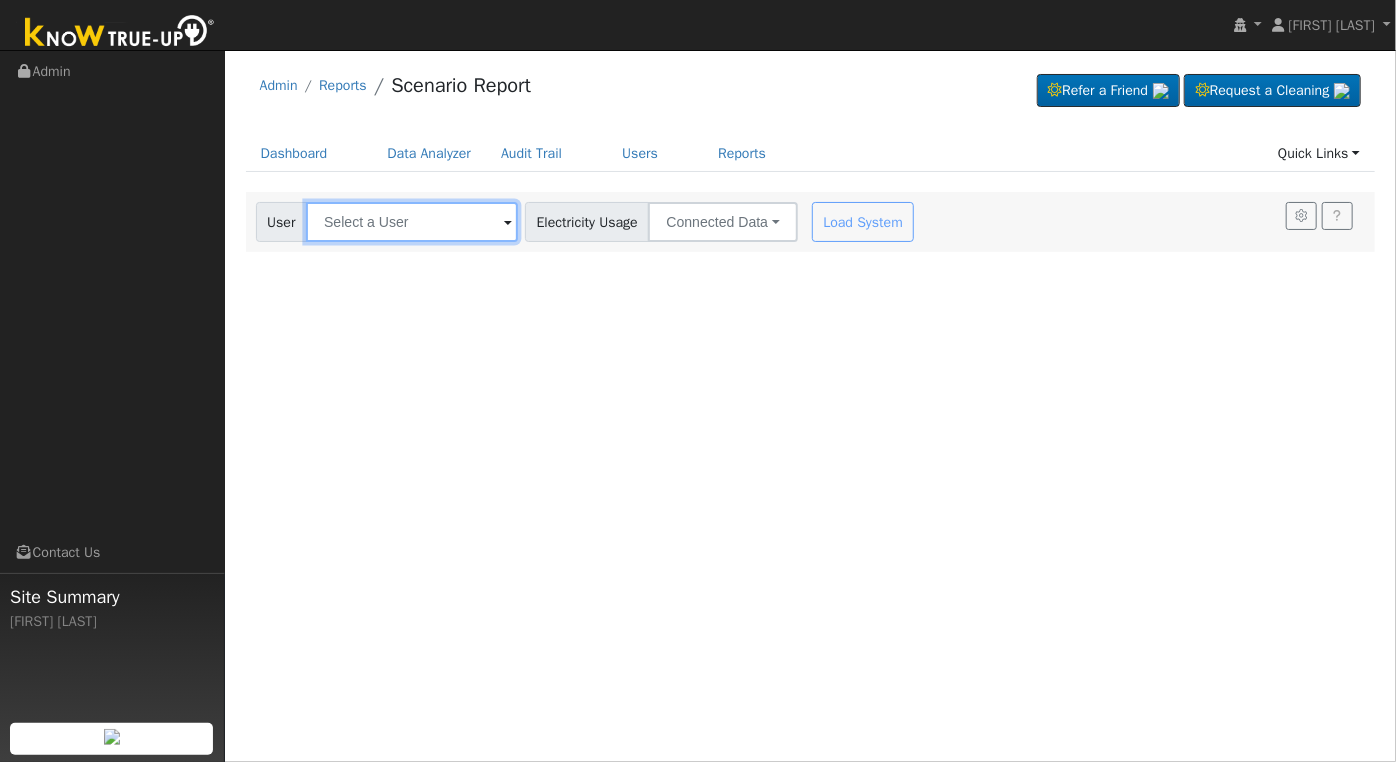click at bounding box center (412, 222) 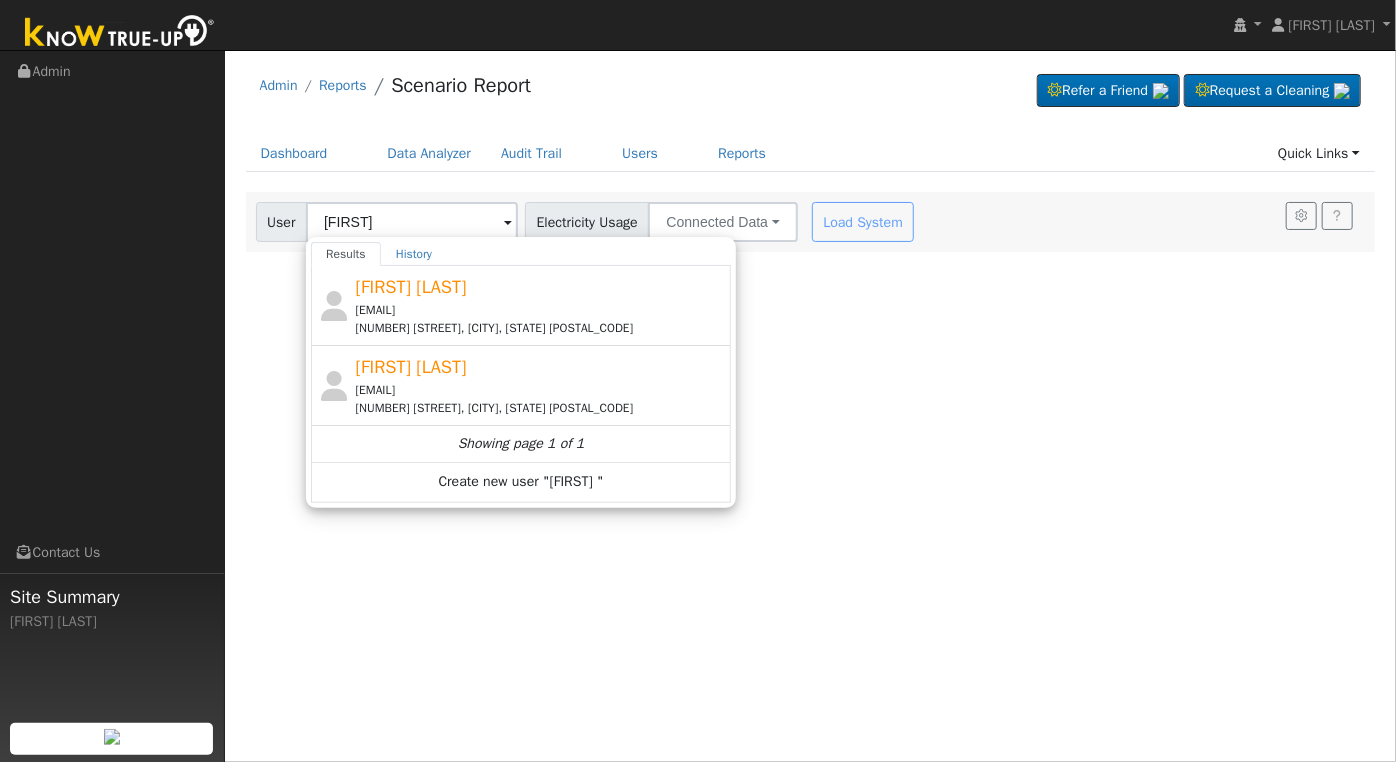 click on "[FIRST] [LAST] [EMAIL] [NUMBER] [STREET], [CITY], [STATE] [POSTAL_CODE]" at bounding box center [541, 385] 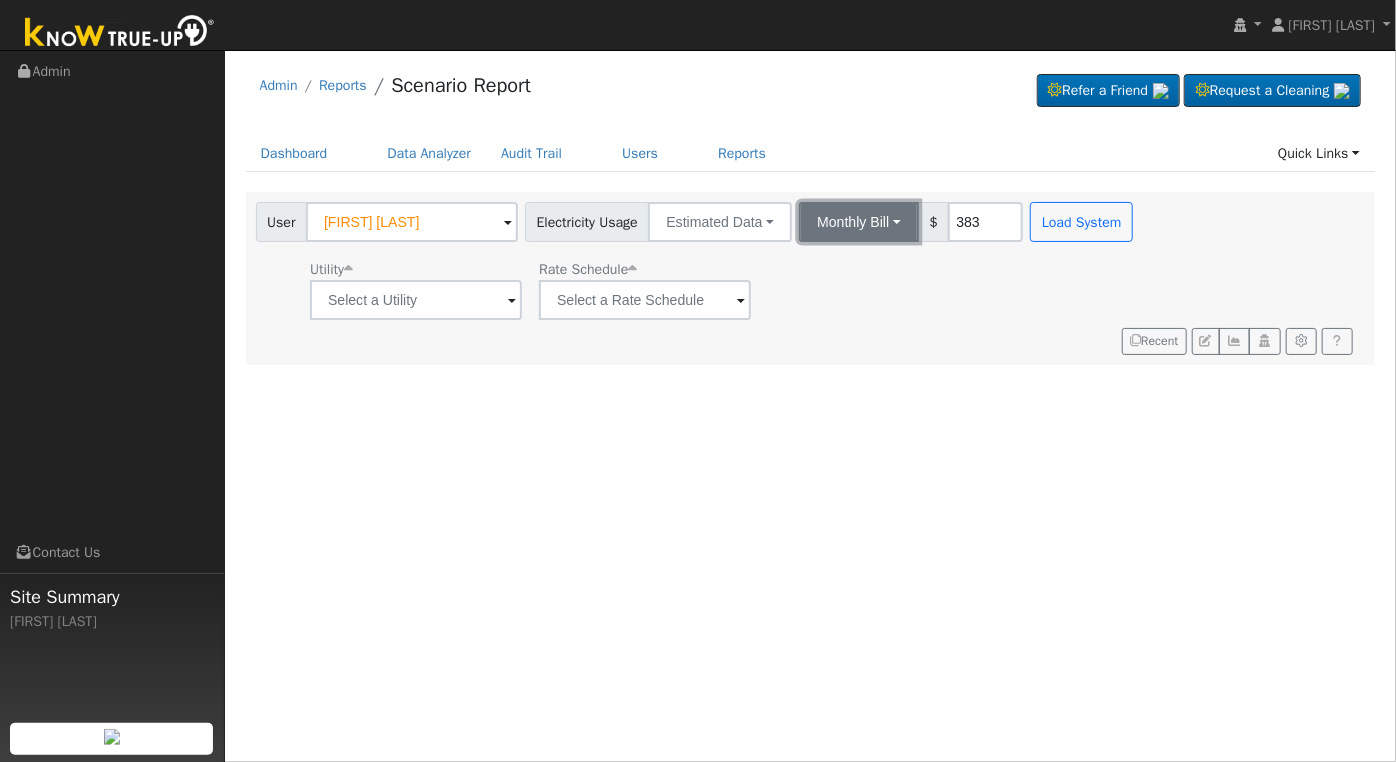 click on "Monthly Bill" at bounding box center [859, 222] 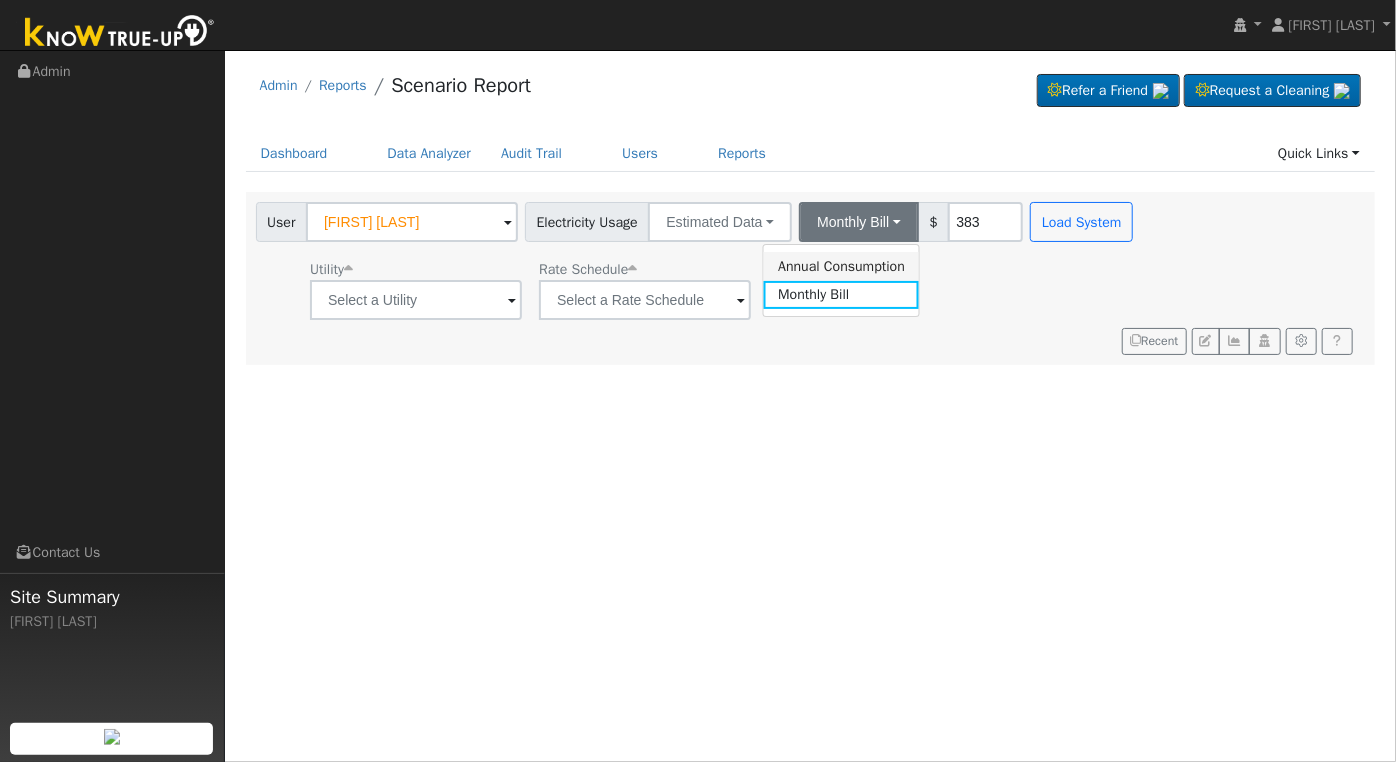 click on "Annual Consumption" at bounding box center (841, 266) 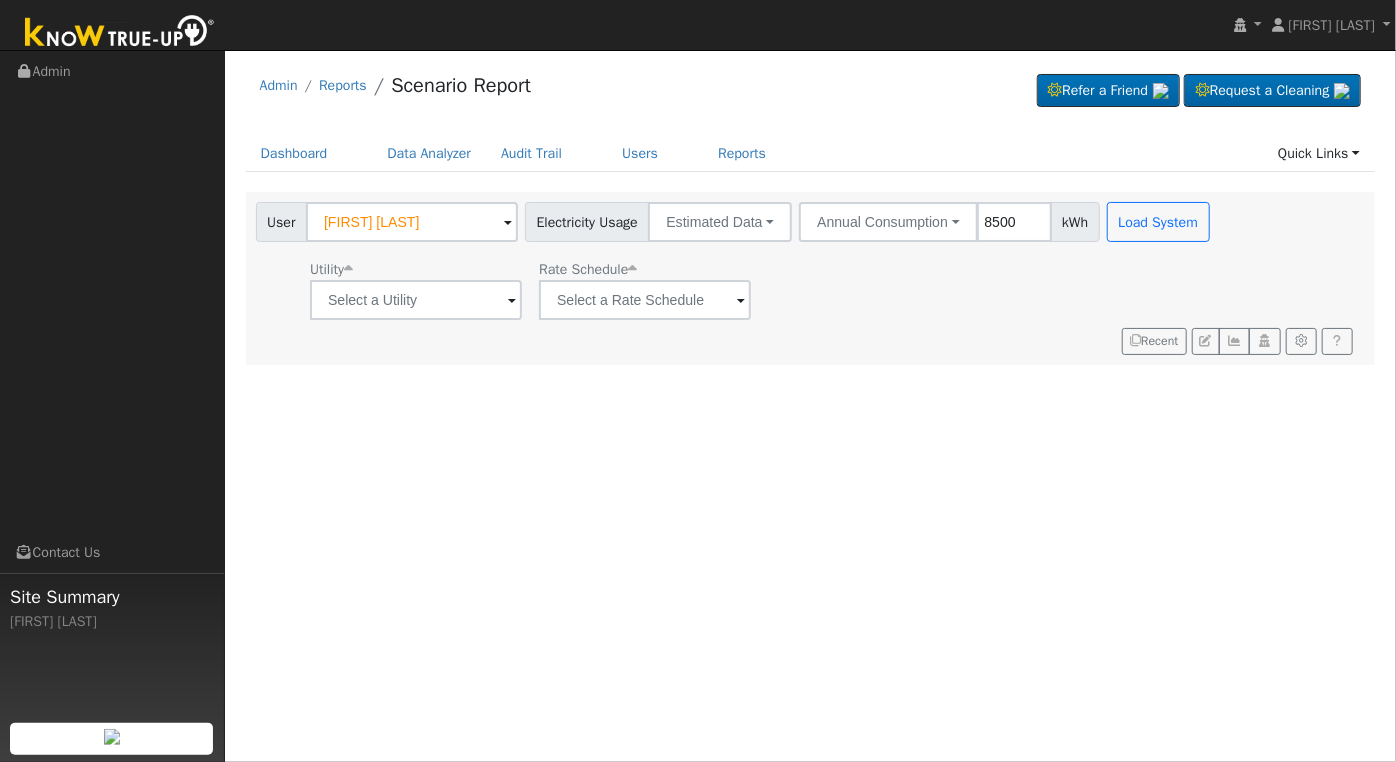 type on "8500" 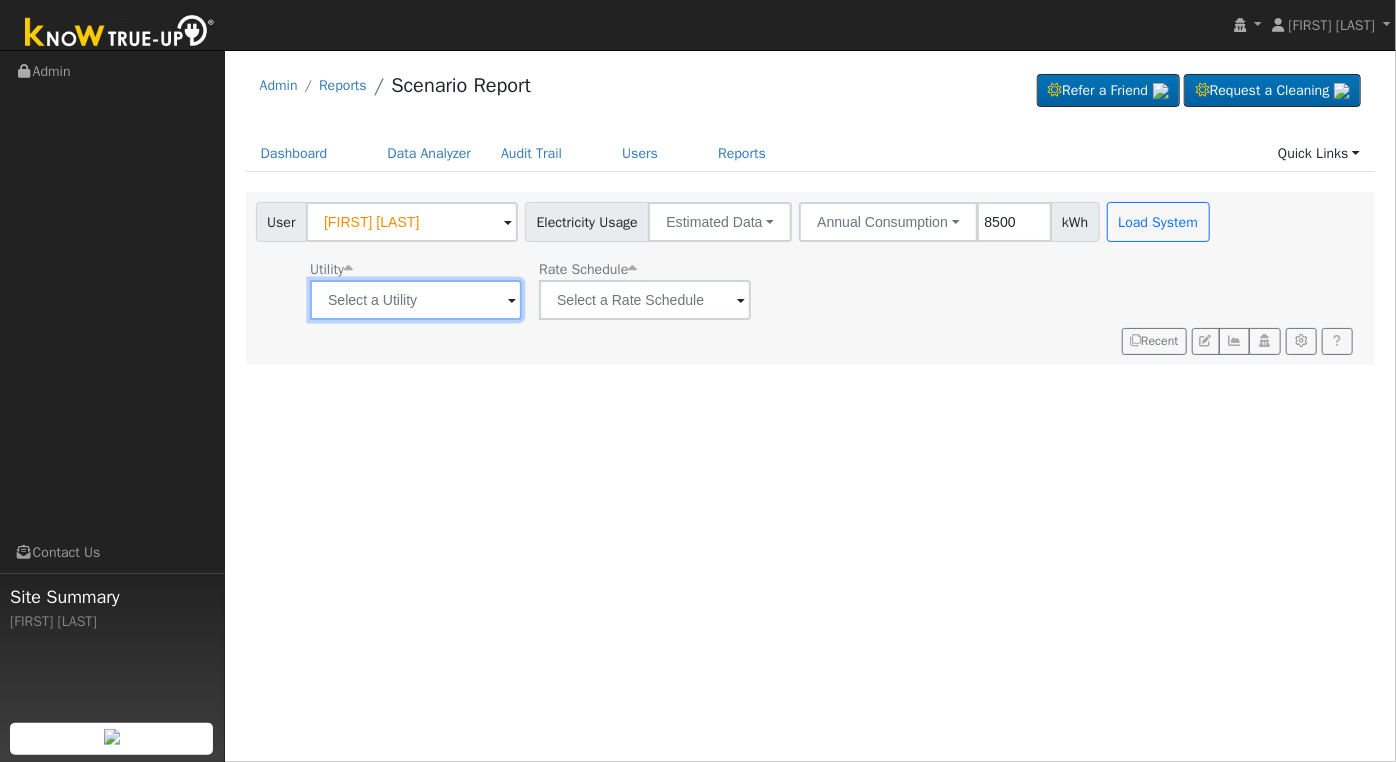 click at bounding box center [416, 300] 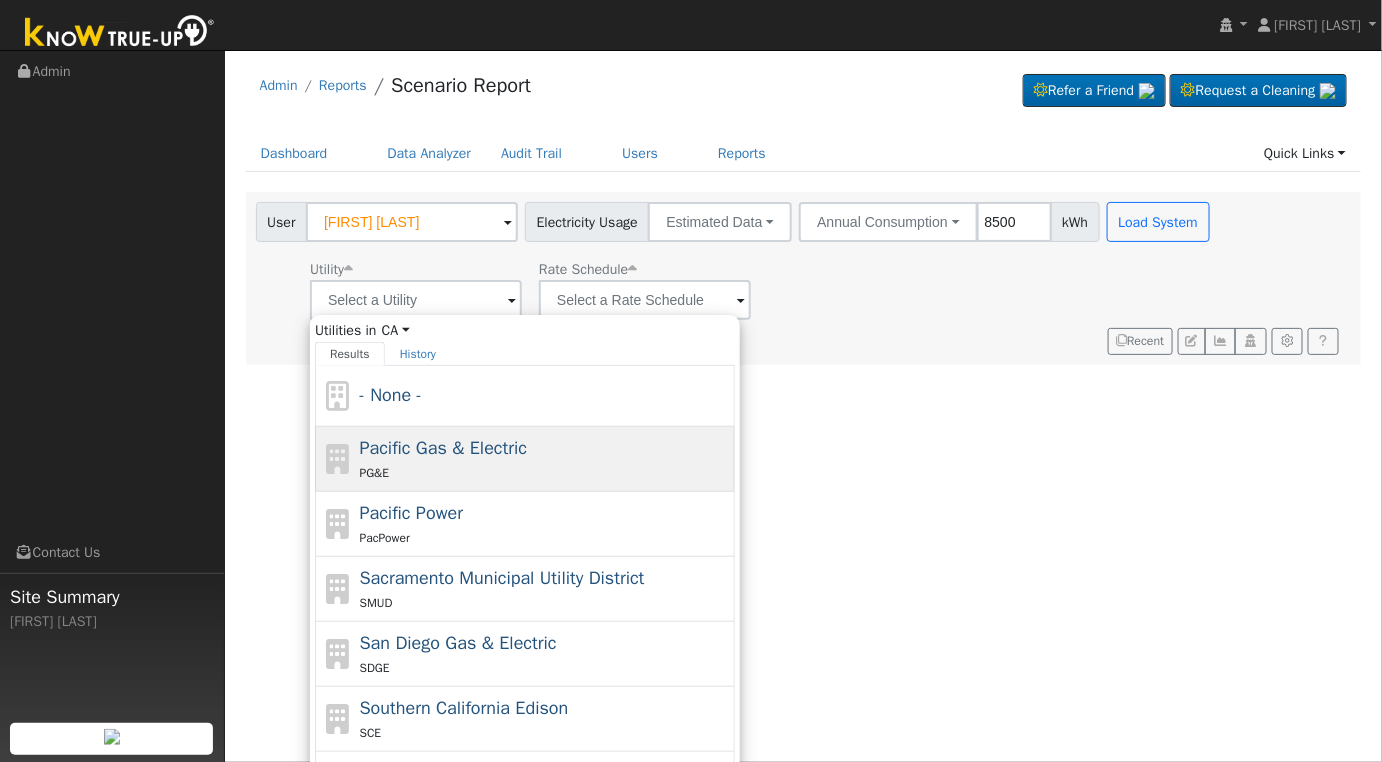 click on "PG&E" at bounding box center (545, 472) 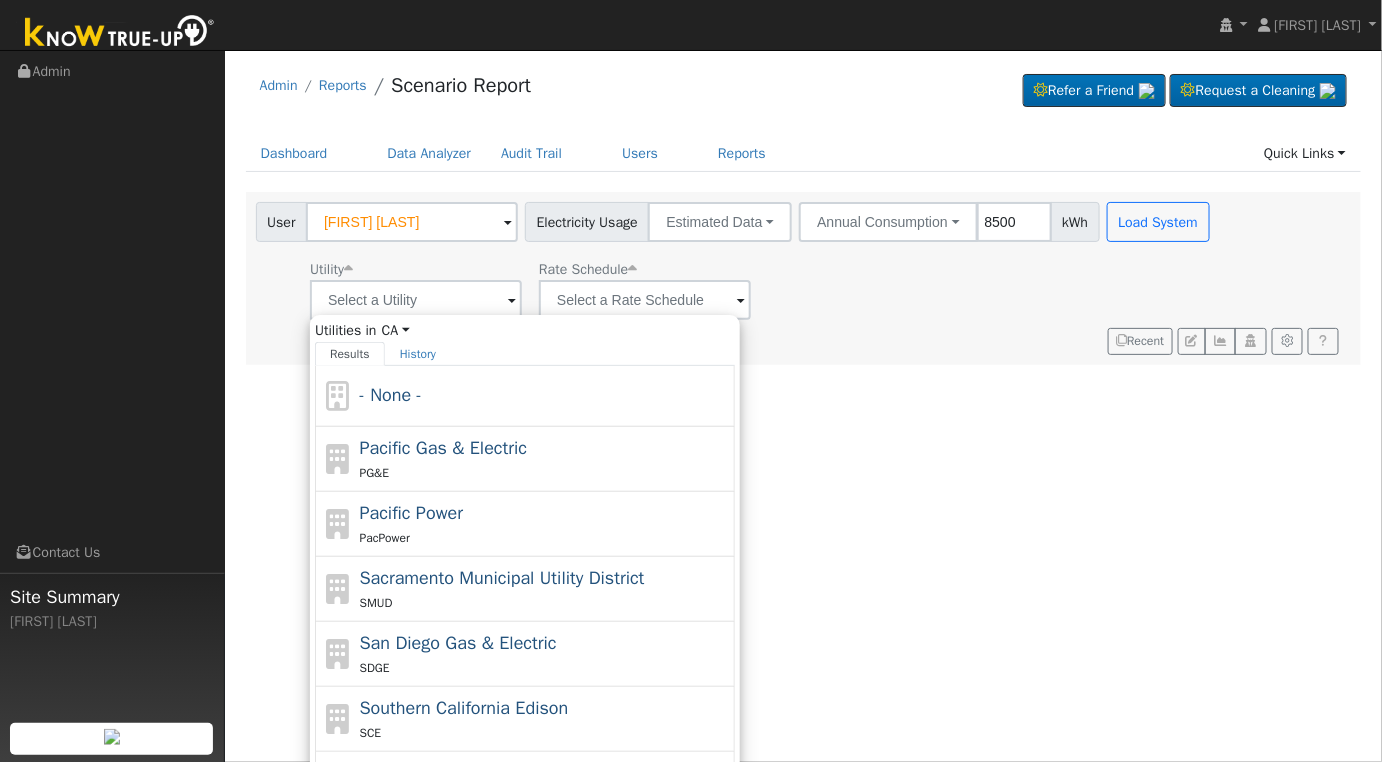 type on "Pacific Gas & Electric" 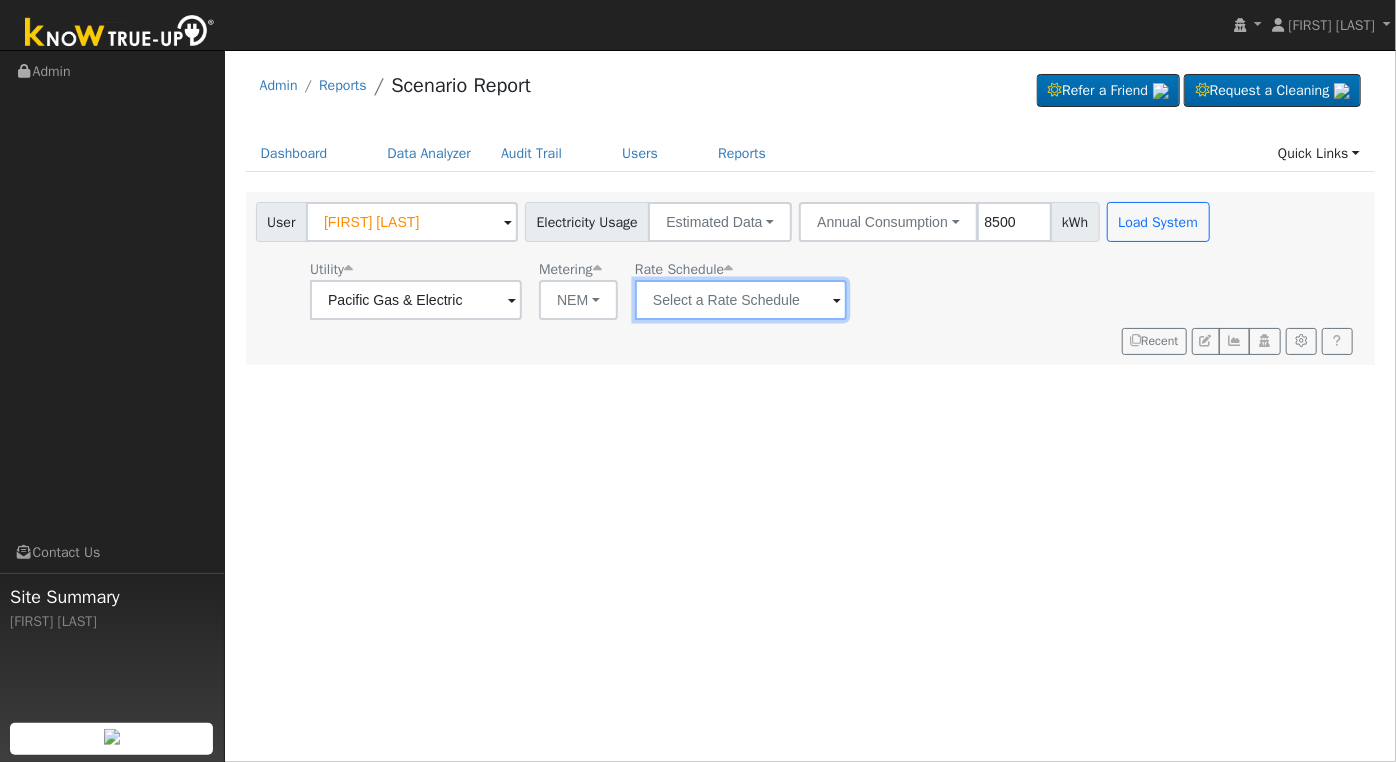 click at bounding box center (416, 300) 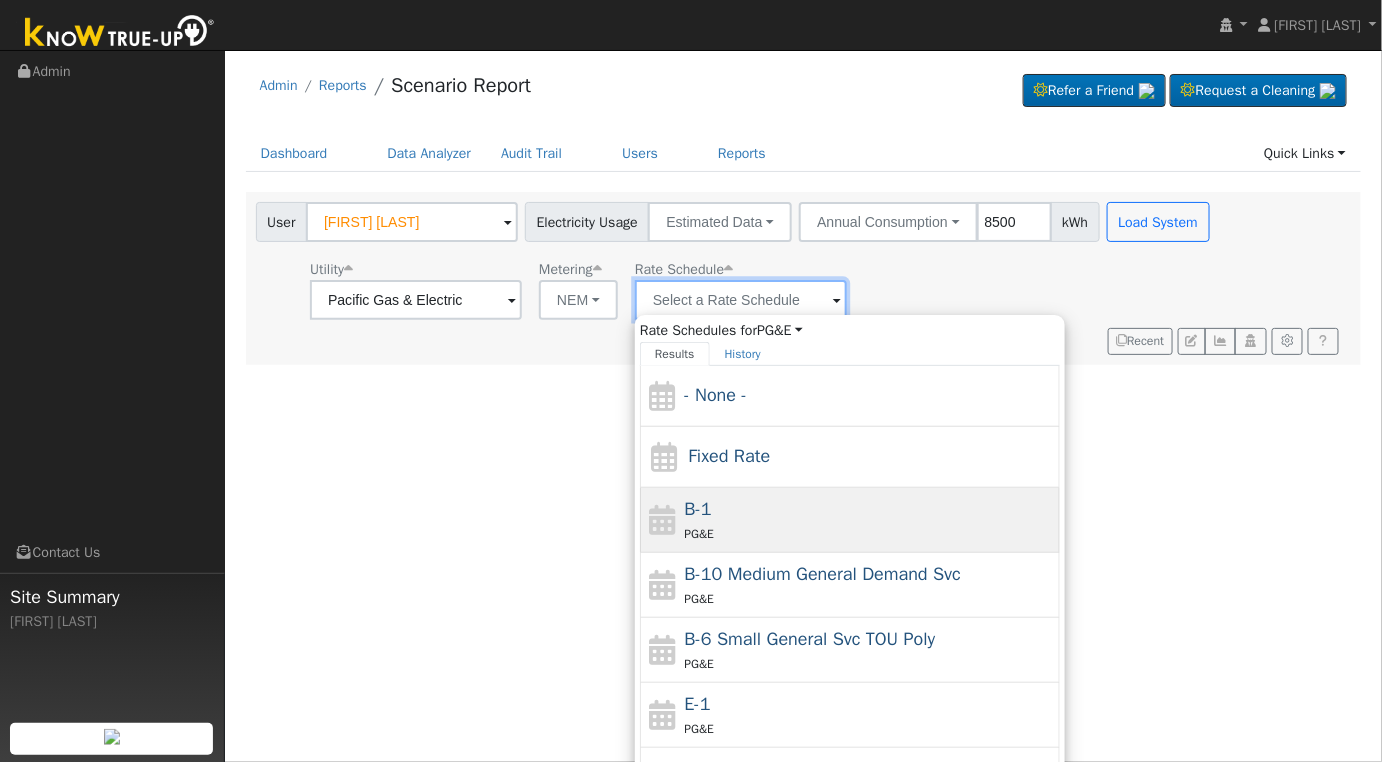 scroll, scrollTop: 216, scrollLeft: 0, axis: vertical 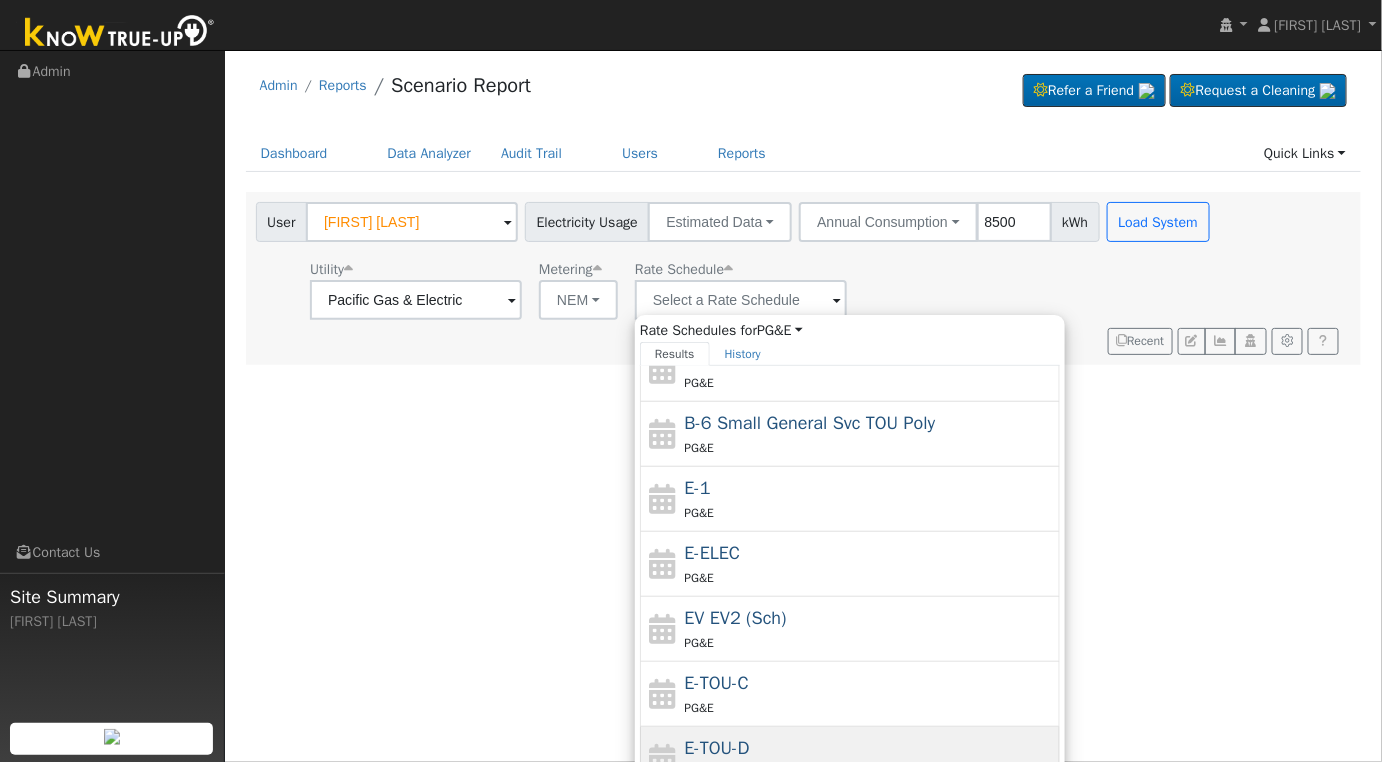 click on "E-TOU-D PG&E" at bounding box center [870, 759] 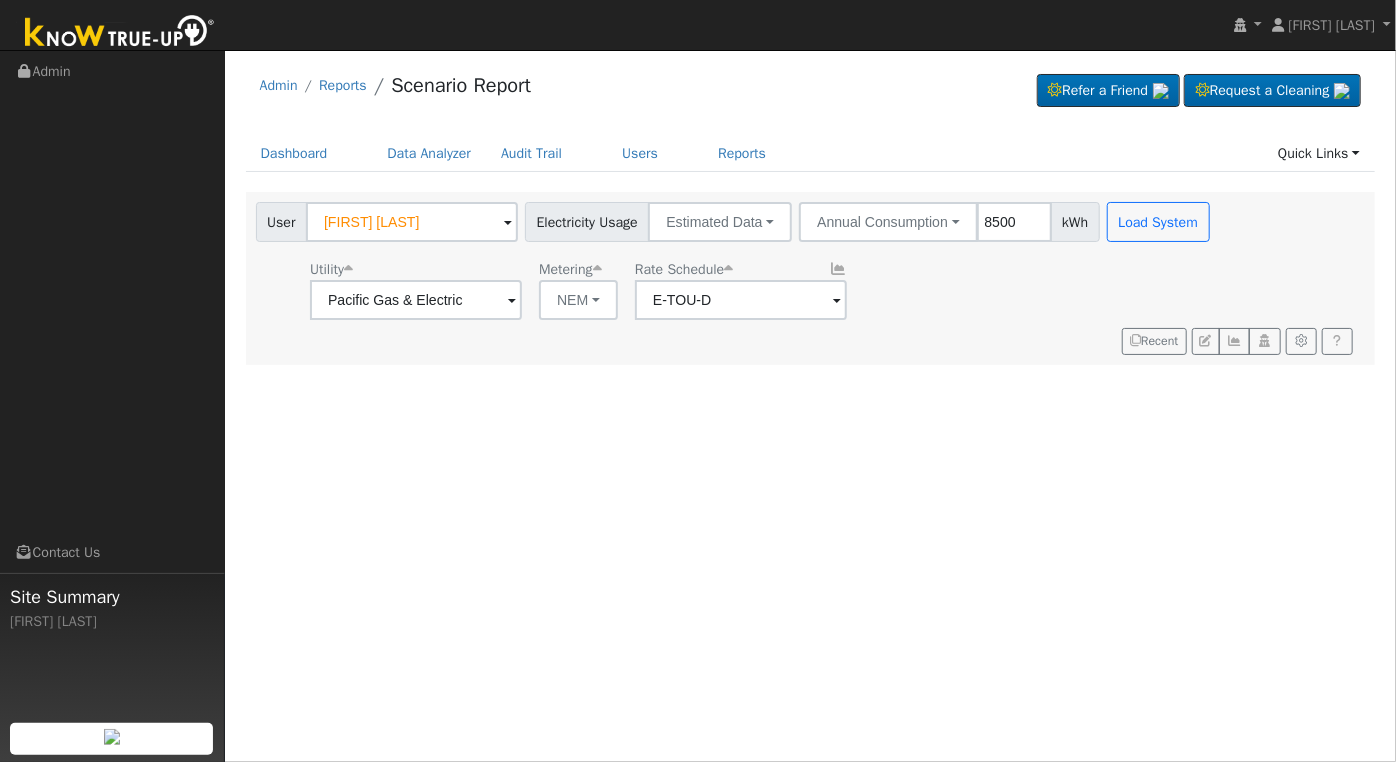 click on "User [FIRST] [LAST] Account   Default Account Default Account [NUMBER] [STREET], [CITY], [STATE] [POSTAL_CODE] Primary Account Electricity Usage Estimated Data Connected Data Estimated Data CSV Data Annual Consumption Annual Consumption Monthly Bill 8500 kWh Load System" at bounding box center (735, 218) 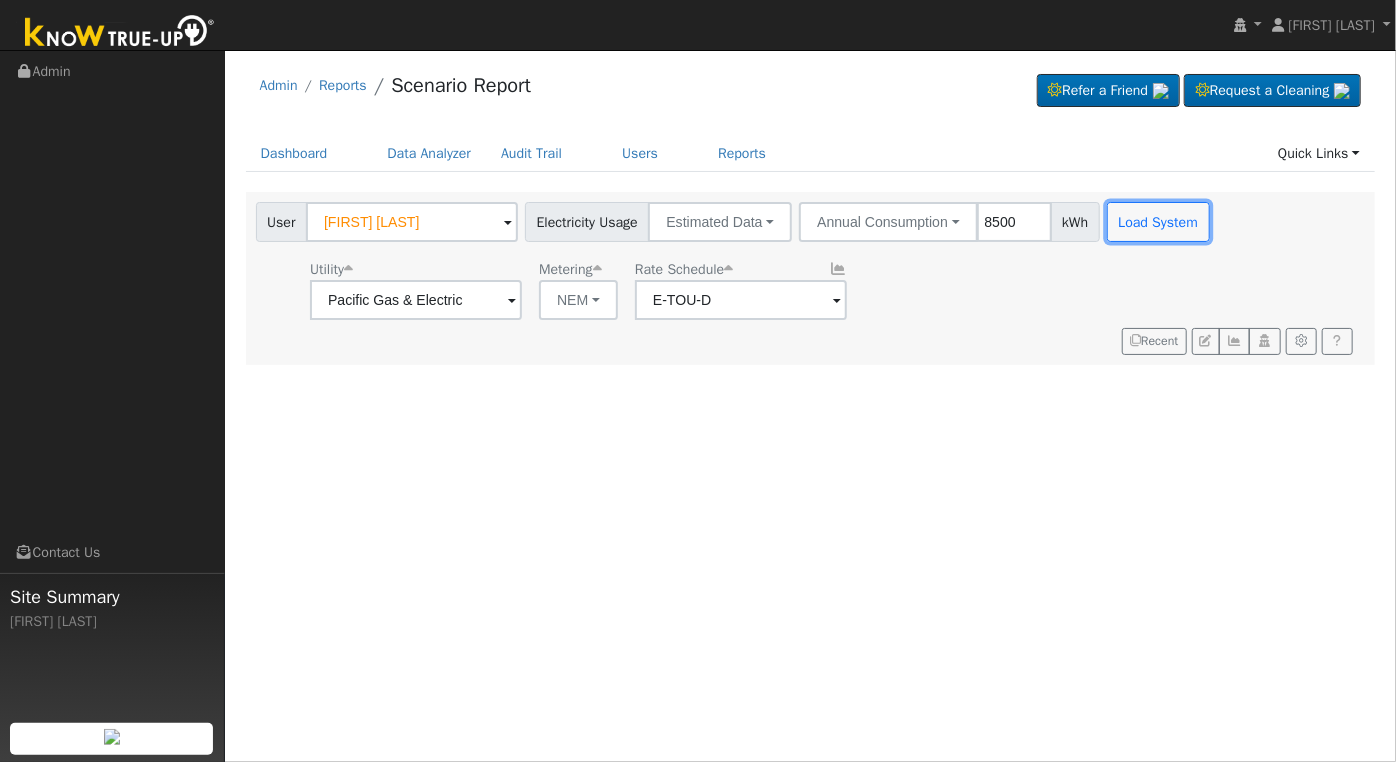 click on "Load System" at bounding box center (1158, 222) 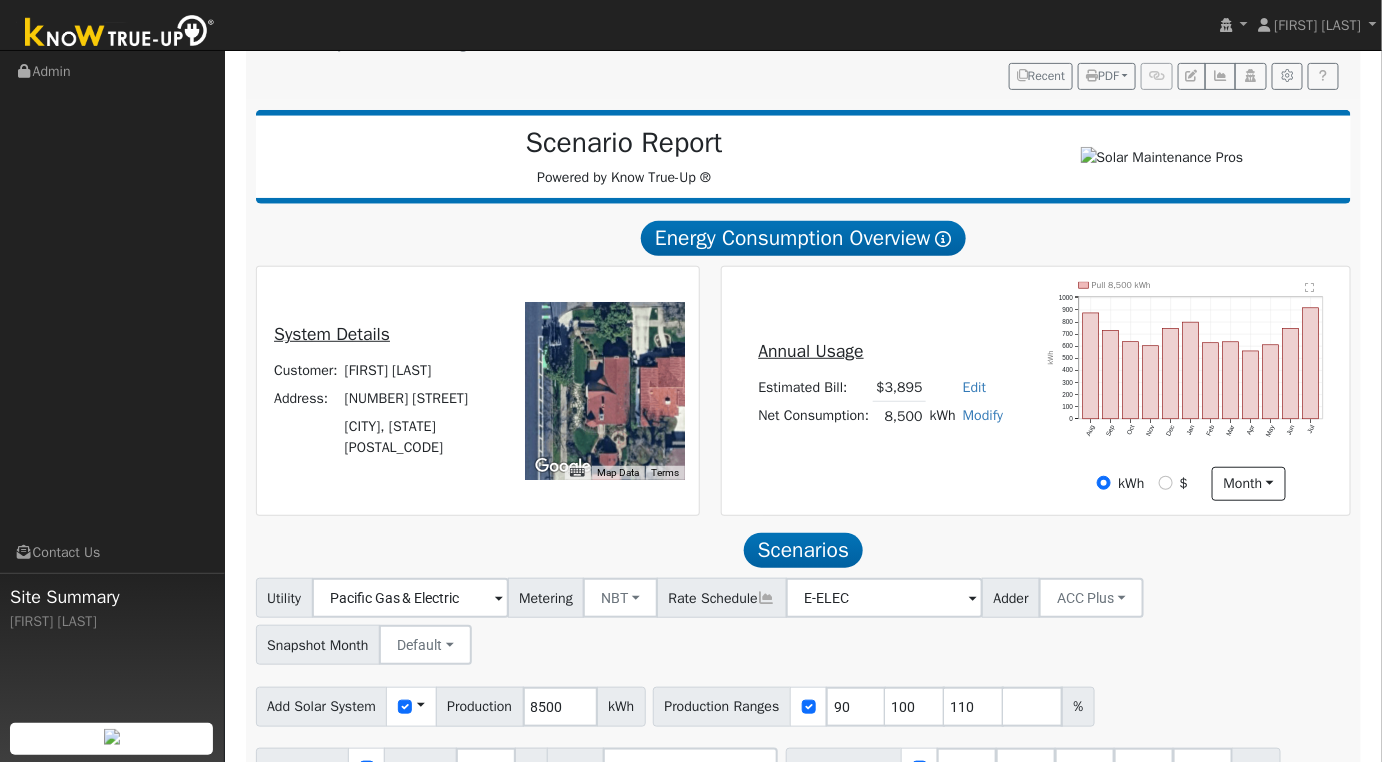 scroll, scrollTop: 322, scrollLeft: 0, axis: vertical 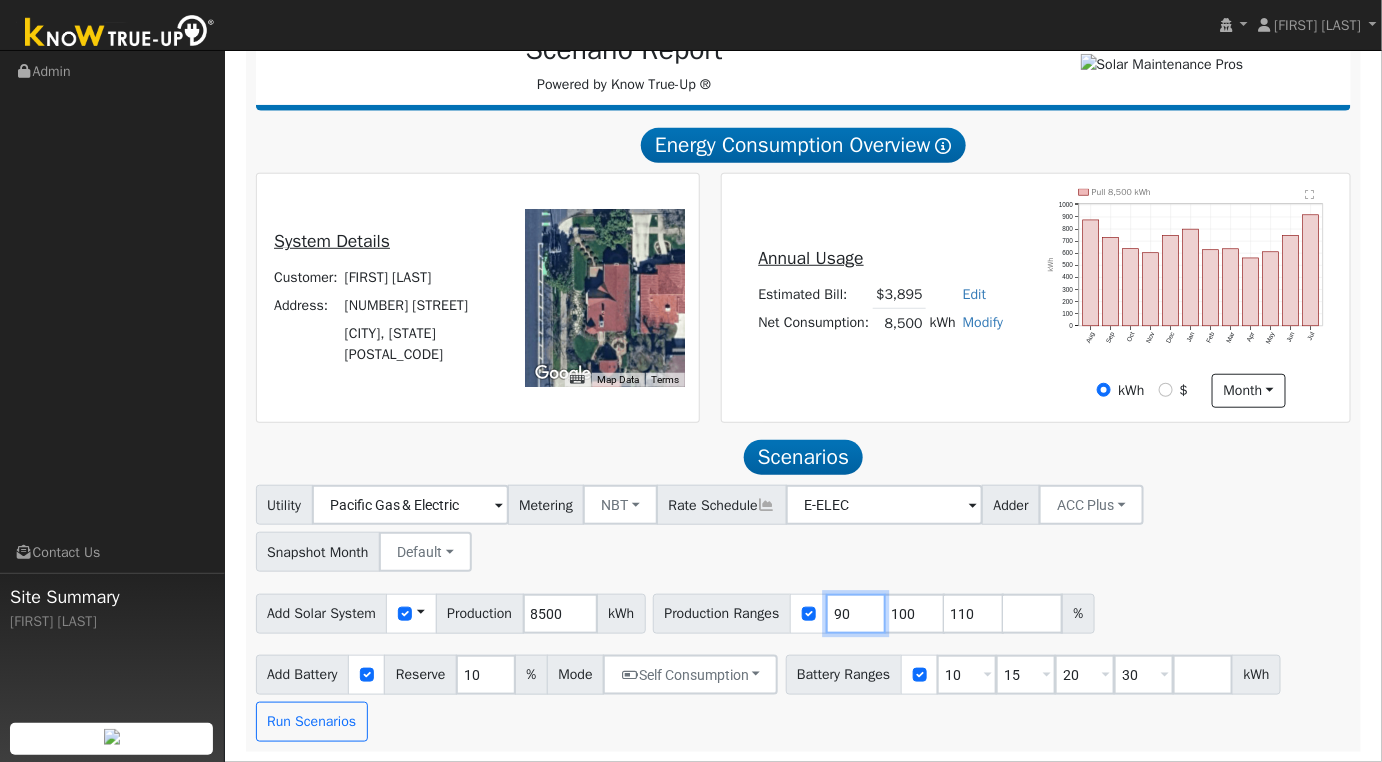 click on "90" at bounding box center [856, 614] 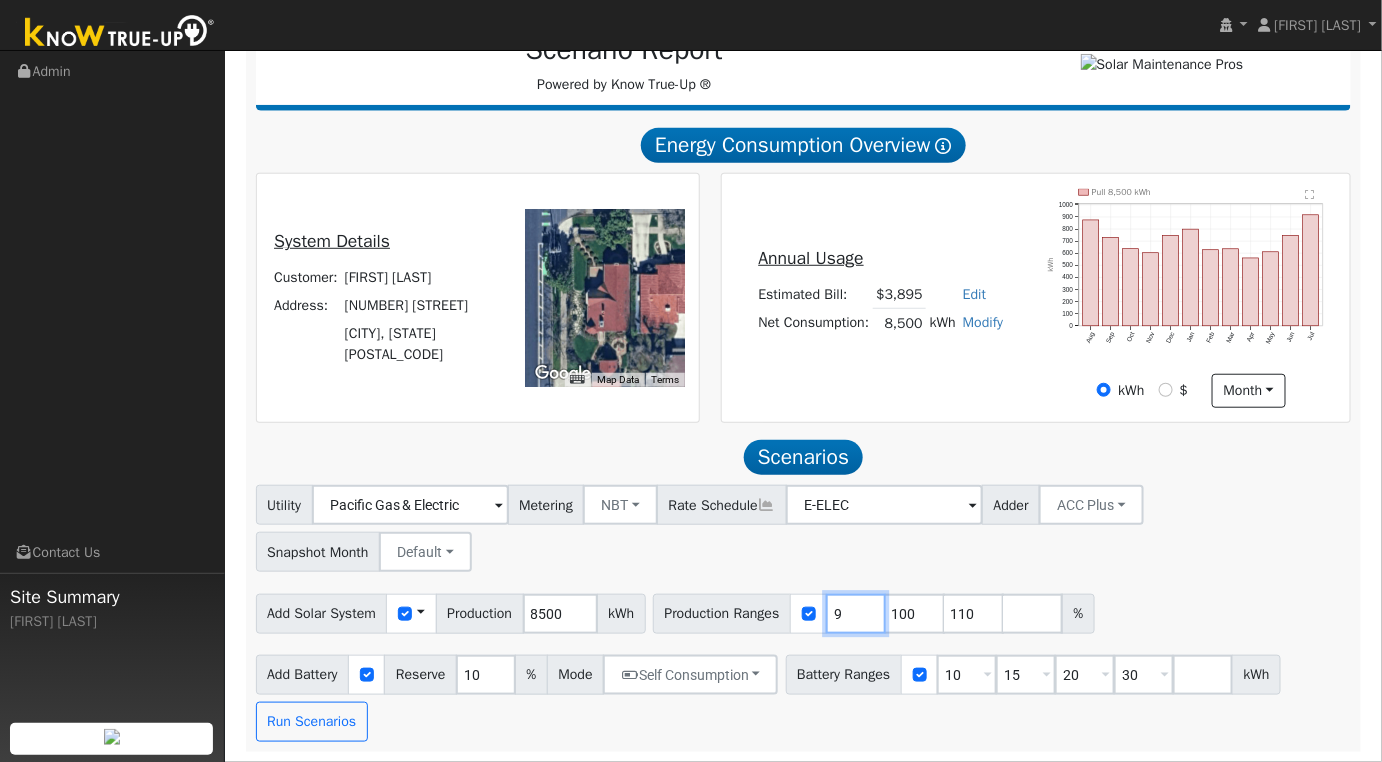 type on "100" 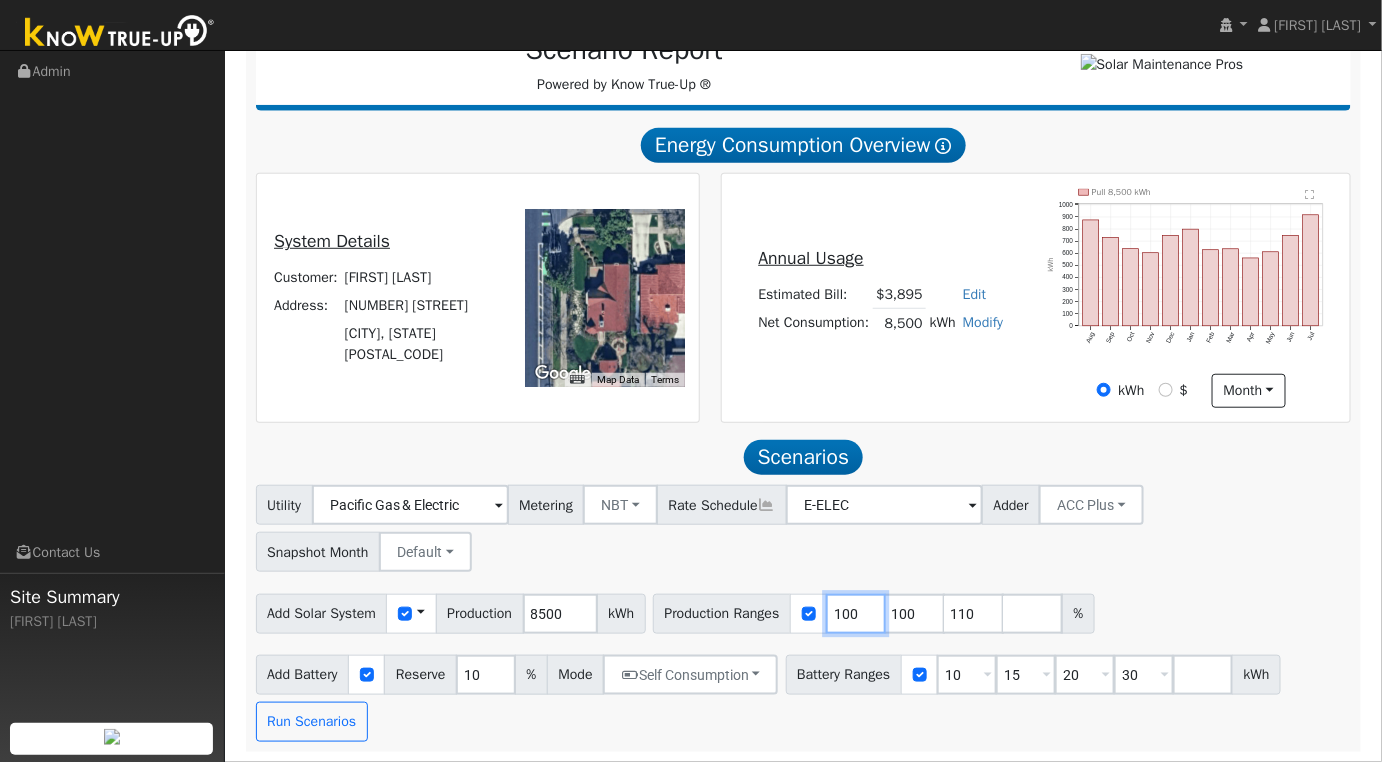 type on "110" 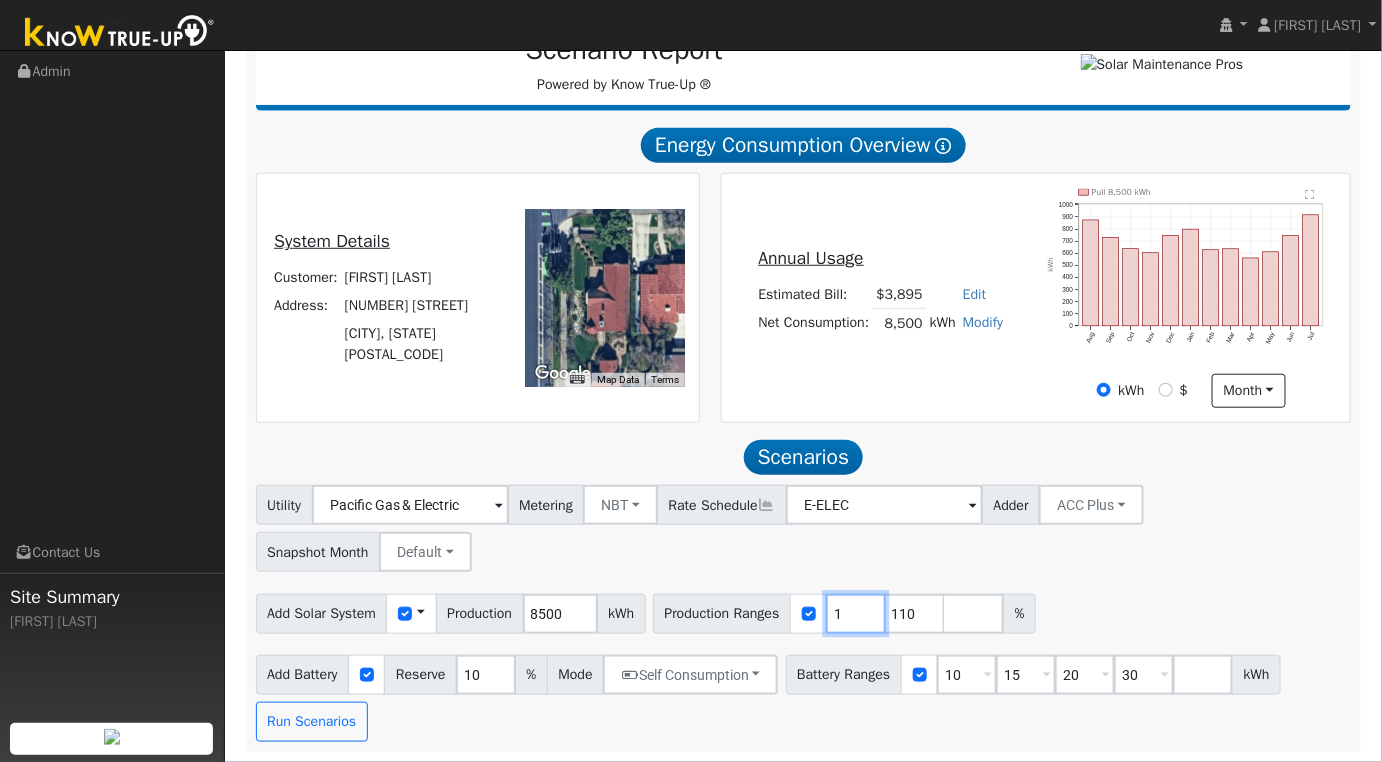 type on "110" 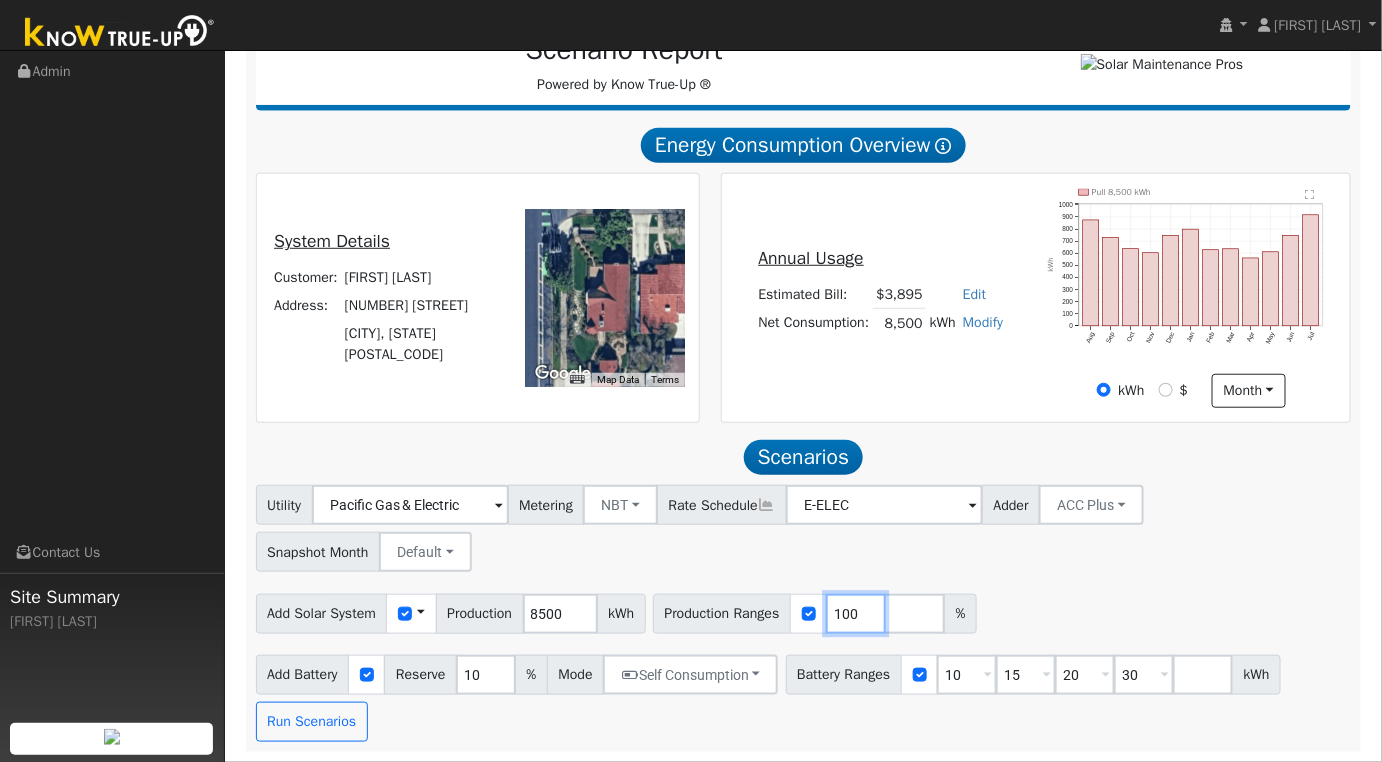 type on "100" 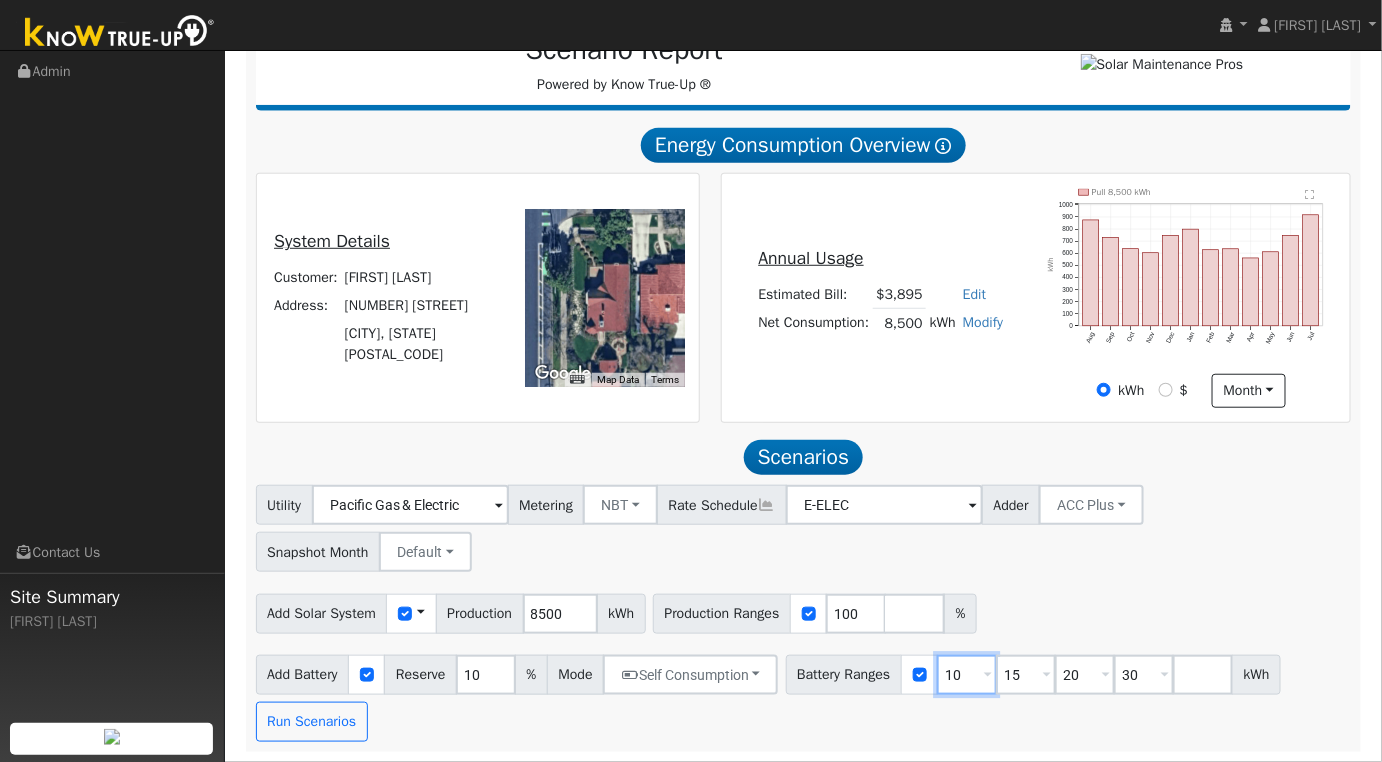 click on "10" at bounding box center (967, 675) 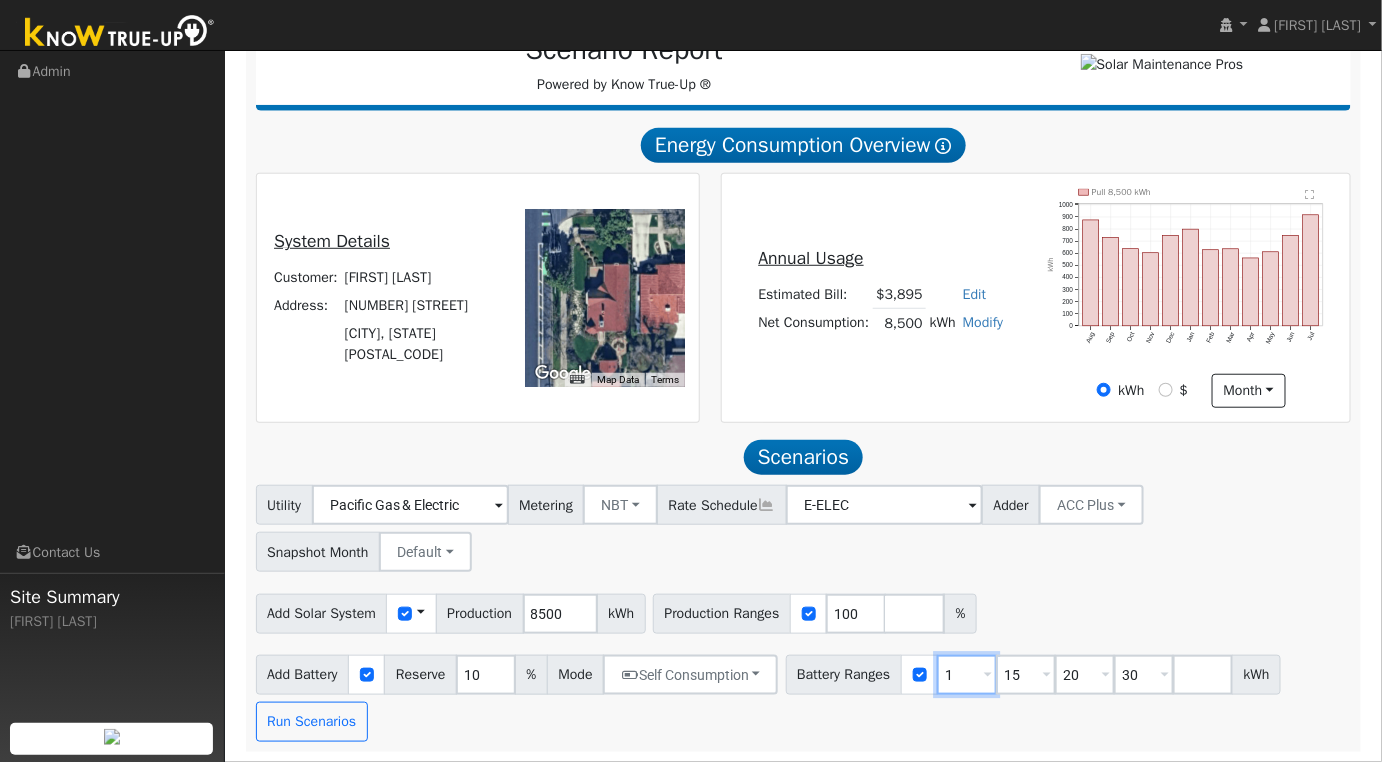 type on "15" 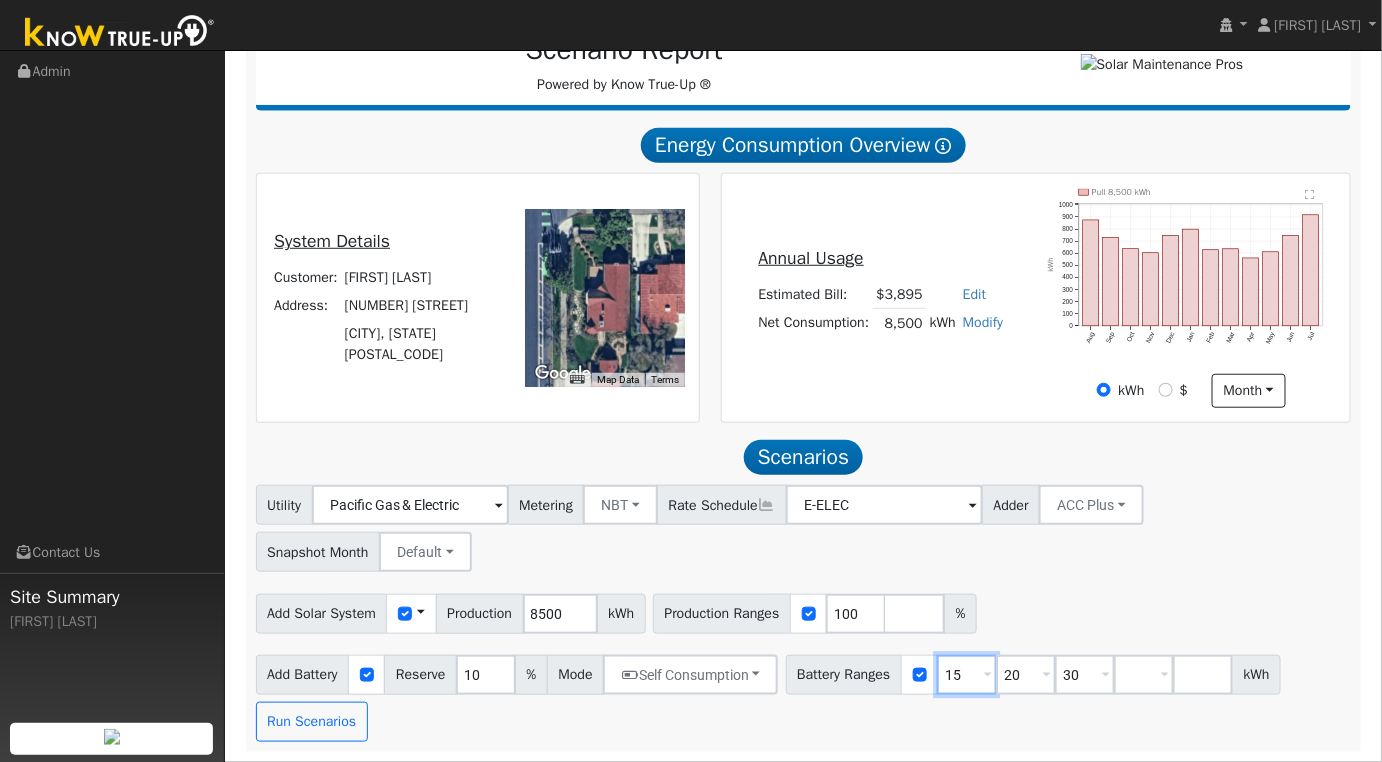 scroll, scrollTop: 276, scrollLeft: 0, axis: vertical 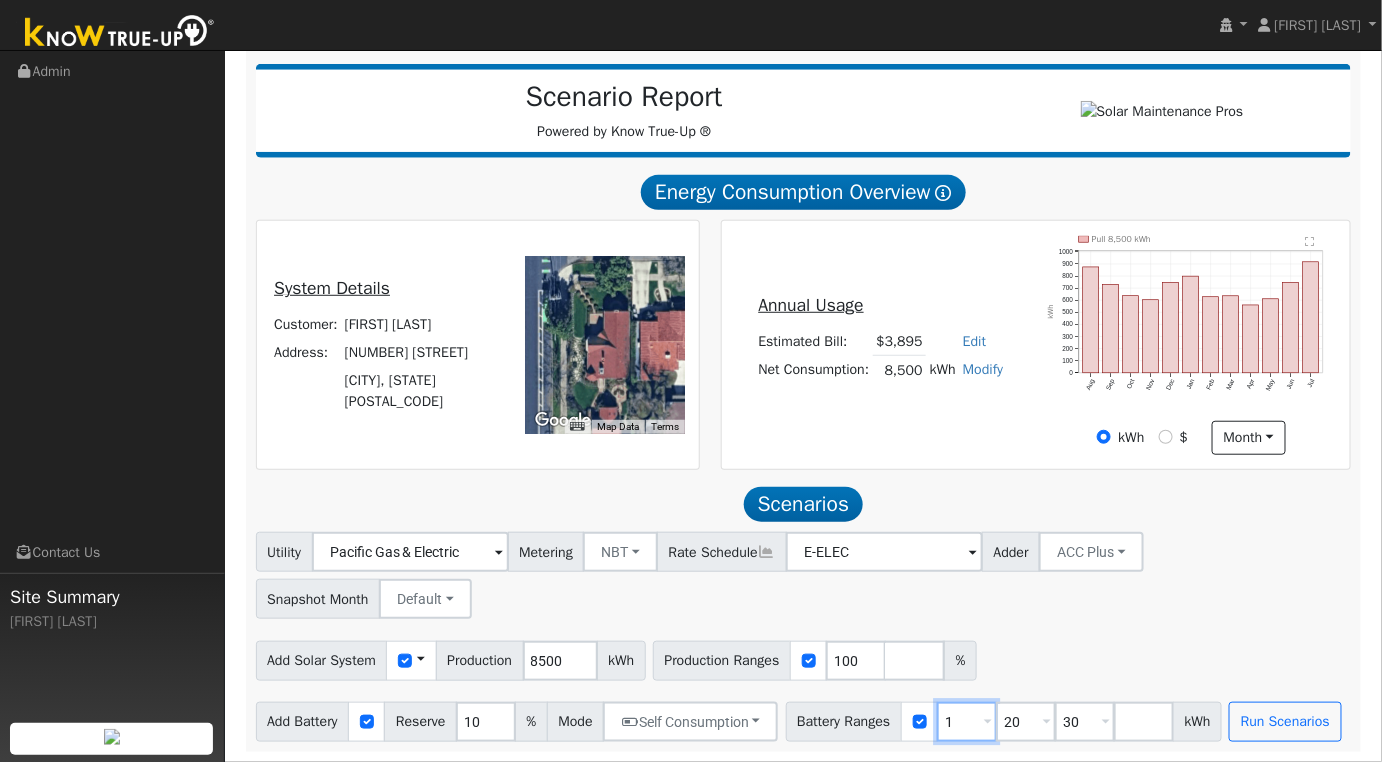 type on "20" 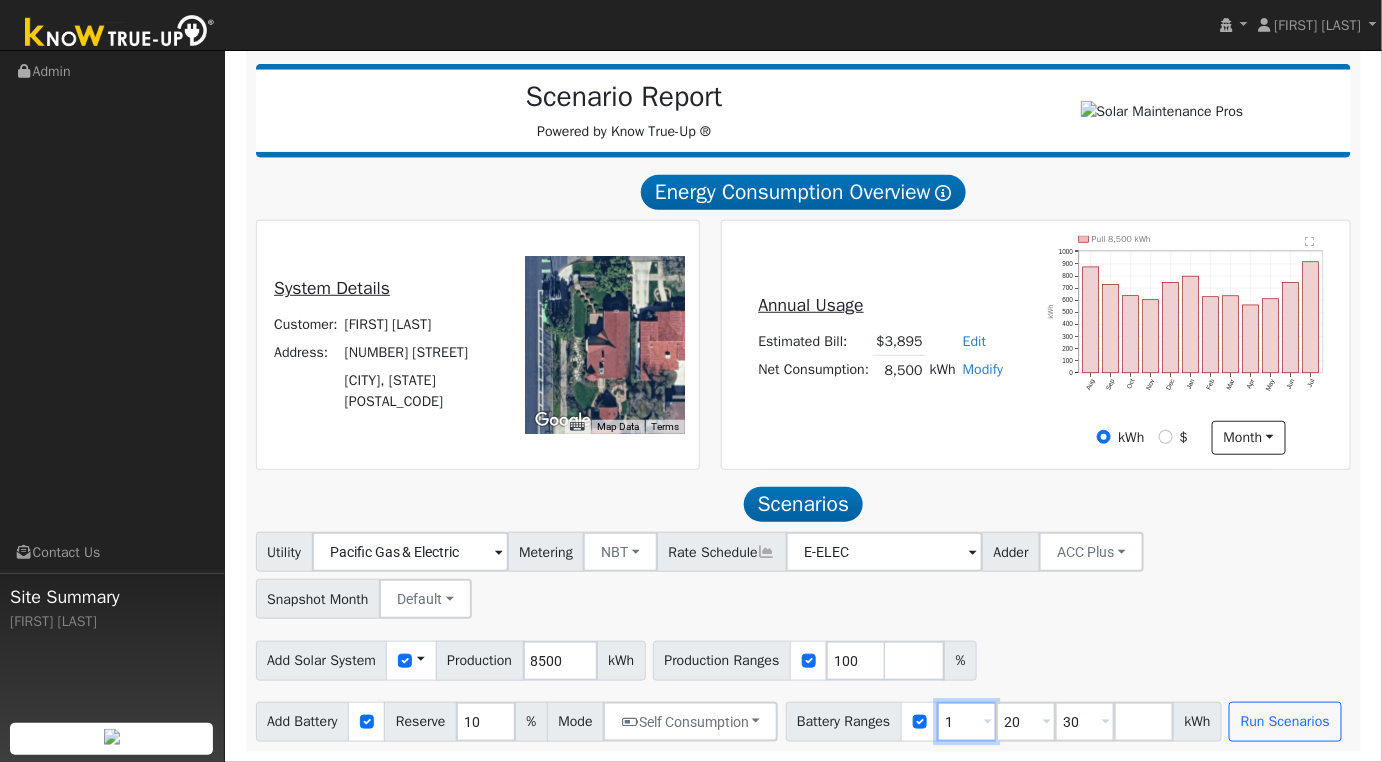 type on "30" 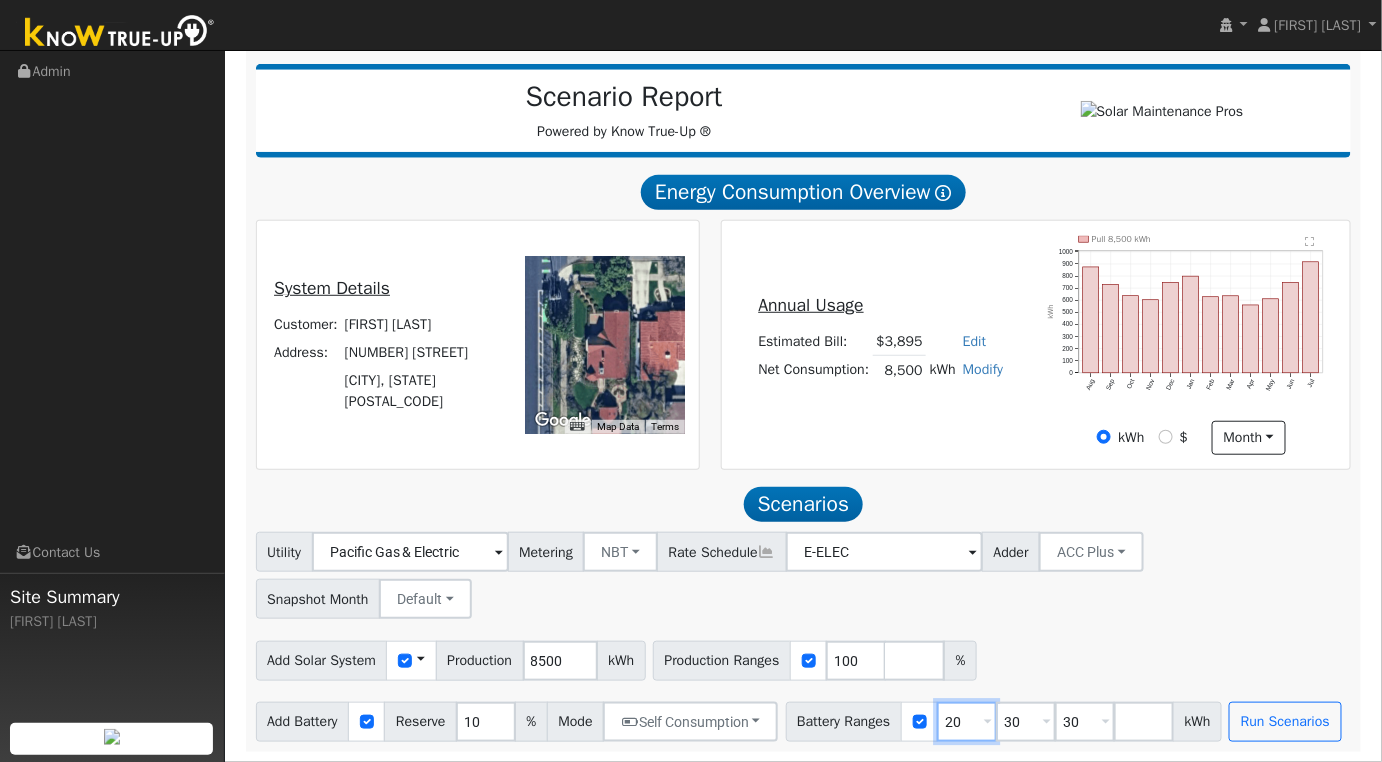 type 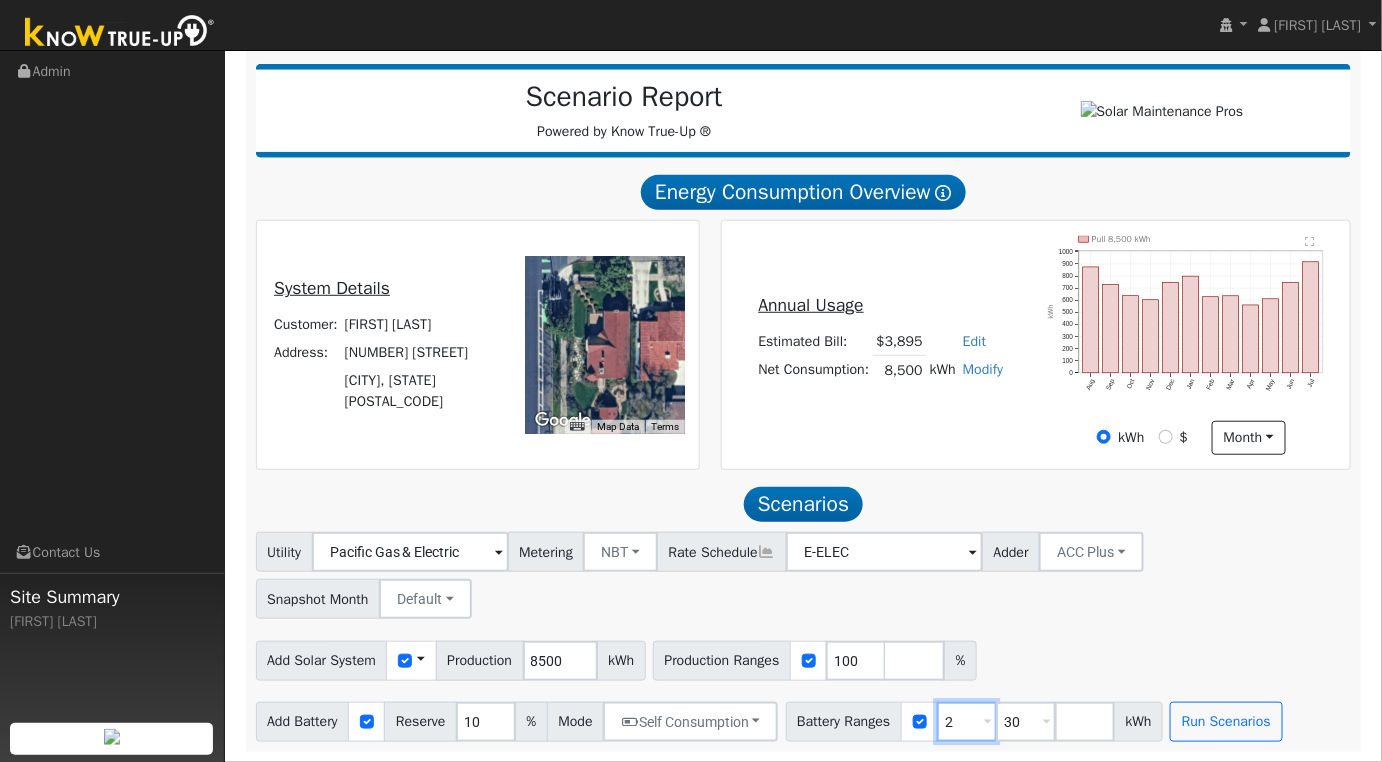 type on "30" 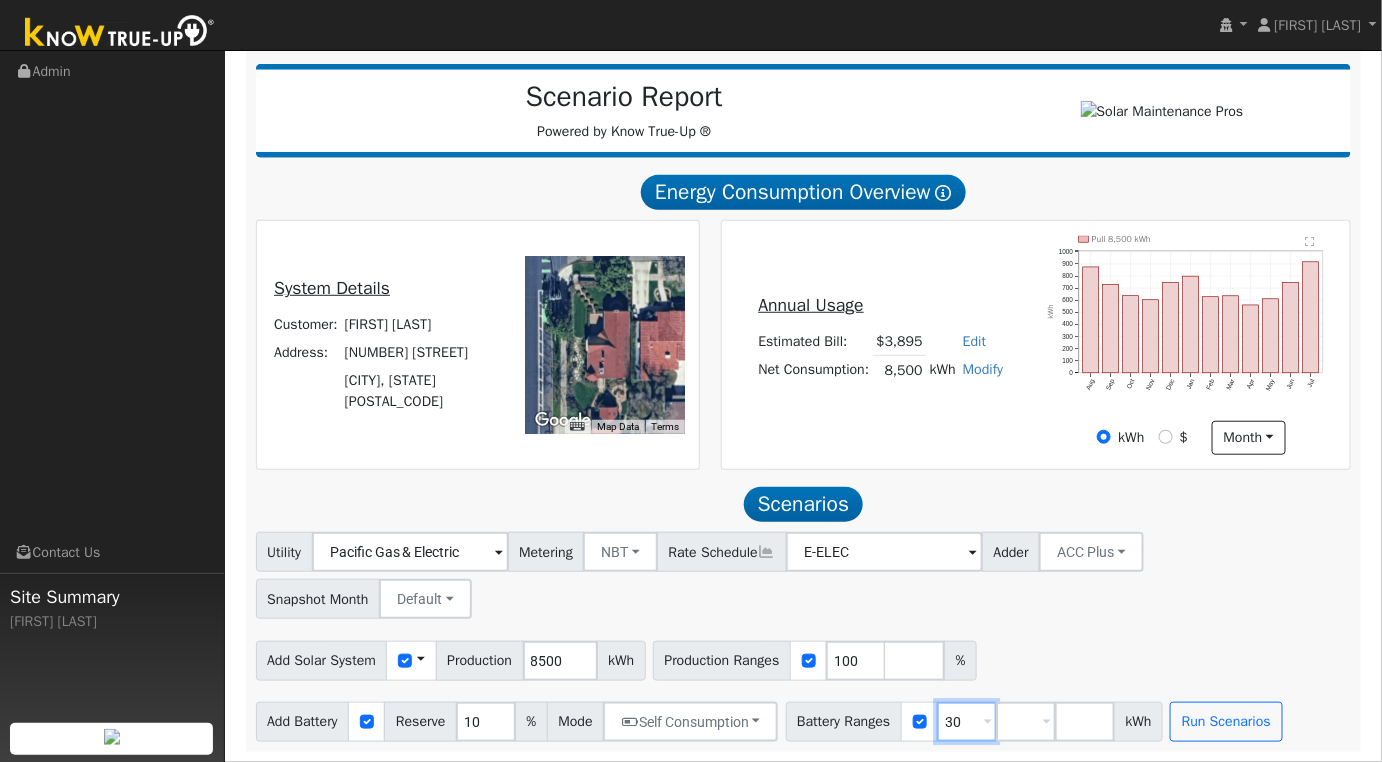 type on "3" 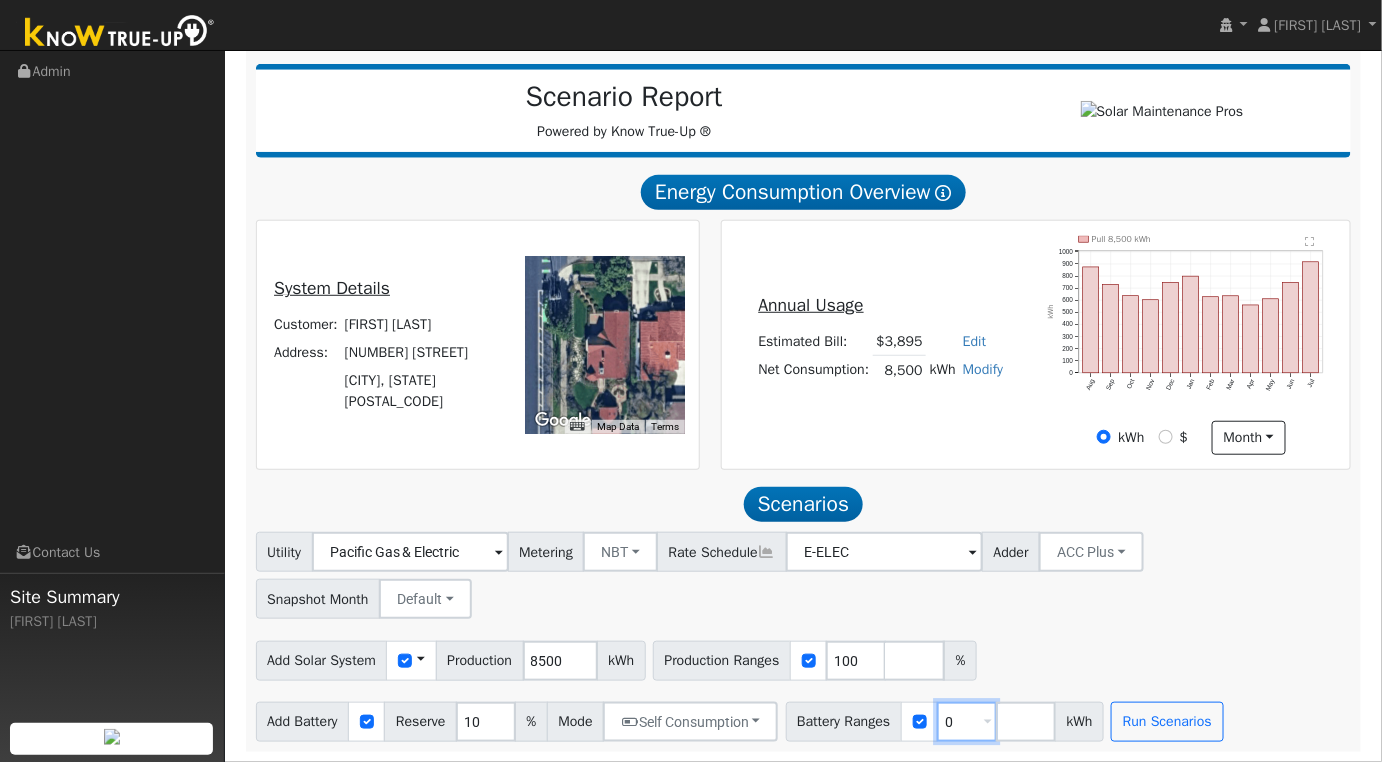 type on "0" 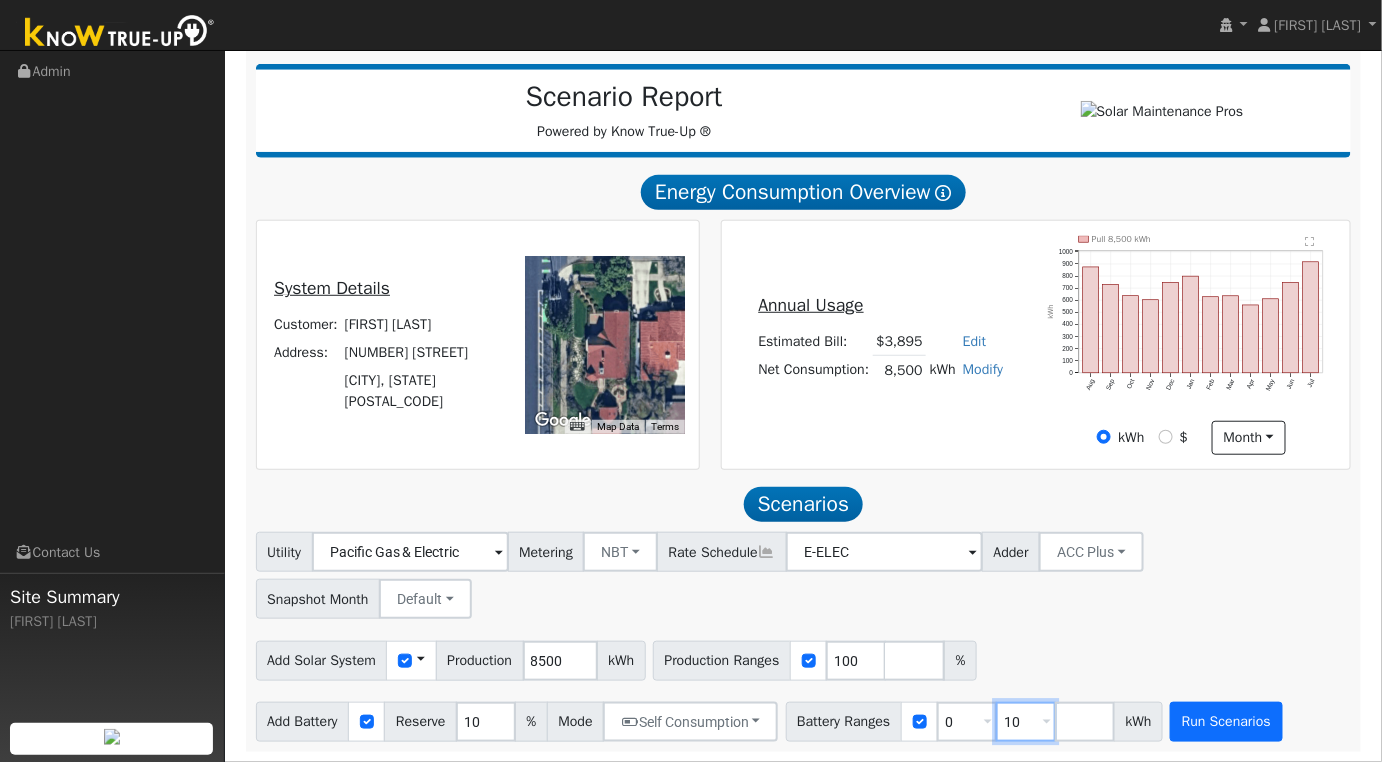 type on "10" 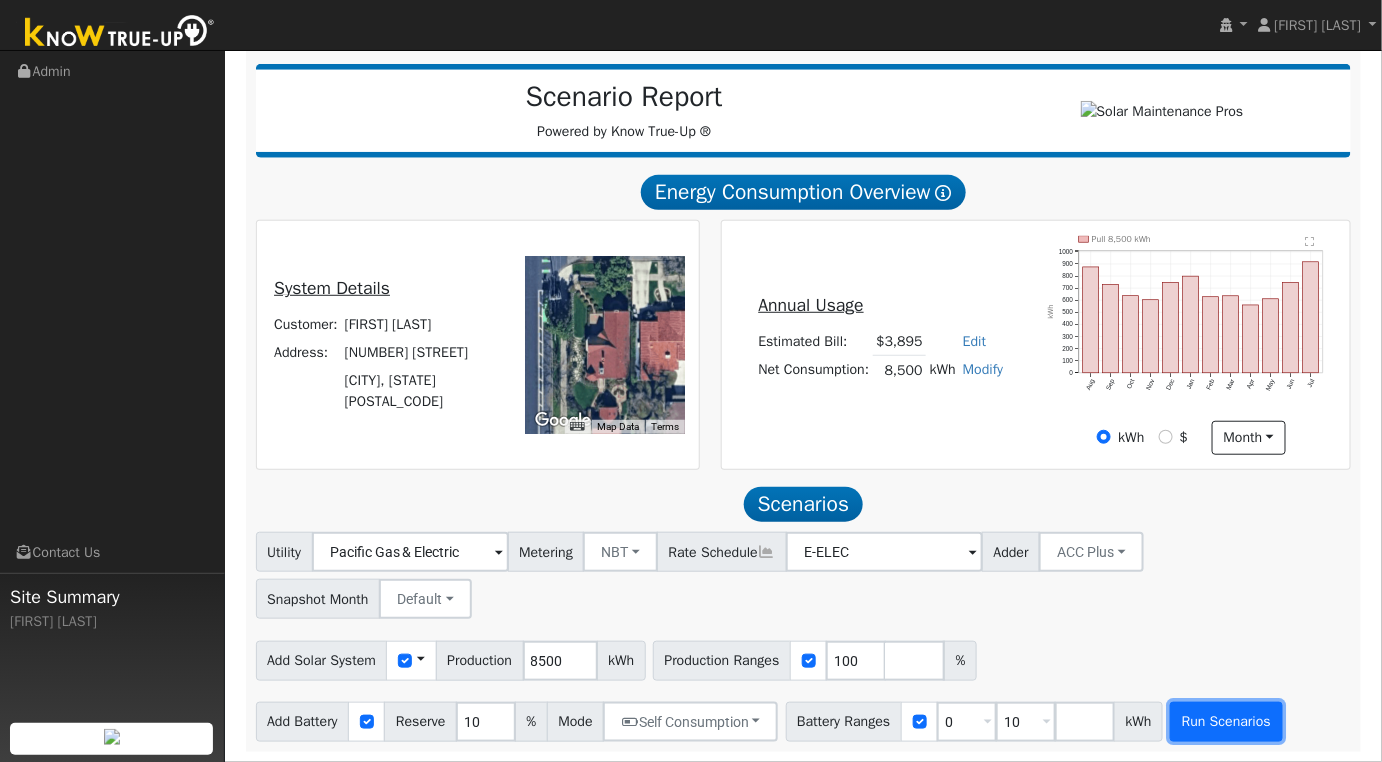 click on "Run Scenarios" at bounding box center [1226, 722] 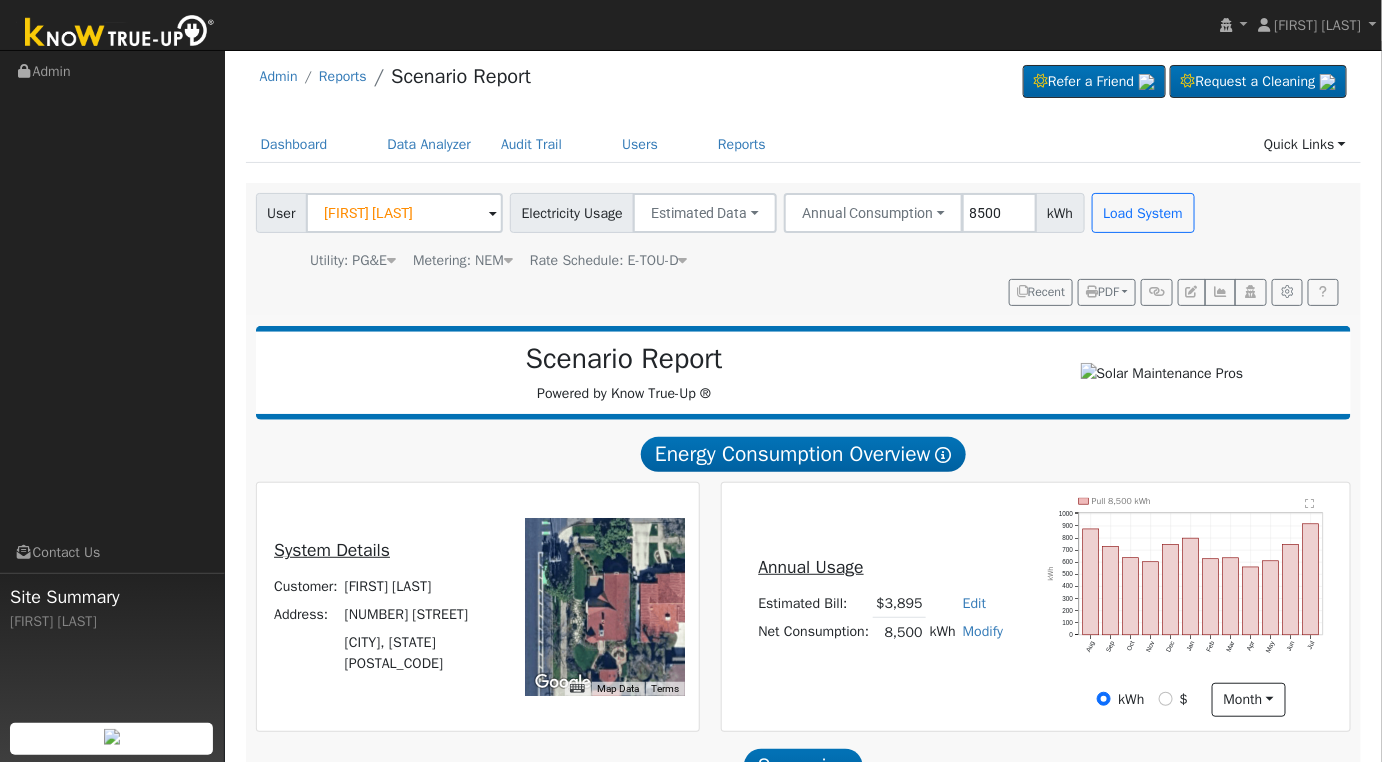 scroll, scrollTop: 0, scrollLeft: 0, axis: both 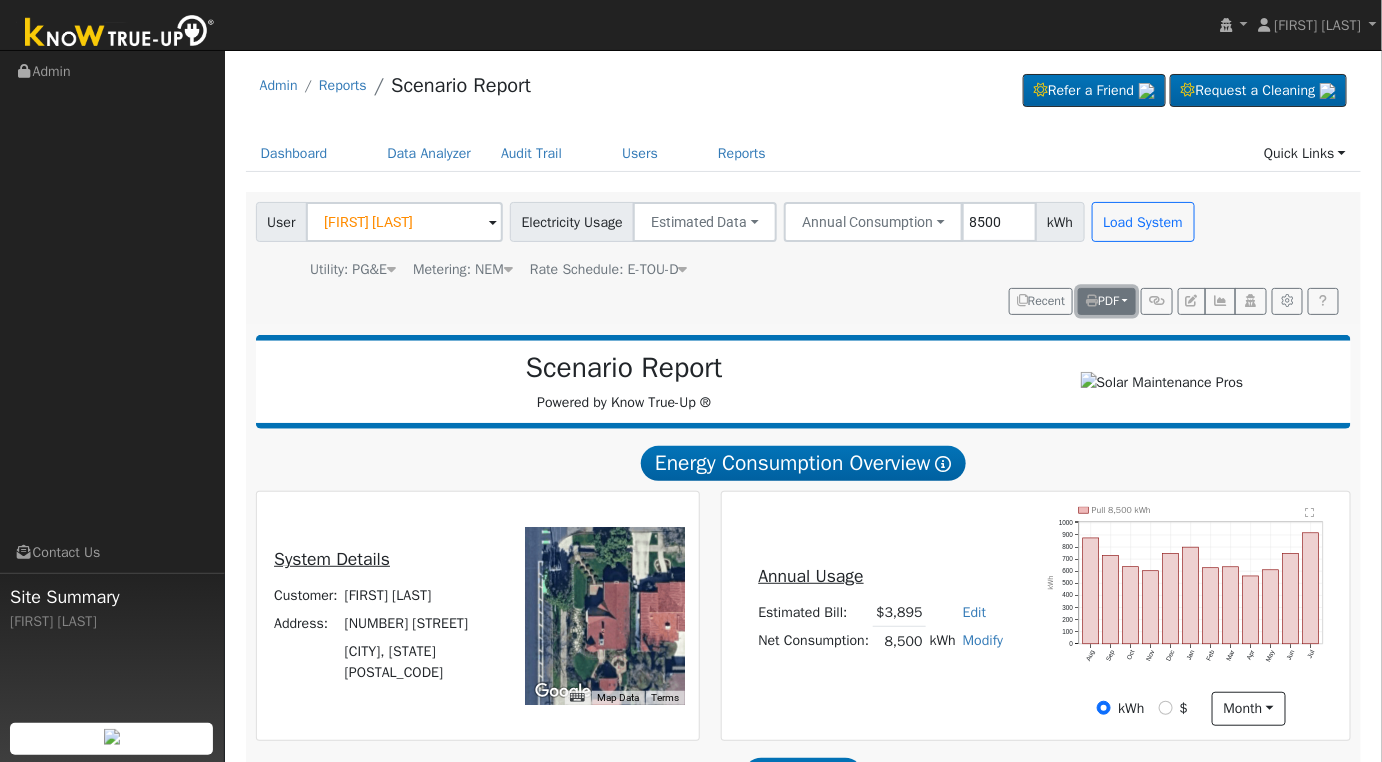 click on "PDF" at bounding box center (1107, 302) 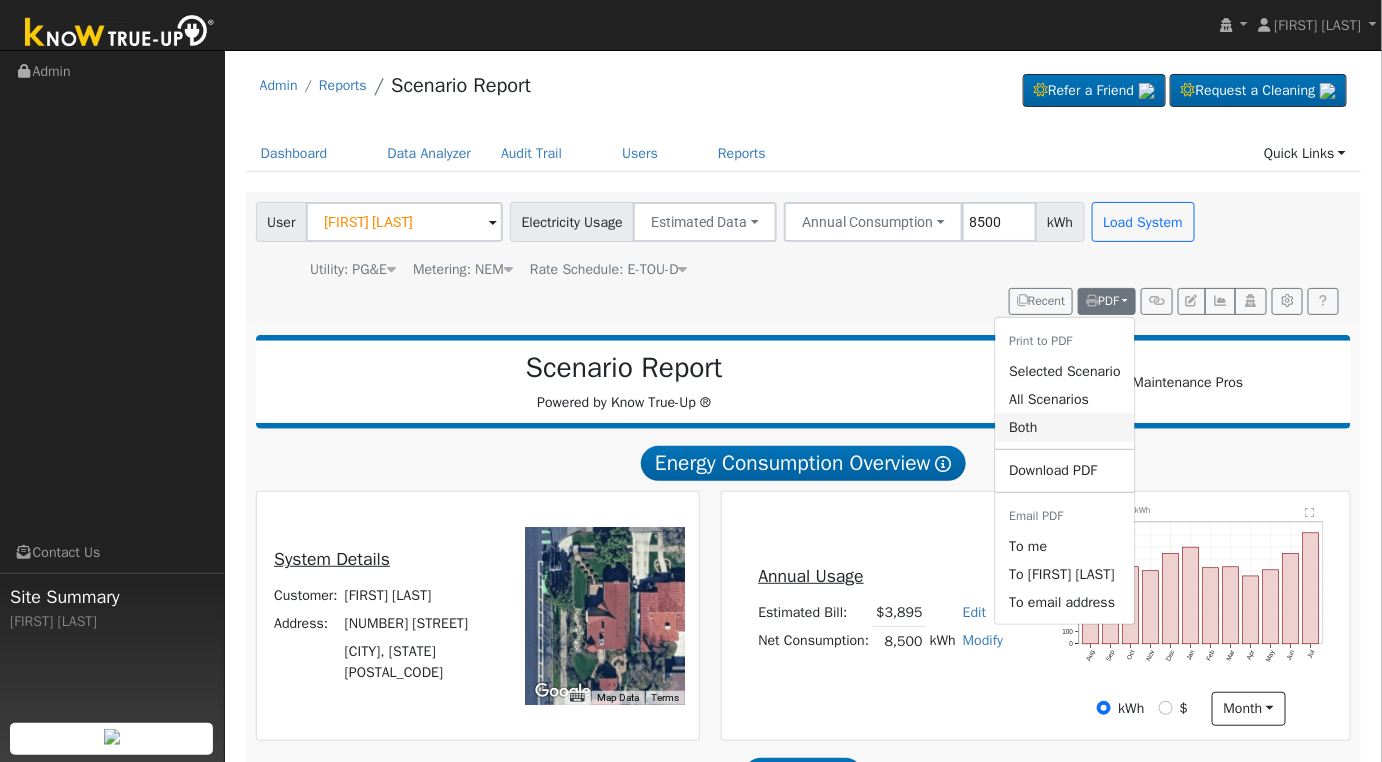 click on "Both" at bounding box center [1065, 427] 